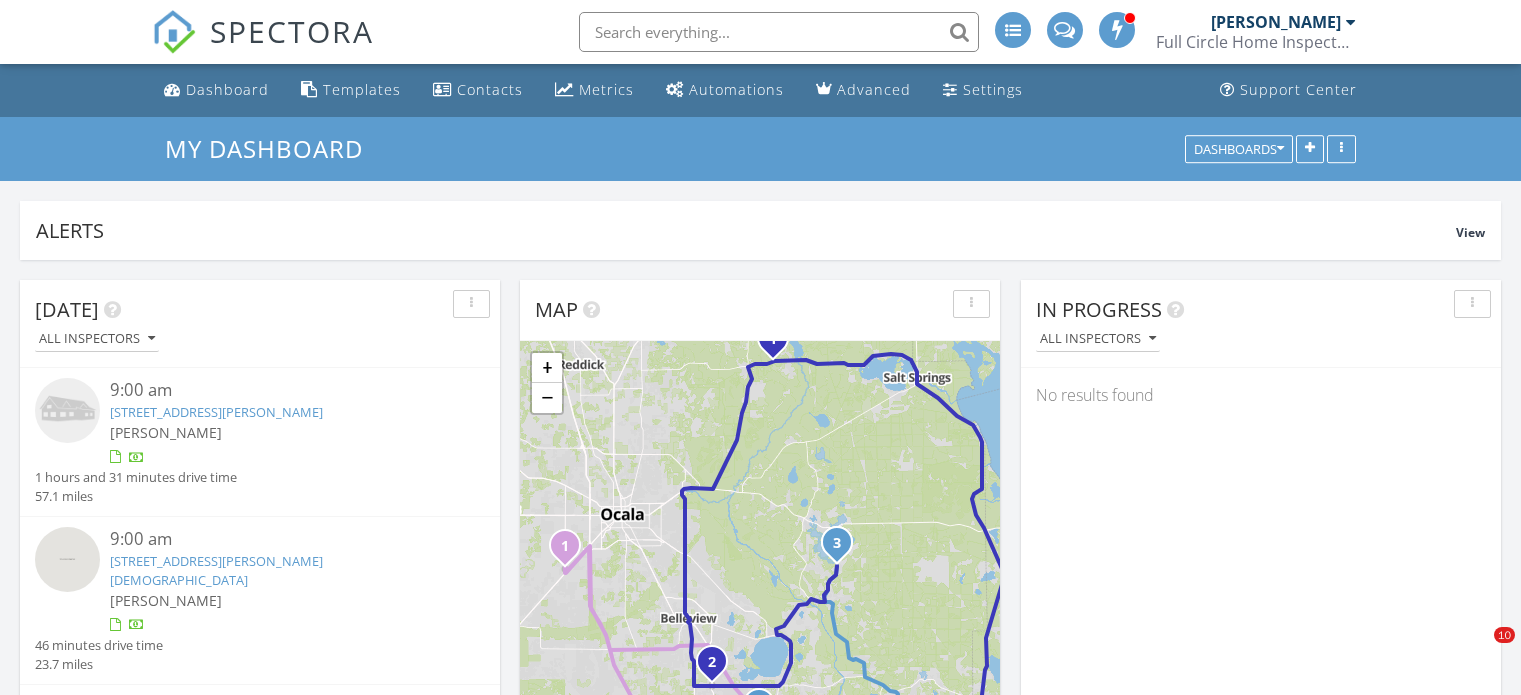 scroll, scrollTop: 538, scrollLeft: 0, axis: vertical 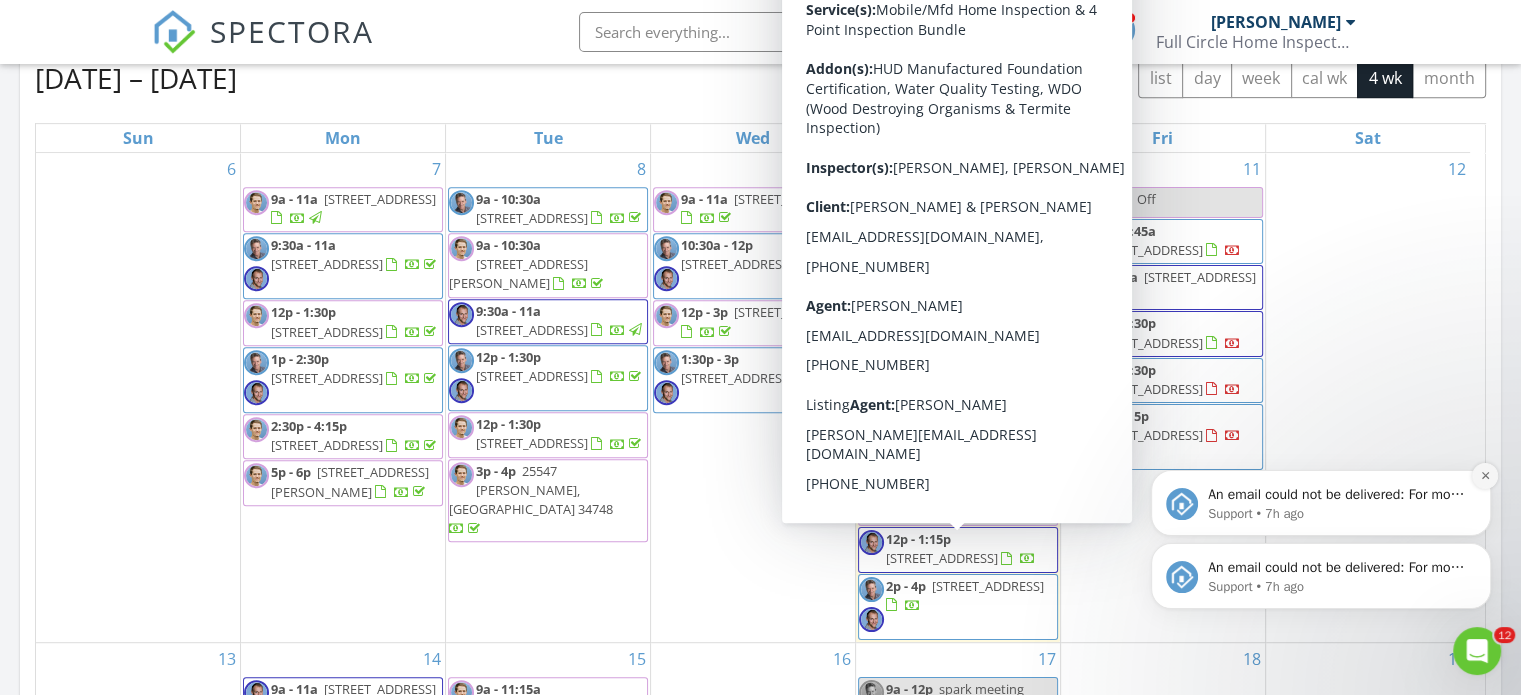 click 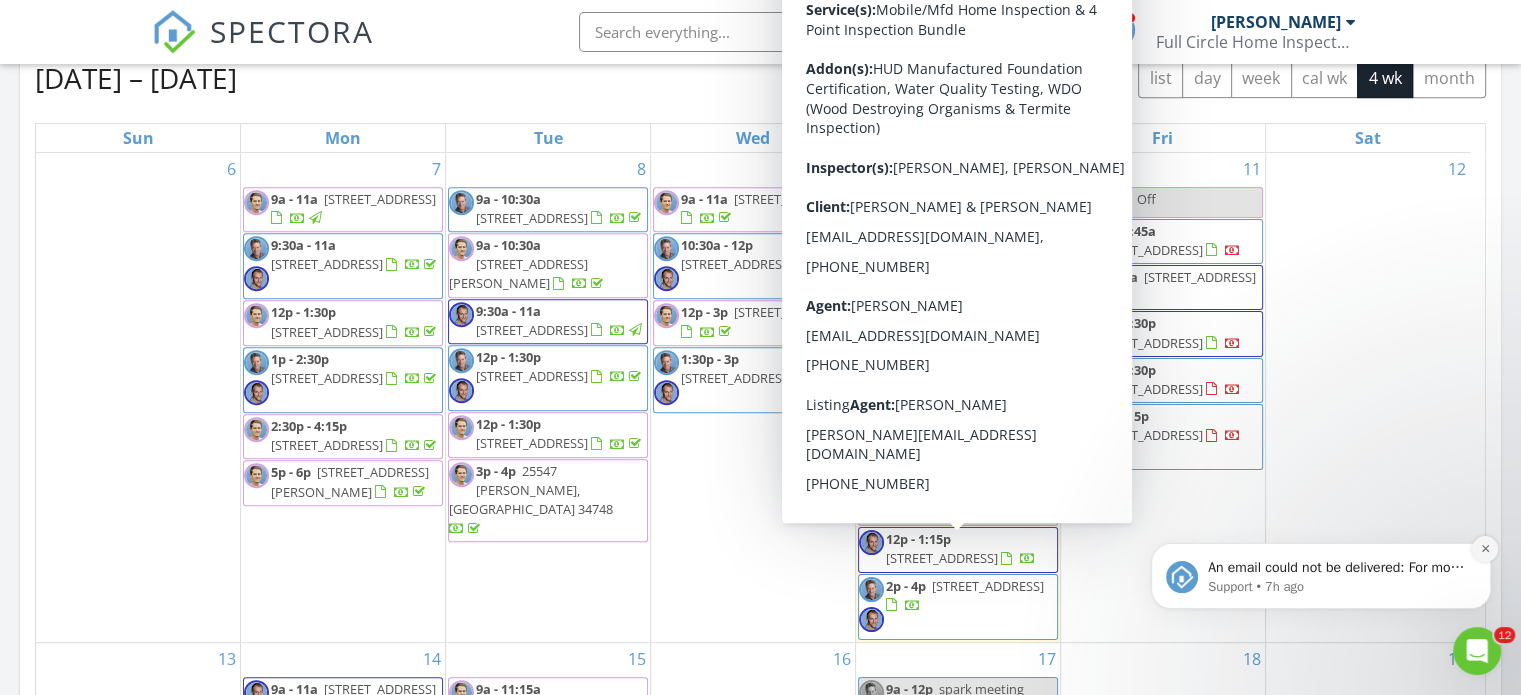 click 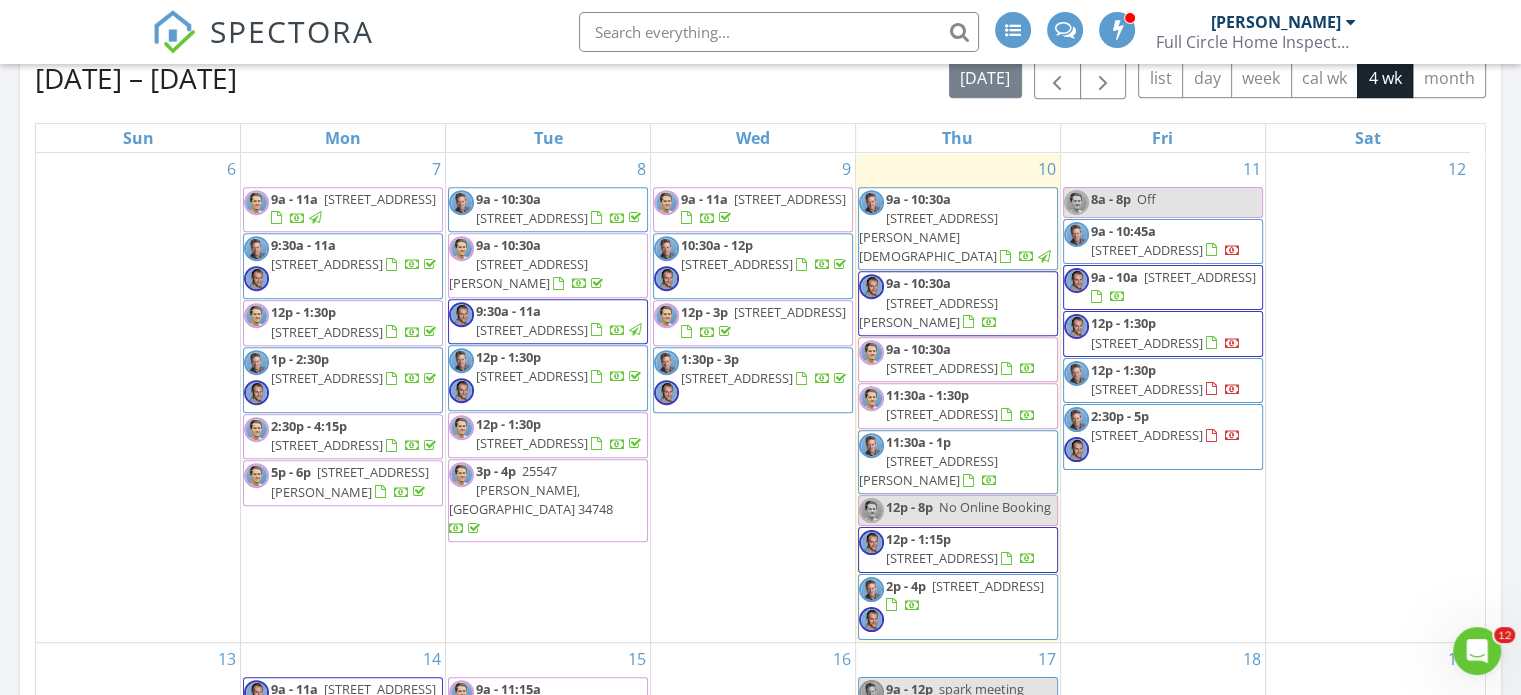 click on "Today
All Inspectors
9:00 am
13491 E Hwy 316, Fort McCoy, FL 32134
Alex Bruhl
1 hours and 31 minutes drive time   57.1 miles       9:00 am
1228 Zapata Pl, Lady Lake, FL 32159
Jim Reynolds
46 minutes drive time   23.7 miles       9:00 am
6426 SW 60th Ave, Ocala, FL 34474
Taylor Reynolds
1 hours and 17 minutes drive time   51.8 miles       11:30 am
130 E Pendleton Ave, Eustis, FL 32726
Jim Reynolds
45 minutes drive time   25.4 miles       11:30 am
7 Great Oak Dr, Fruitland Park, FL 34731
Taylor Reynolds
56 minutes drive time   36.6 miles       12:00 pm" at bounding box center [760, 272] 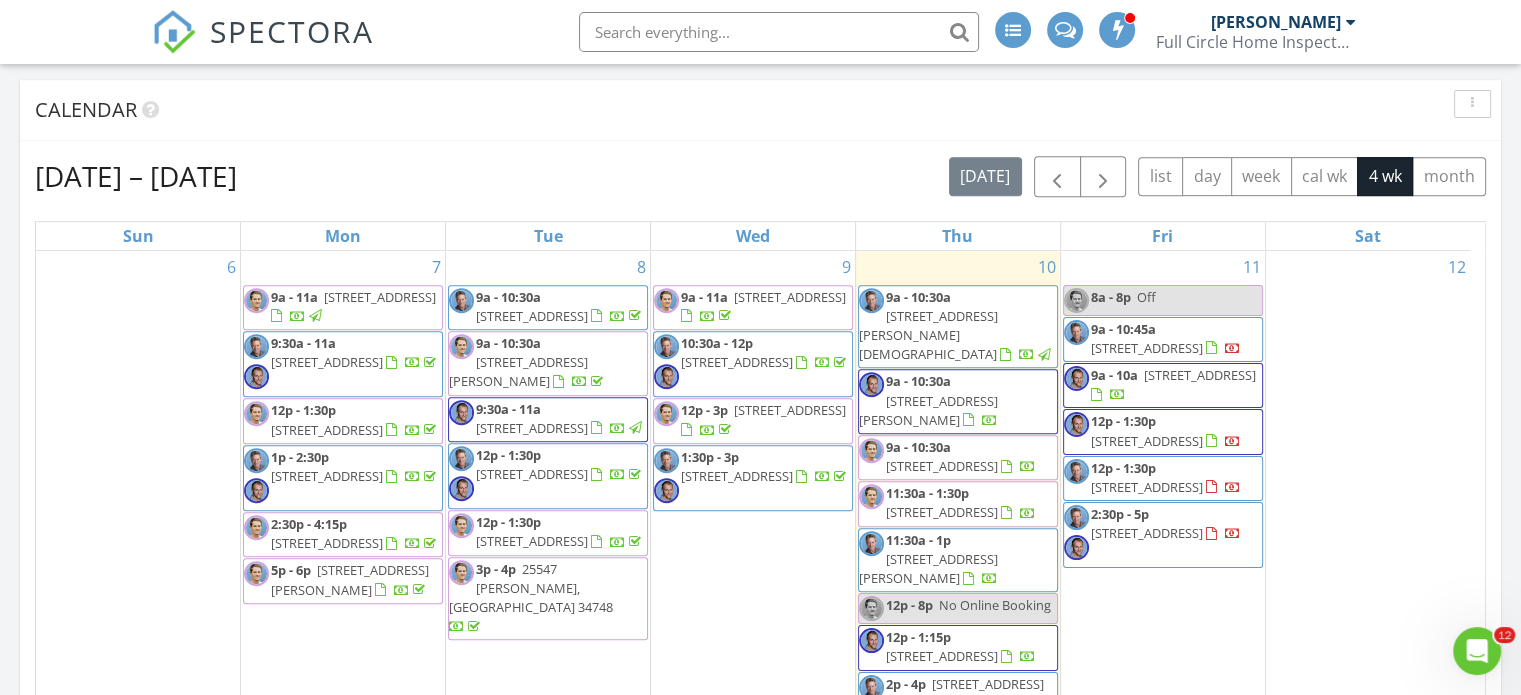 scroll, scrollTop: 716, scrollLeft: 0, axis: vertical 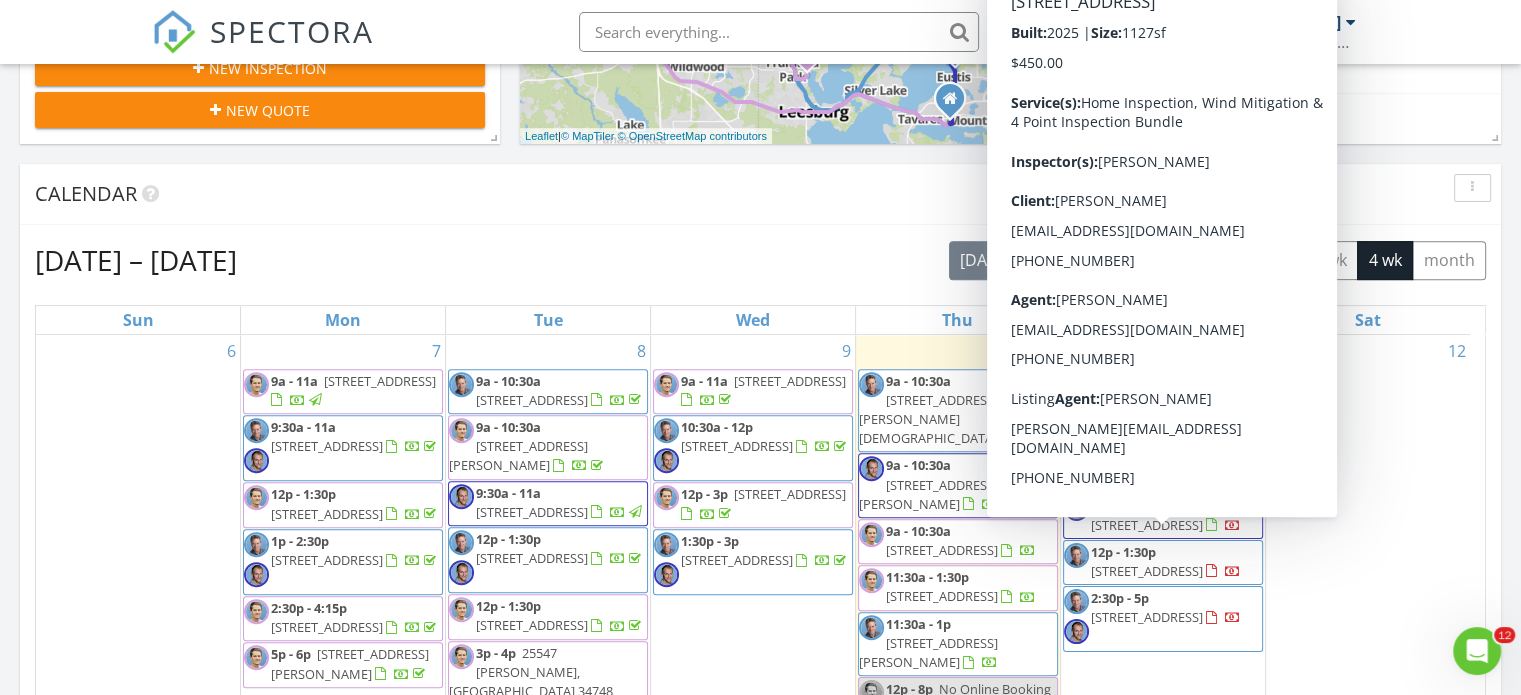click on "15482 SW 10th Pl, Ocala 34481" at bounding box center (1147, 525) 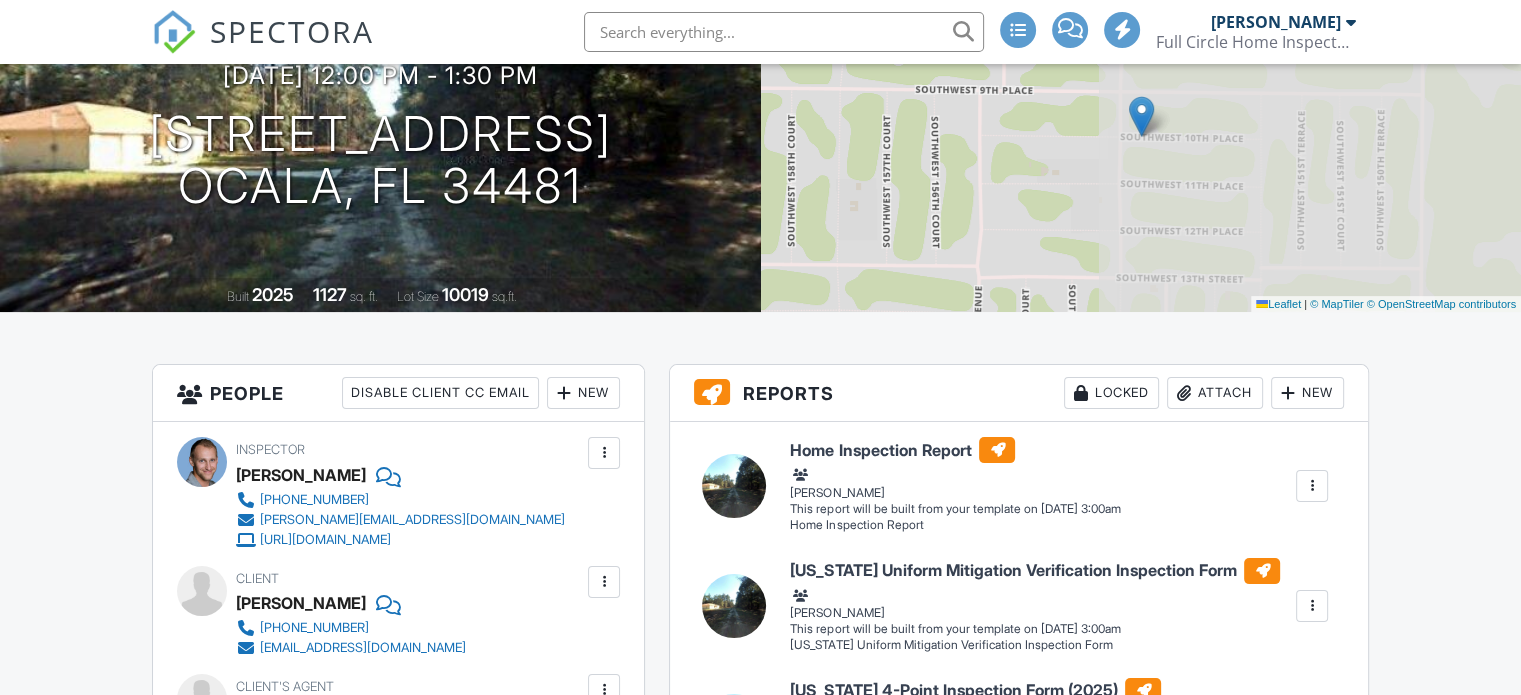 scroll, scrollTop: 330, scrollLeft: 0, axis: vertical 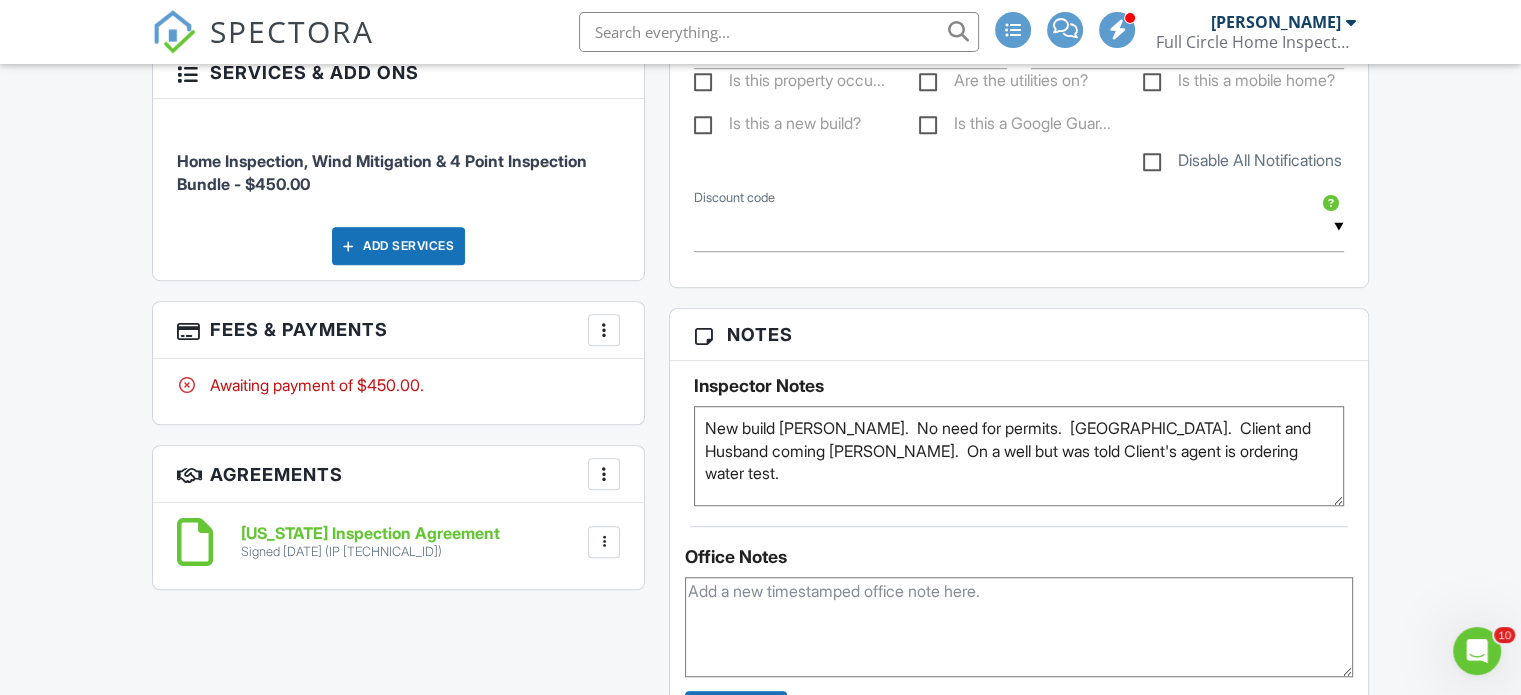 click on "New build [PERSON_NAME].  No need for permits.  [GEOGRAPHIC_DATA].  Client and Husband coming [PERSON_NAME].  On a well but was told Client's agent is ordering water test." at bounding box center [1019, 456] 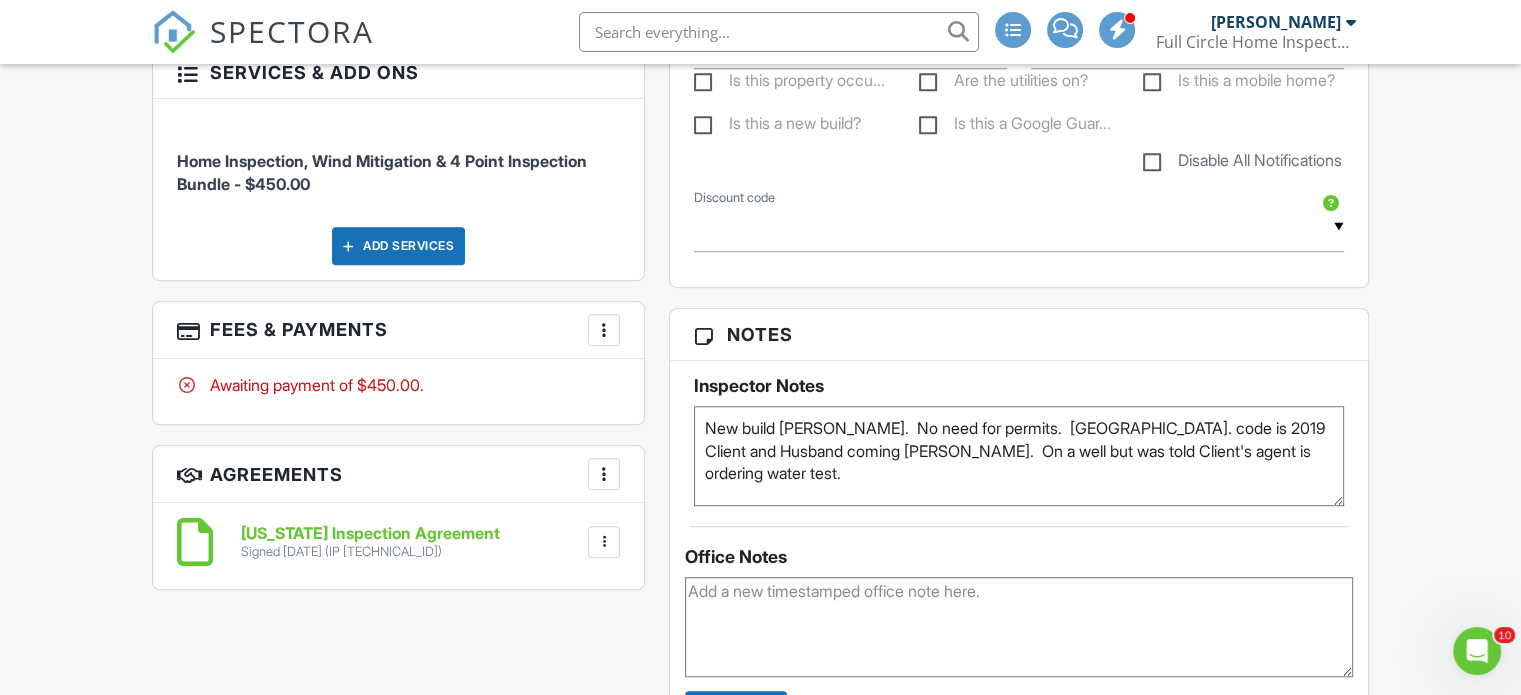 type on "New build Jess.  No need for permits.  Vacant. code is 2019 Client and Husband coming Alex.  On a well but was told Client's agent is ordering water test." 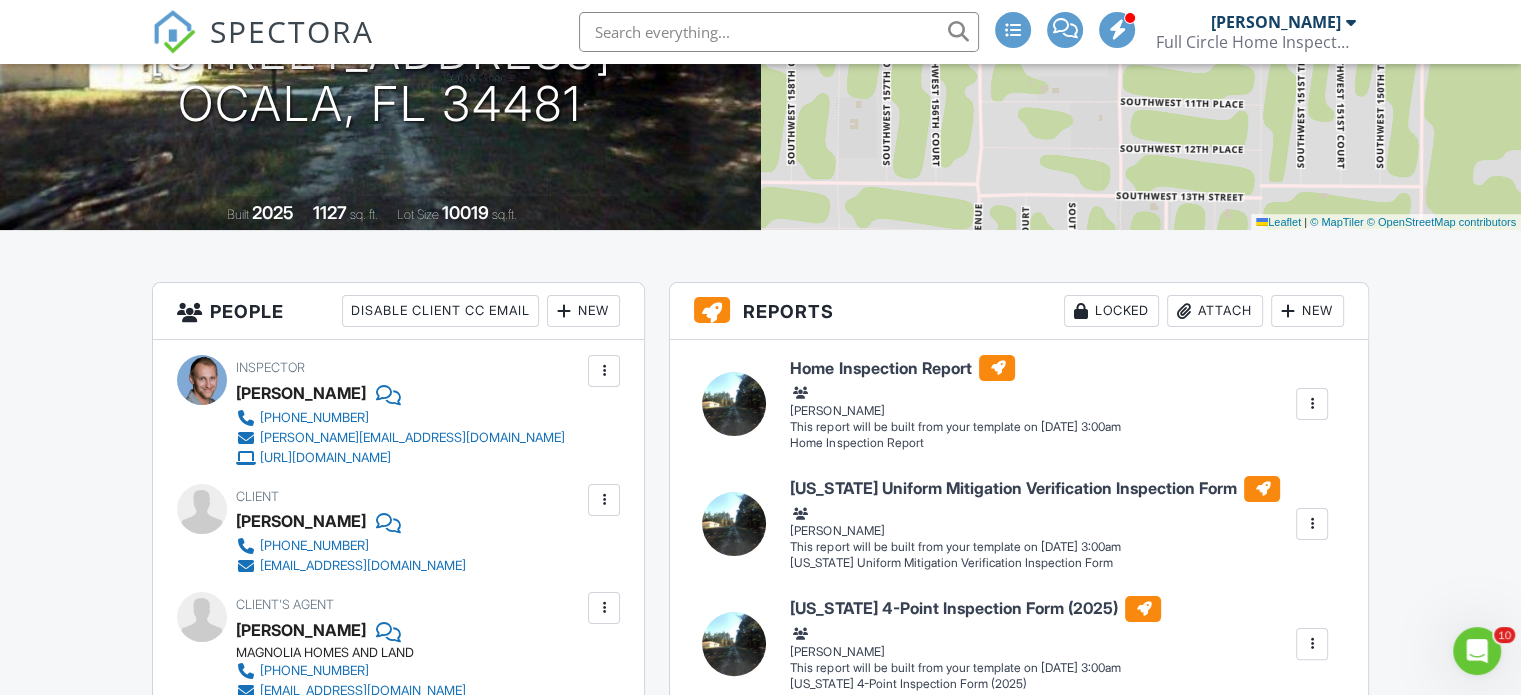scroll, scrollTop: 0, scrollLeft: 0, axis: both 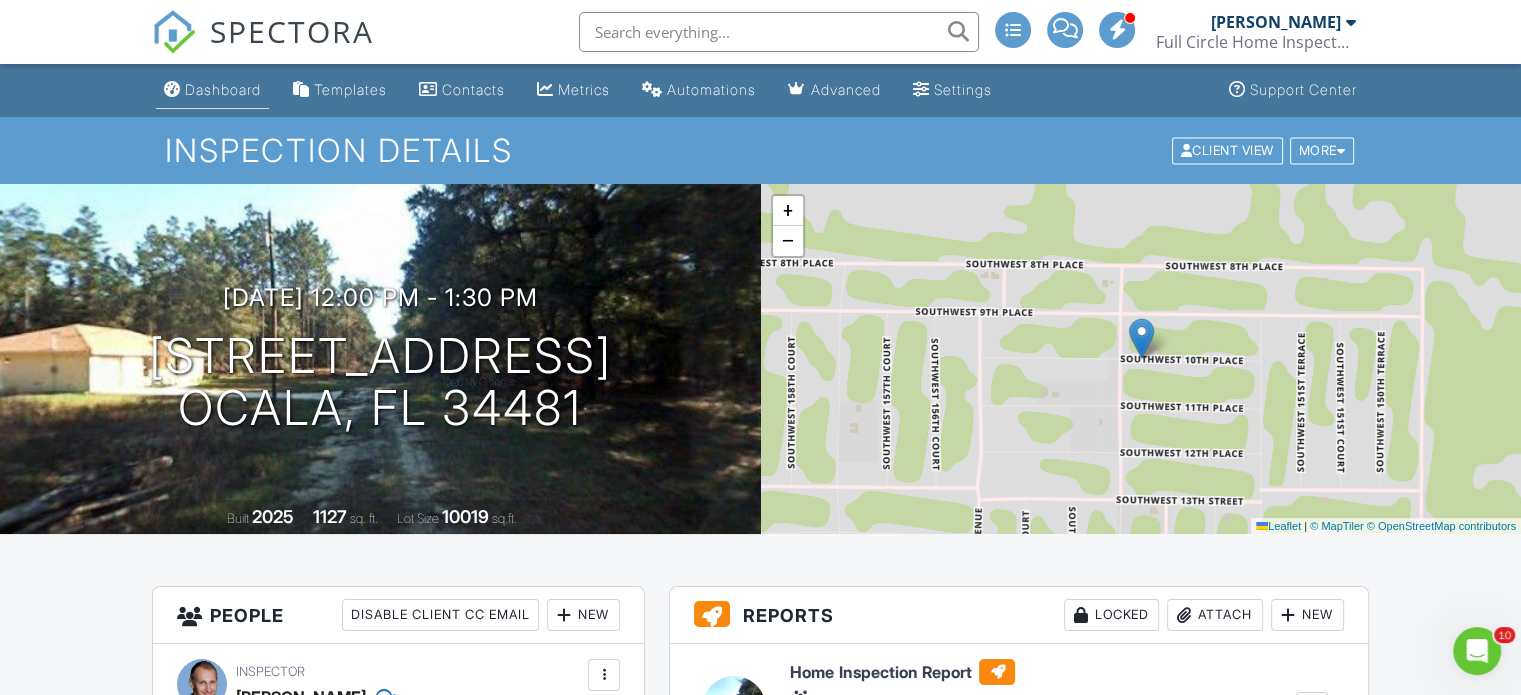 click on "Dashboard" at bounding box center (223, 89) 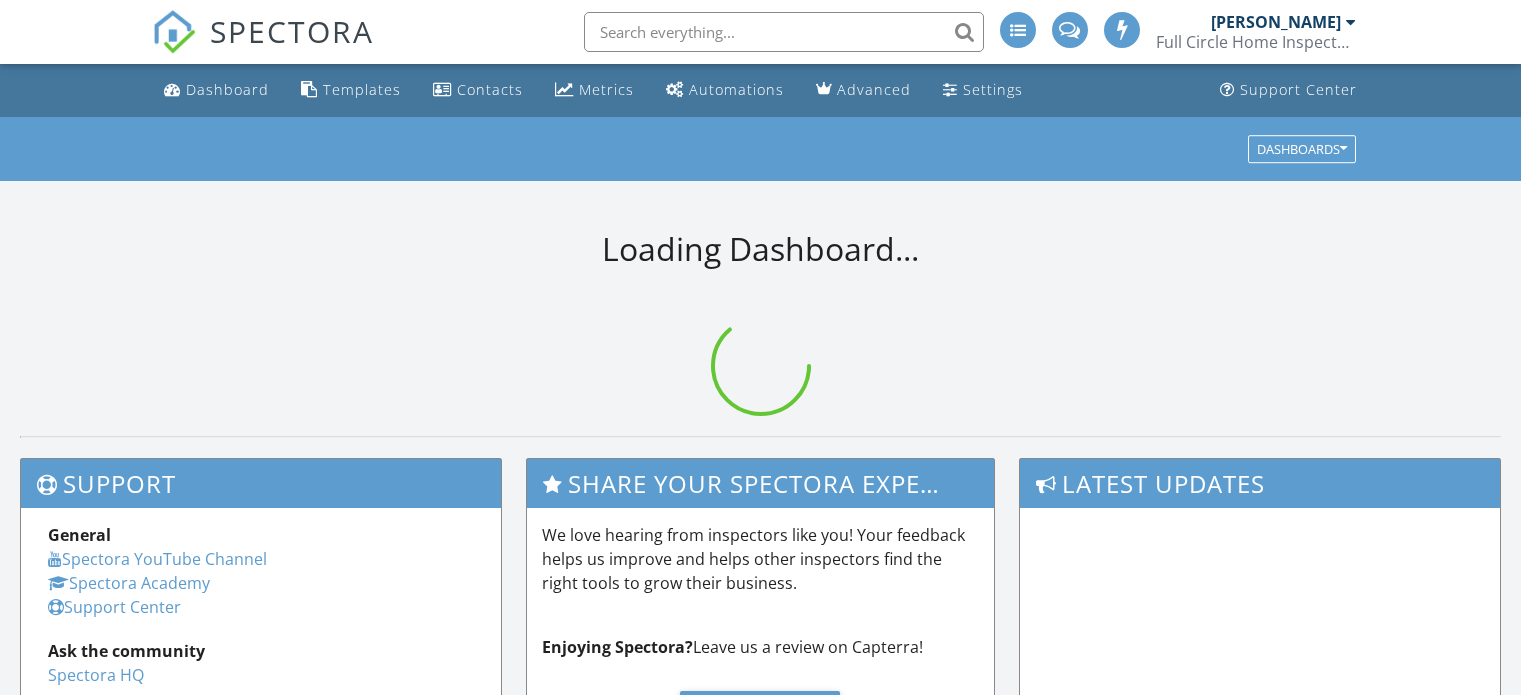 scroll, scrollTop: 0, scrollLeft: 0, axis: both 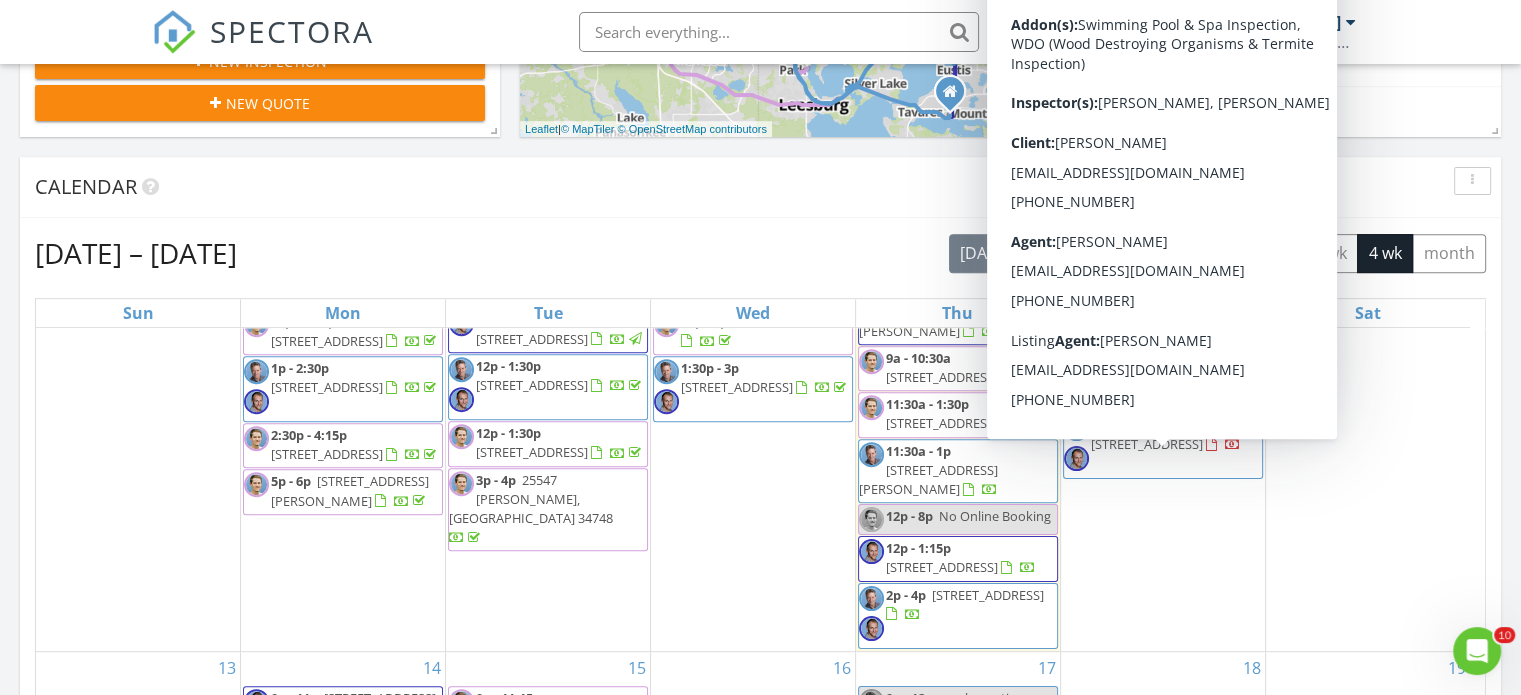 click on "Today
All Inspectors
9:00 am
13491 E Hwy 316, Fort McCoy, FL 32134
Alex Bruhl
1 hours and 31 minutes drive time   57.1 miles       9:00 am
1228 Zapata Pl, Lady Lake, FL 32159
Jim Reynolds
46 minutes drive time   23.7 miles       9:00 am
6426 SW 60th Ave, Ocala, FL 34474
Taylor Reynolds
1 hours and 17 minutes drive time   51.8 miles       11:30 am
130 E Pendleton Ave, Eustis, FL 32726
Jim Reynolds
45 minutes drive time   25.4 miles       11:30 am
7 Great Oak Dr, Fruitland Park, FL 34731
Taylor Reynolds
56 minutes drive time   36.6 miles       12:00 pm" at bounding box center (760, 447) 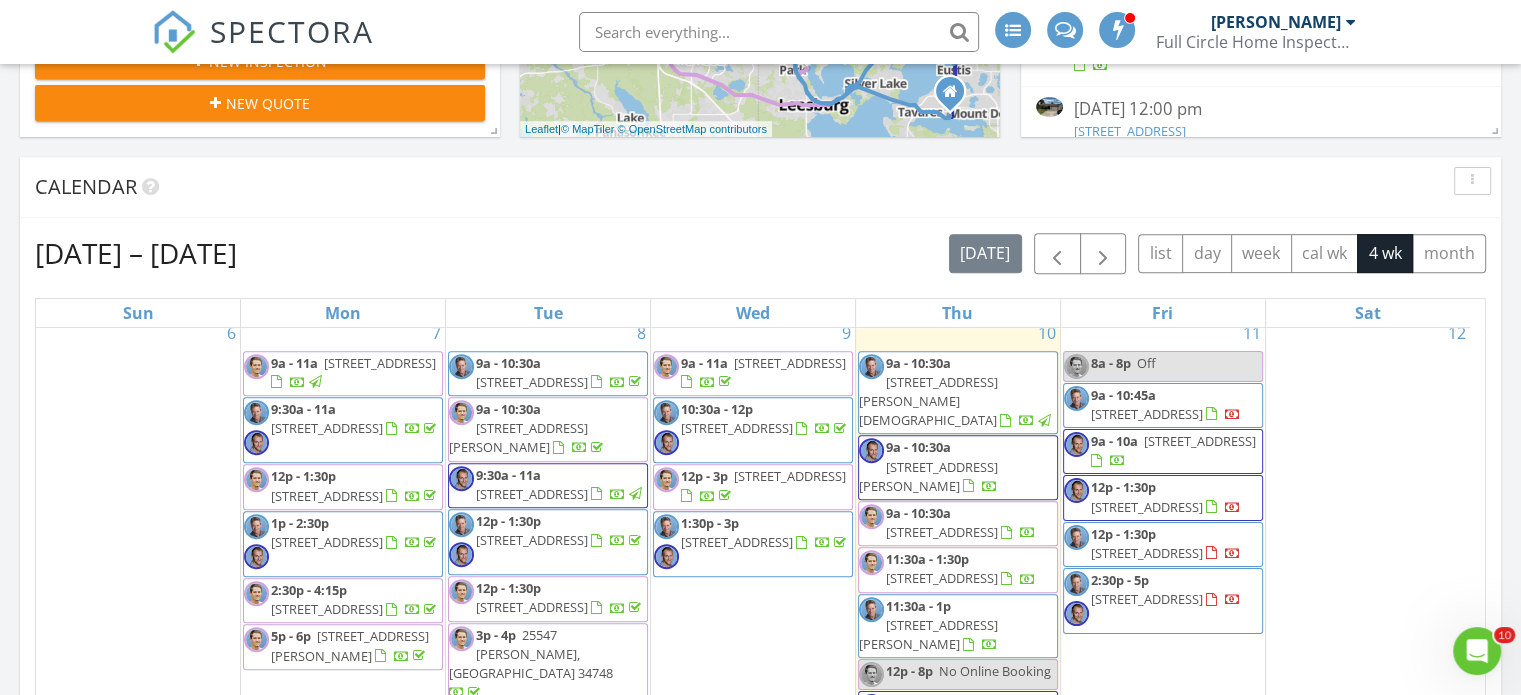 scroll, scrollTop: 0, scrollLeft: 0, axis: both 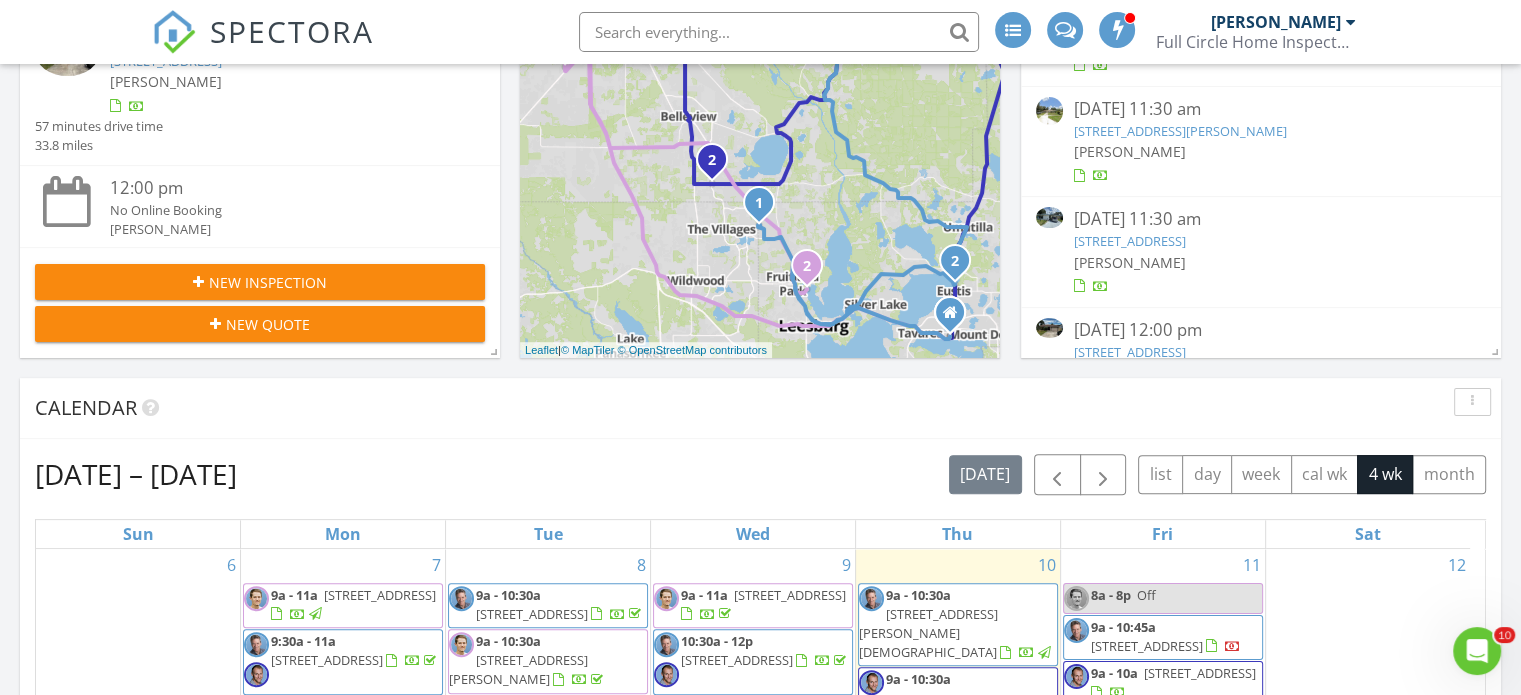 click on "Today
All Inspectors
9:00 am
13491 E Hwy 316, Fort McCoy, FL 32134
Alex Bruhl
1 hours and 31 minutes drive time   57.1 miles       9:00 am
1228 Zapata Pl, Lady Lake, FL 32159
Jim Reynolds
46 minutes drive time   23.7 miles       9:00 am
6426 SW 60th Ave, Ocala, FL 34474
Taylor Reynolds
1 hours and 17 minutes drive time   51.8 miles       11:30 am
130 E Pendleton Ave, Eustis, FL 32726
Jim Reynolds
45 minutes drive time   25.4 miles       11:30 am
7 Great Oak Dr, Fruitland Park, FL 34731
Taylor Reynolds
56 minutes drive time   36.6 miles       12:00 pm" at bounding box center [760, 668] 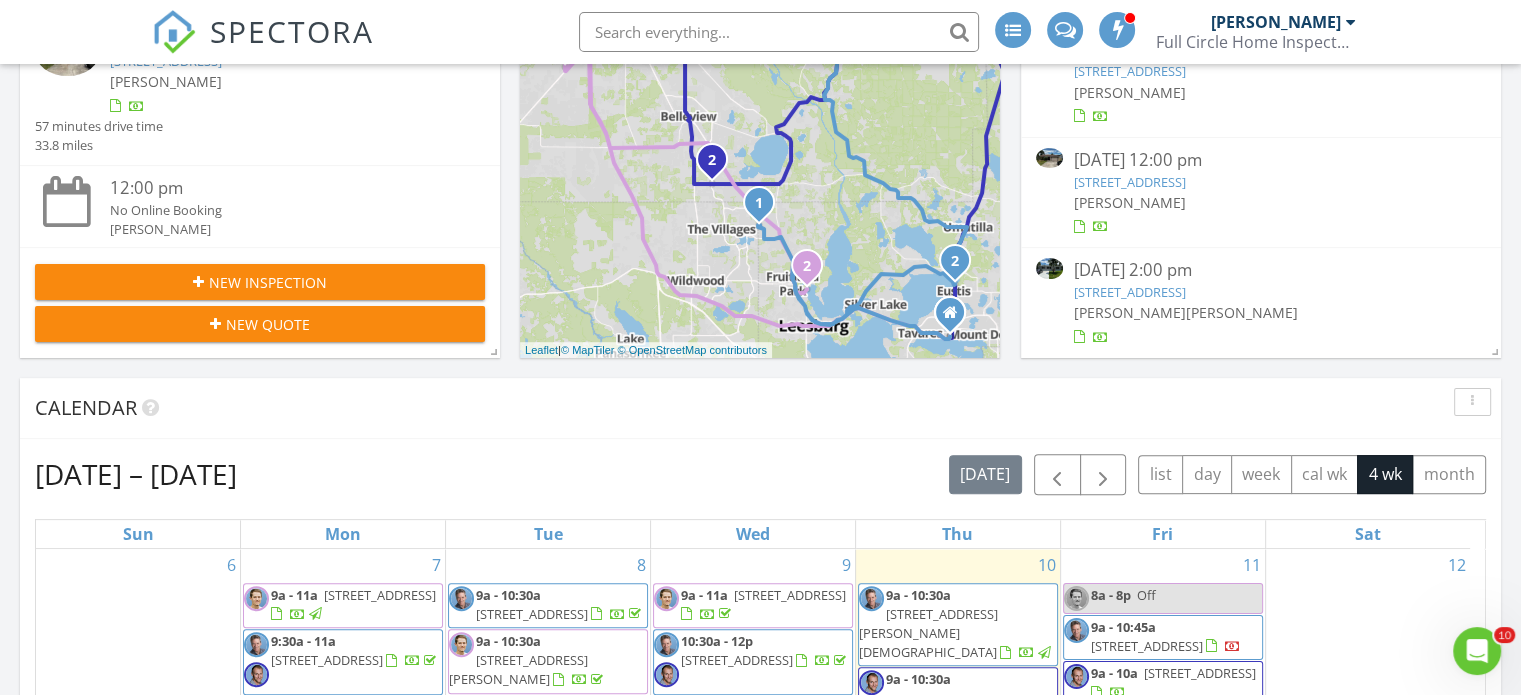 click on "18478 SE 58th Pl, Ocklawaha, FL 32179" at bounding box center [1129, 292] 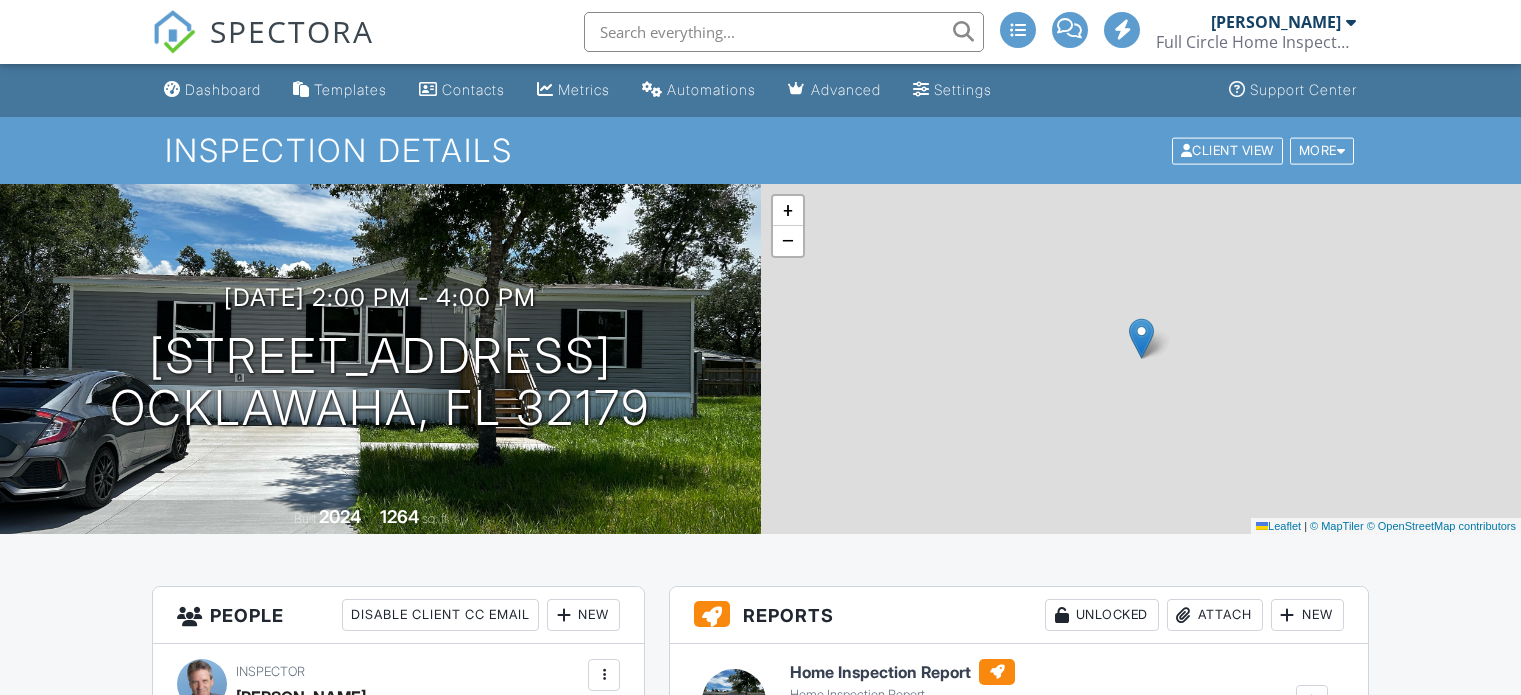 scroll, scrollTop: 0, scrollLeft: 0, axis: both 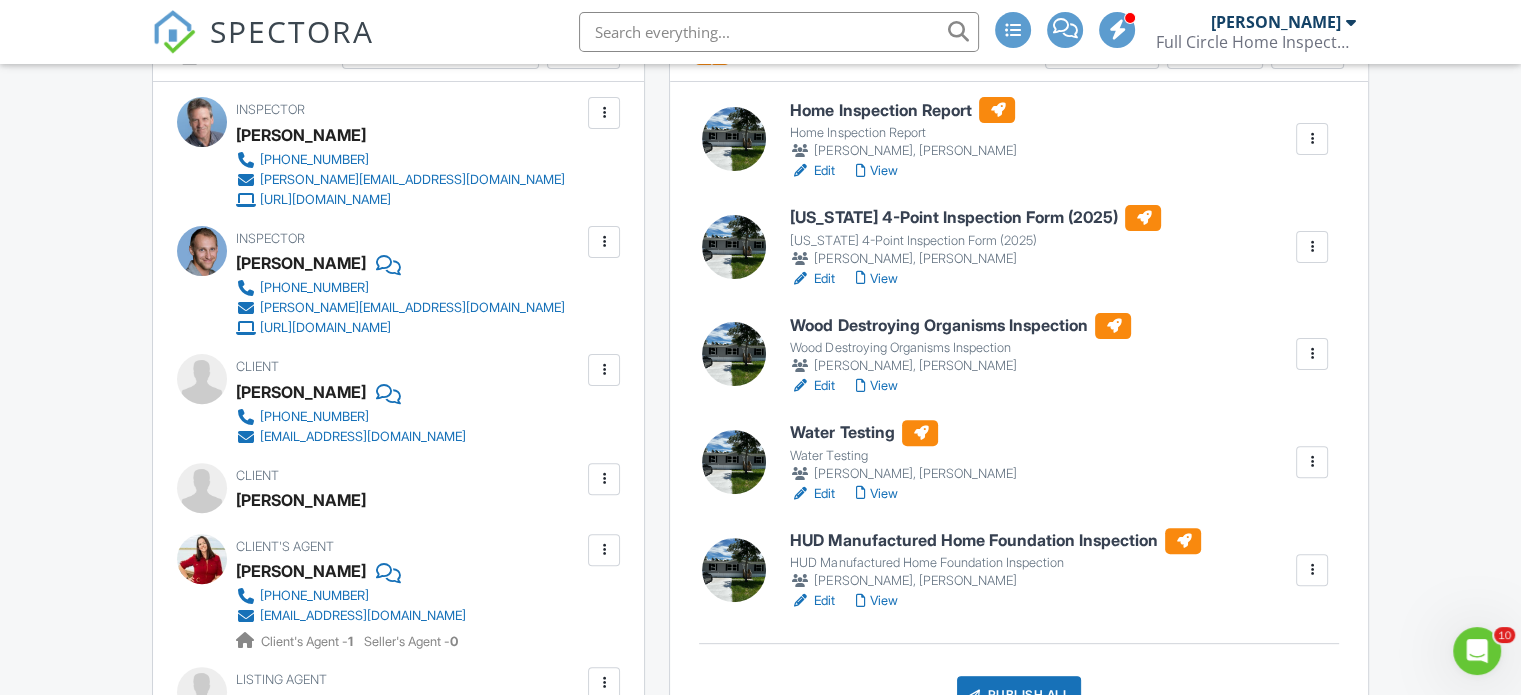 click on "Water Testing" at bounding box center (903, 433) 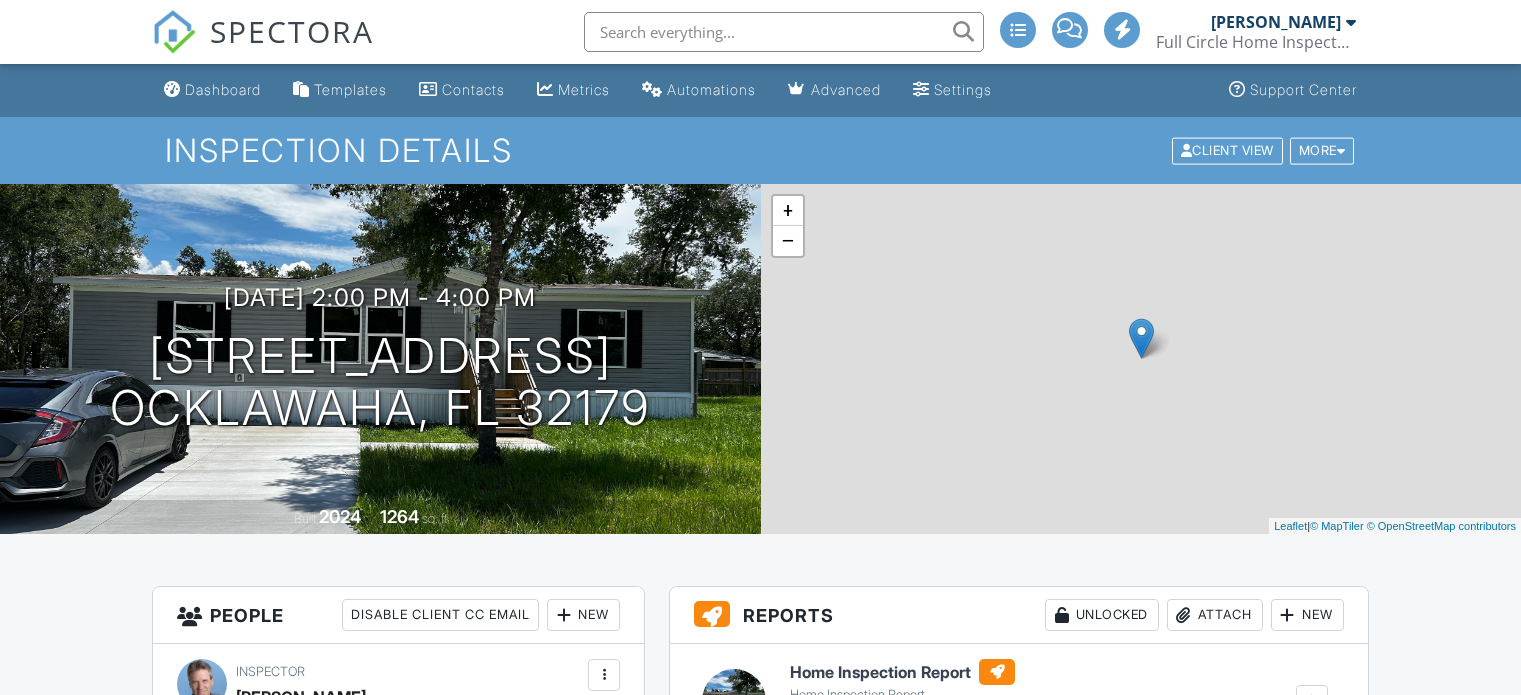 scroll, scrollTop: 0, scrollLeft: 0, axis: both 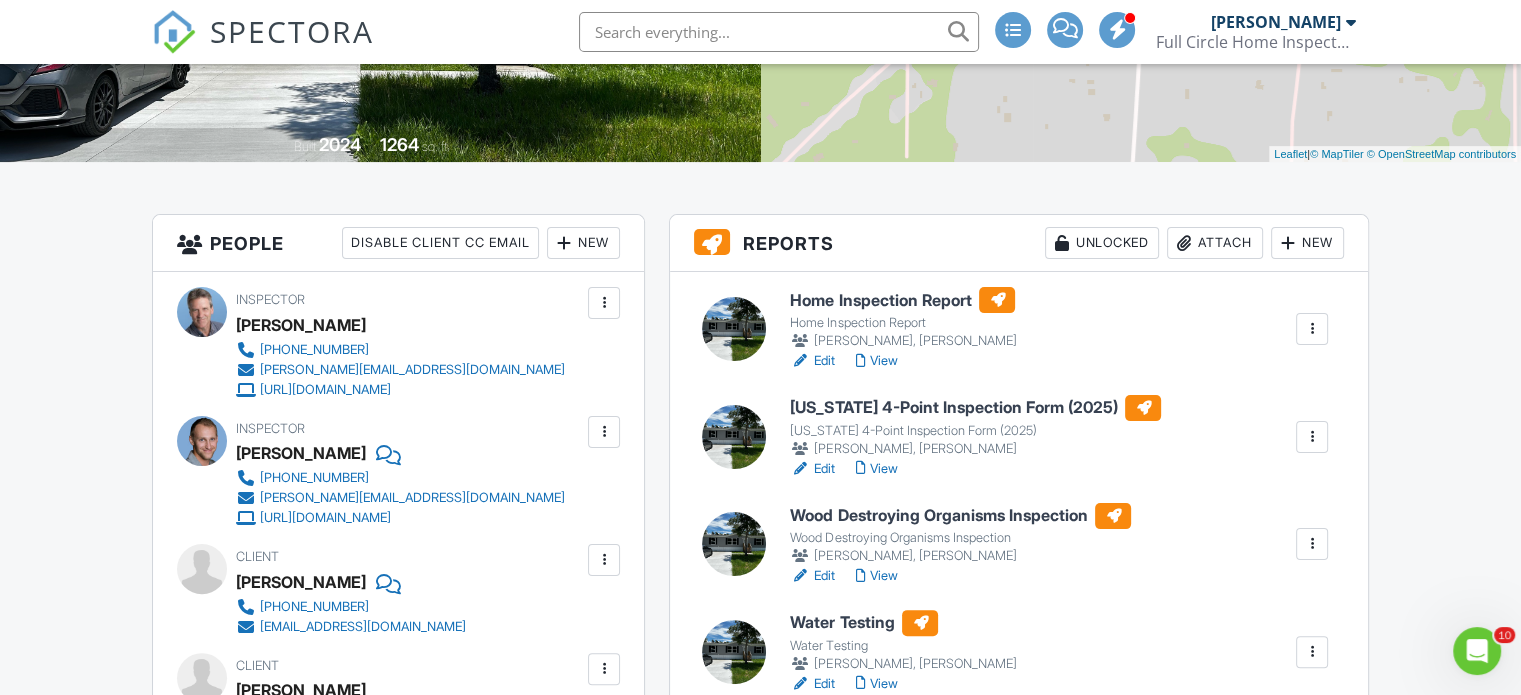 click on "[US_STATE] 4-Point Inspection Form (2025)" at bounding box center [975, 408] 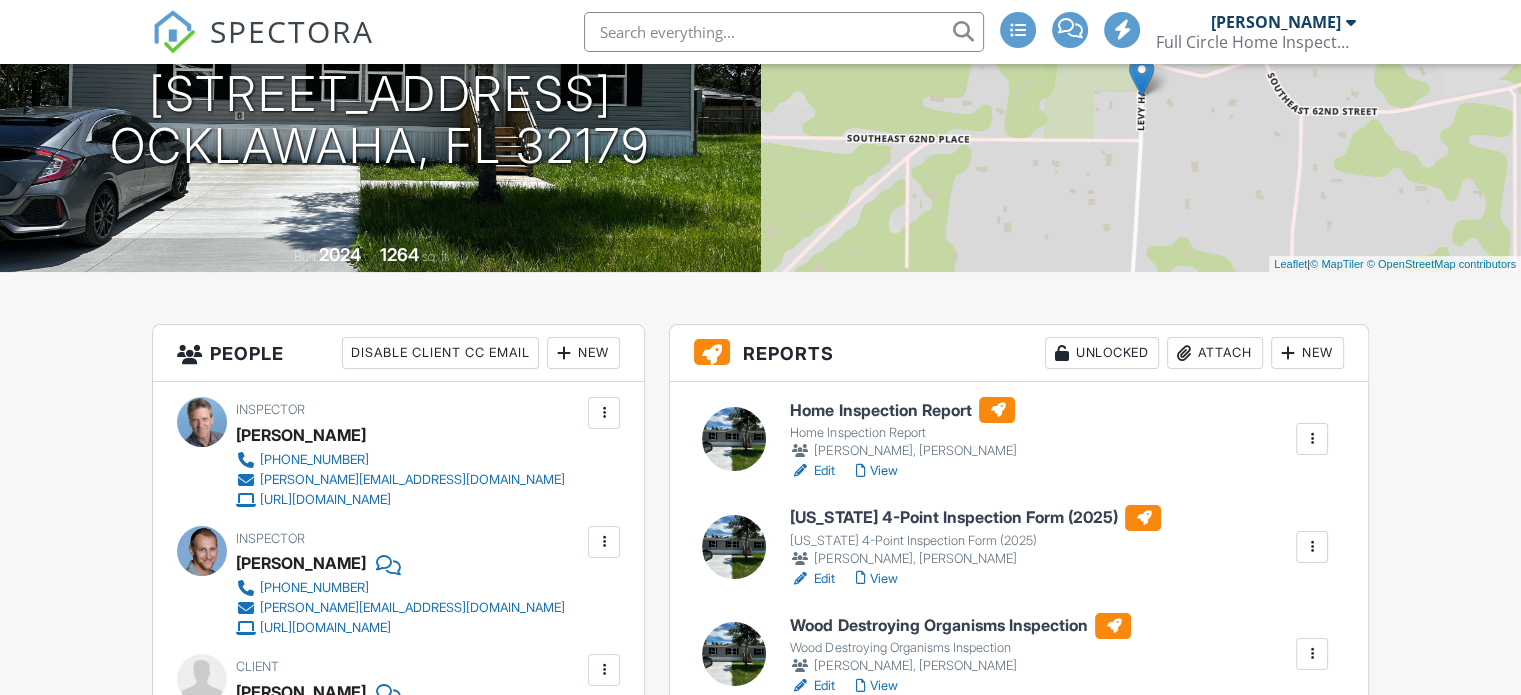 scroll, scrollTop: 262, scrollLeft: 0, axis: vertical 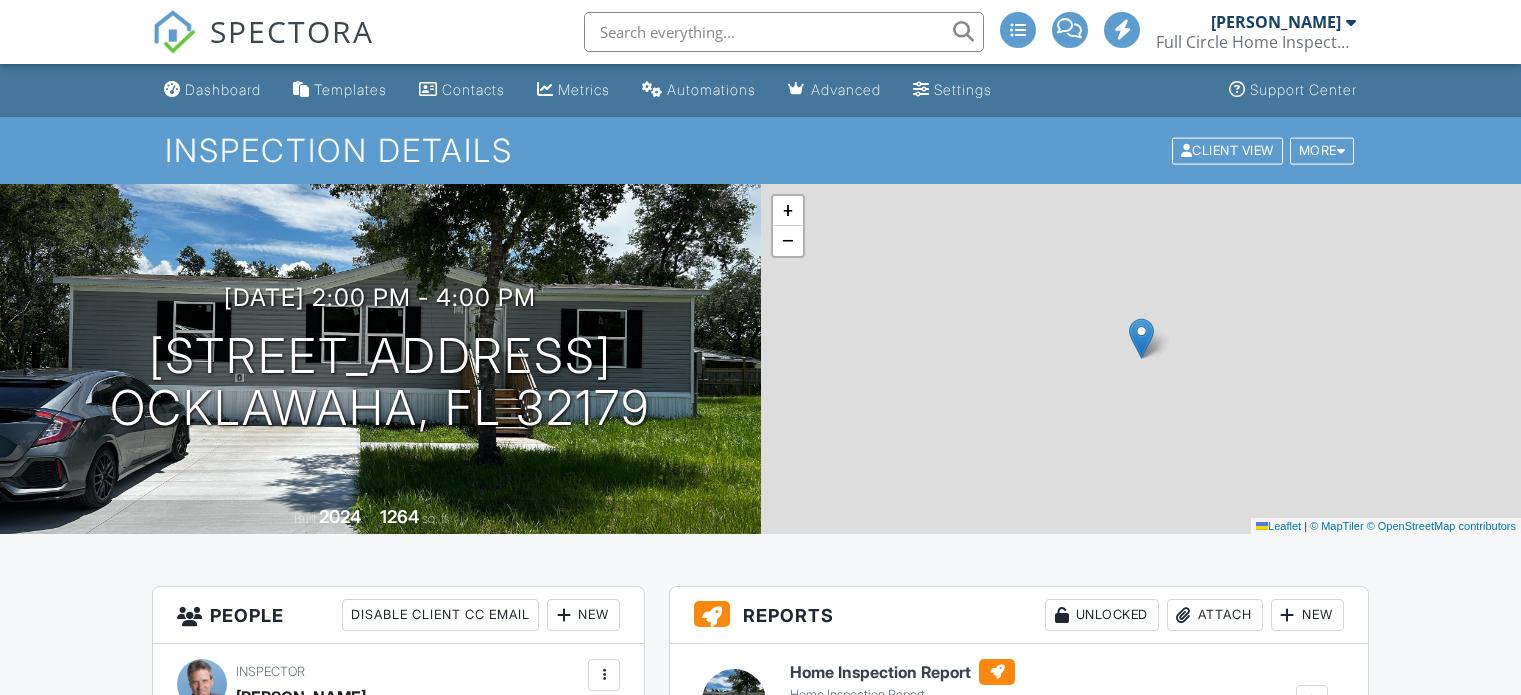 click on "Dashboard" at bounding box center (223, 89) 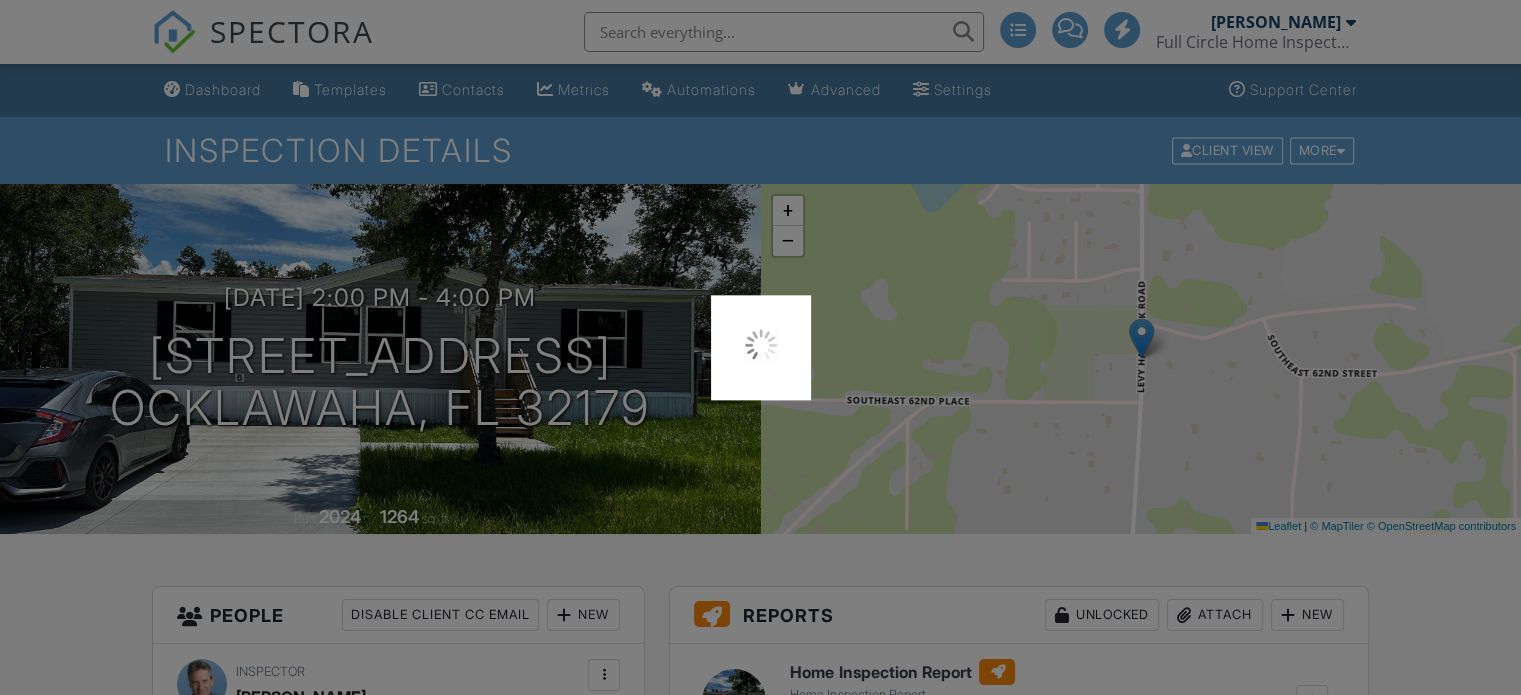 scroll, scrollTop: 0, scrollLeft: 0, axis: both 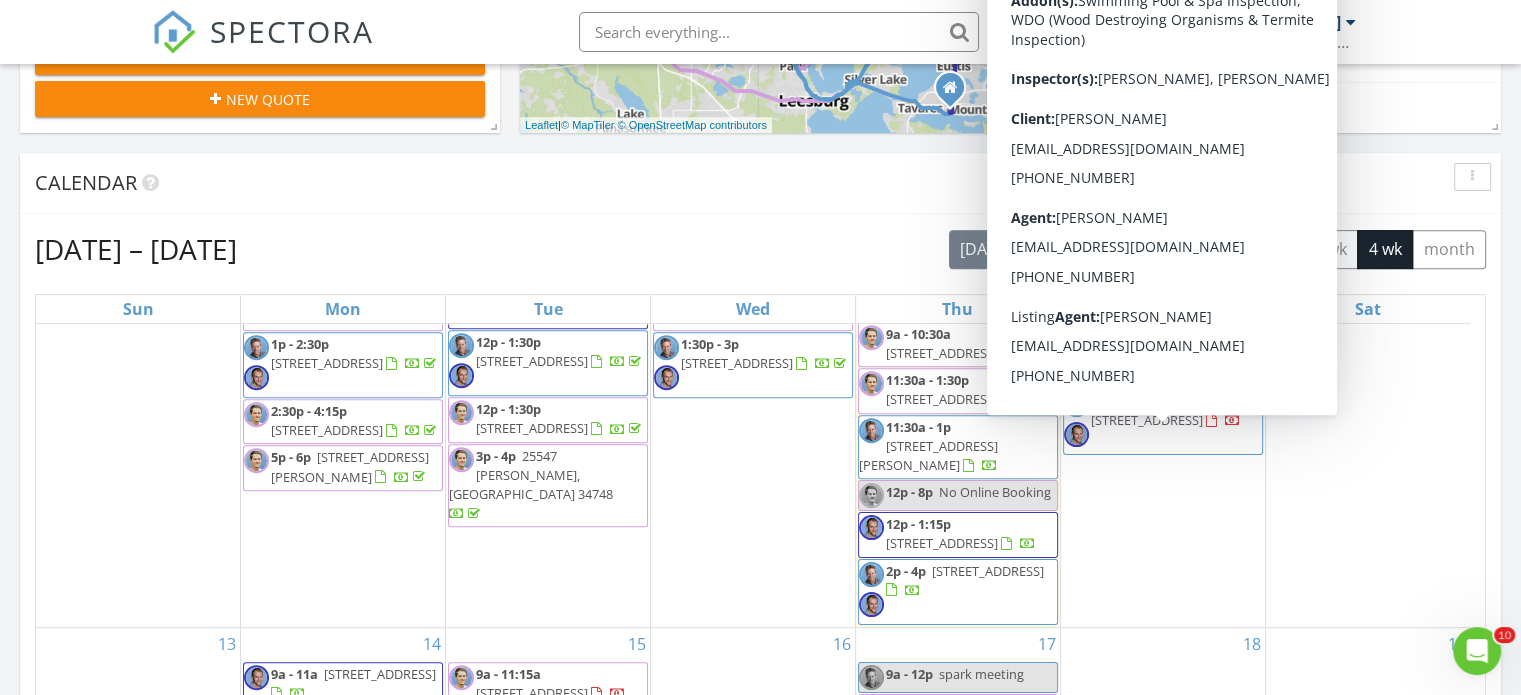 click on "Today
All Inspectors
9:00 am
13491 E Hwy 316, Fort McCoy, FL 32134
Alex Bruhl
1 hours and 31 minutes drive time   57.1 miles       9:00 am
1228 Zapata Pl, Lady Lake, FL 32159
Jim Reynolds
46 minutes drive time   23.7 miles       9:00 am
6426 SW 60th Ave, Ocala, FL 34474
Taylor Reynolds
1 hours and 17 minutes drive time   51.8 miles       11:30 am
130 E Pendleton Ave, Eustis, FL 32726
Jim Reynolds
45 minutes drive time   25.4 miles       11:30 am
7 Great Oak Dr, Fruitland Park, FL 34731
Taylor Reynolds
56 minutes drive time   36.6 miles       12:00 pm" at bounding box center (760, 443) 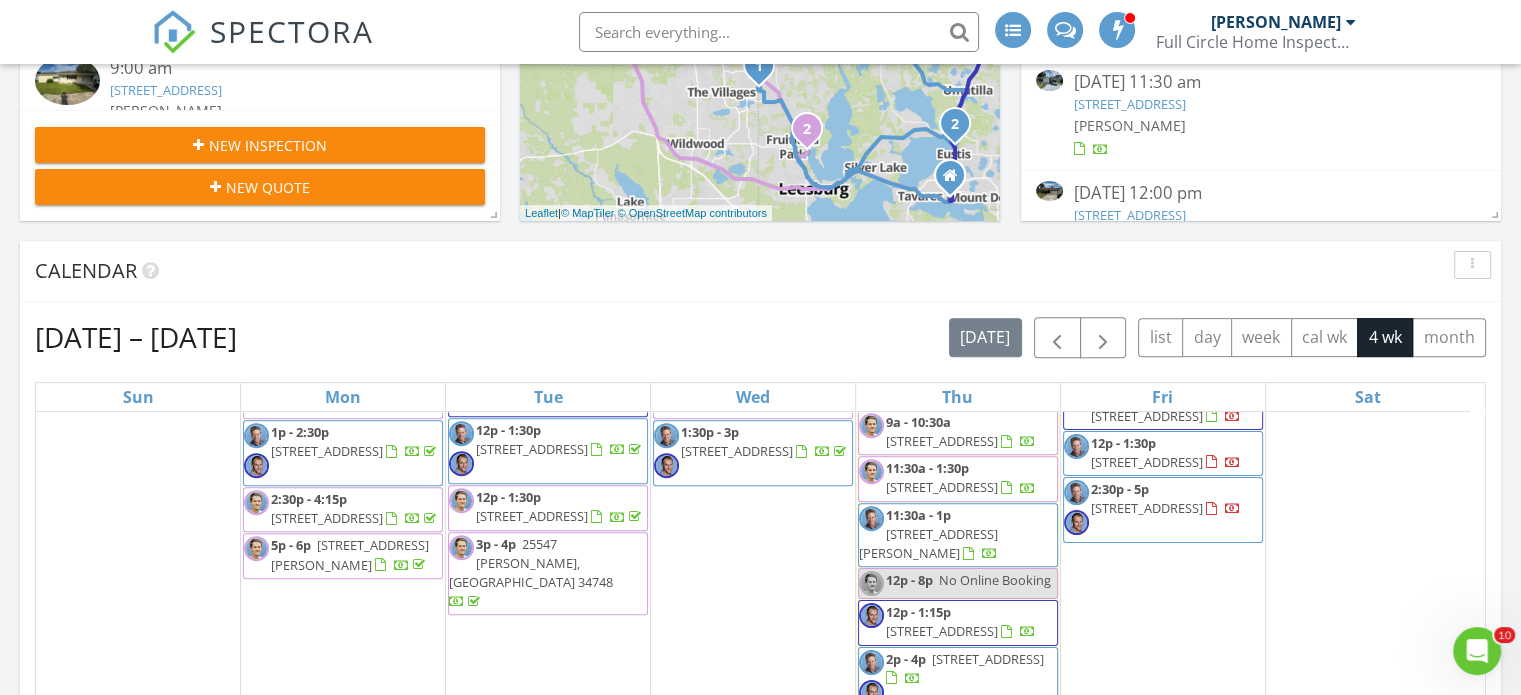 scroll, scrollTop: 635, scrollLeft: 0, axis: vertical 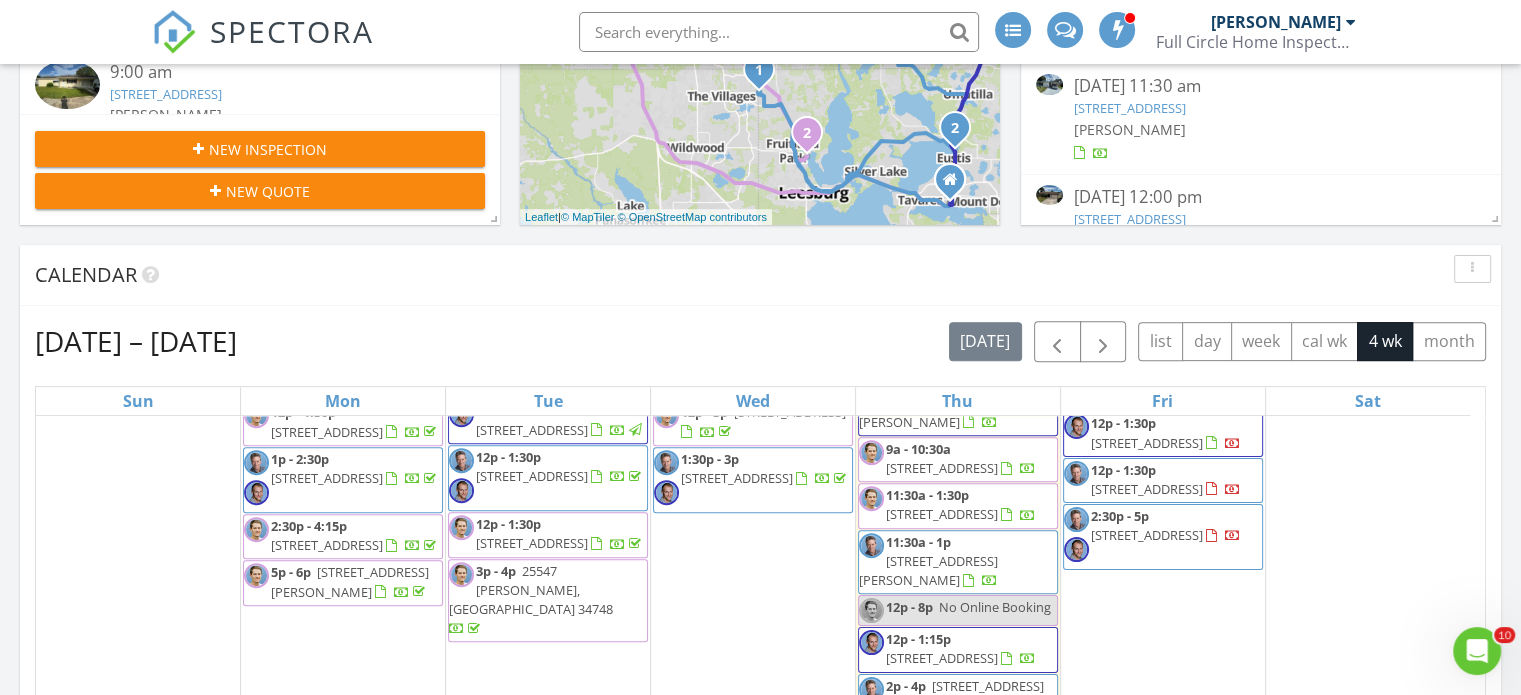 click at bounding box center (779, 32) 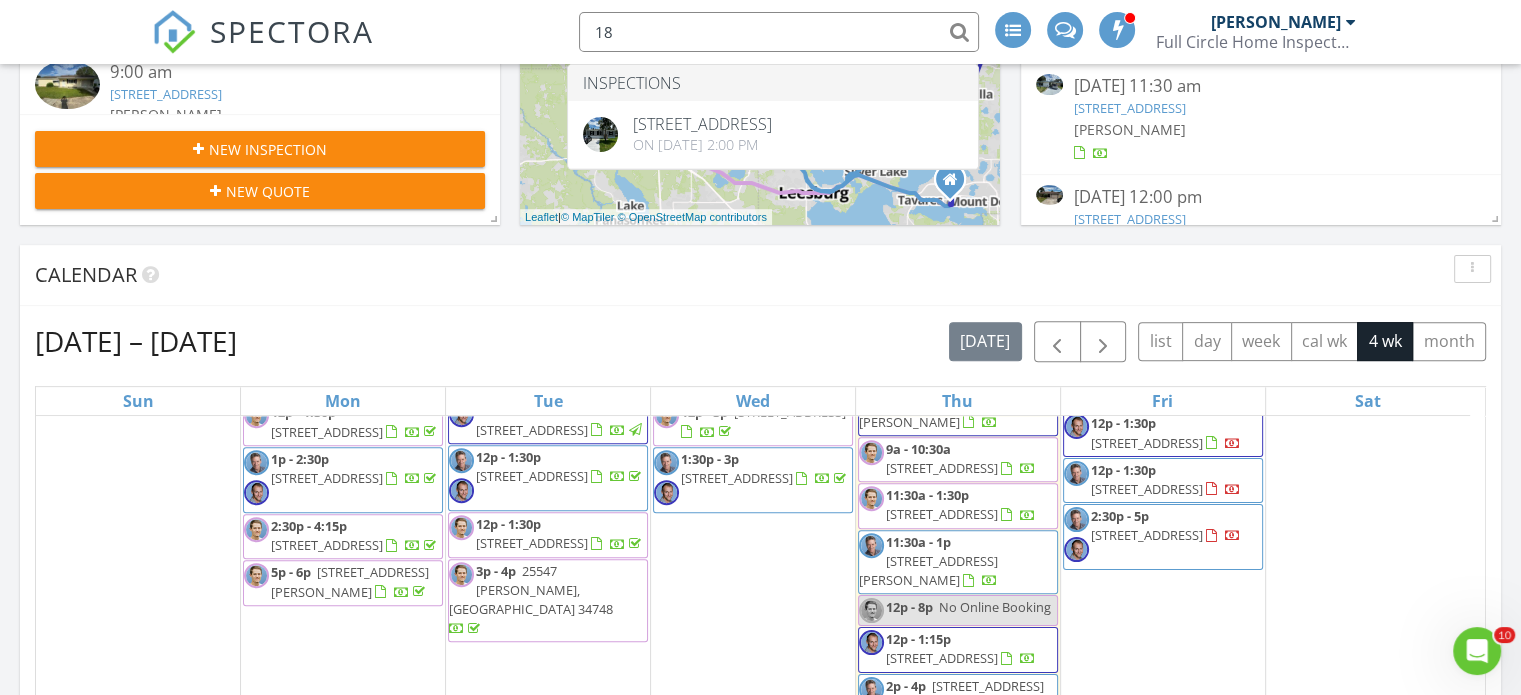 type on "1" 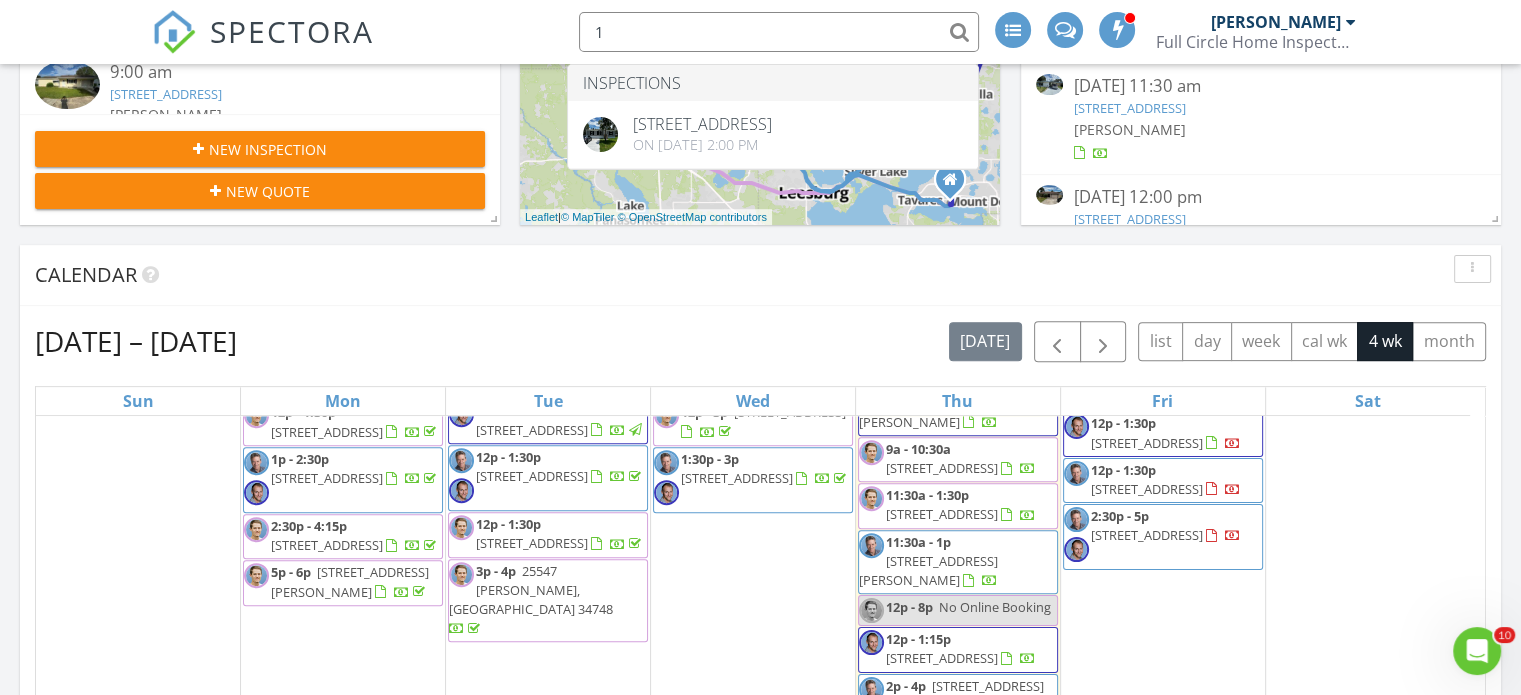 type 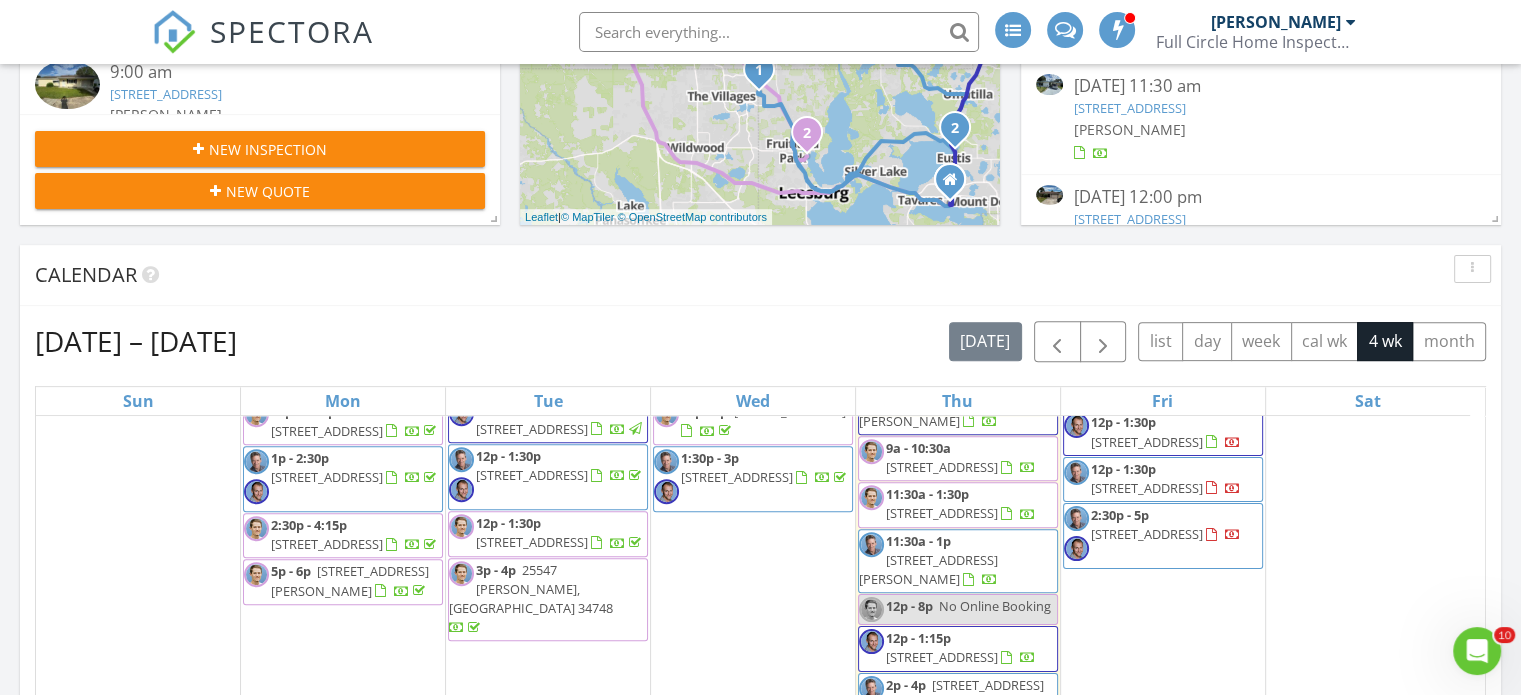 scroll, scrollTop: 159, scrollLeft: 0, axis: vertical 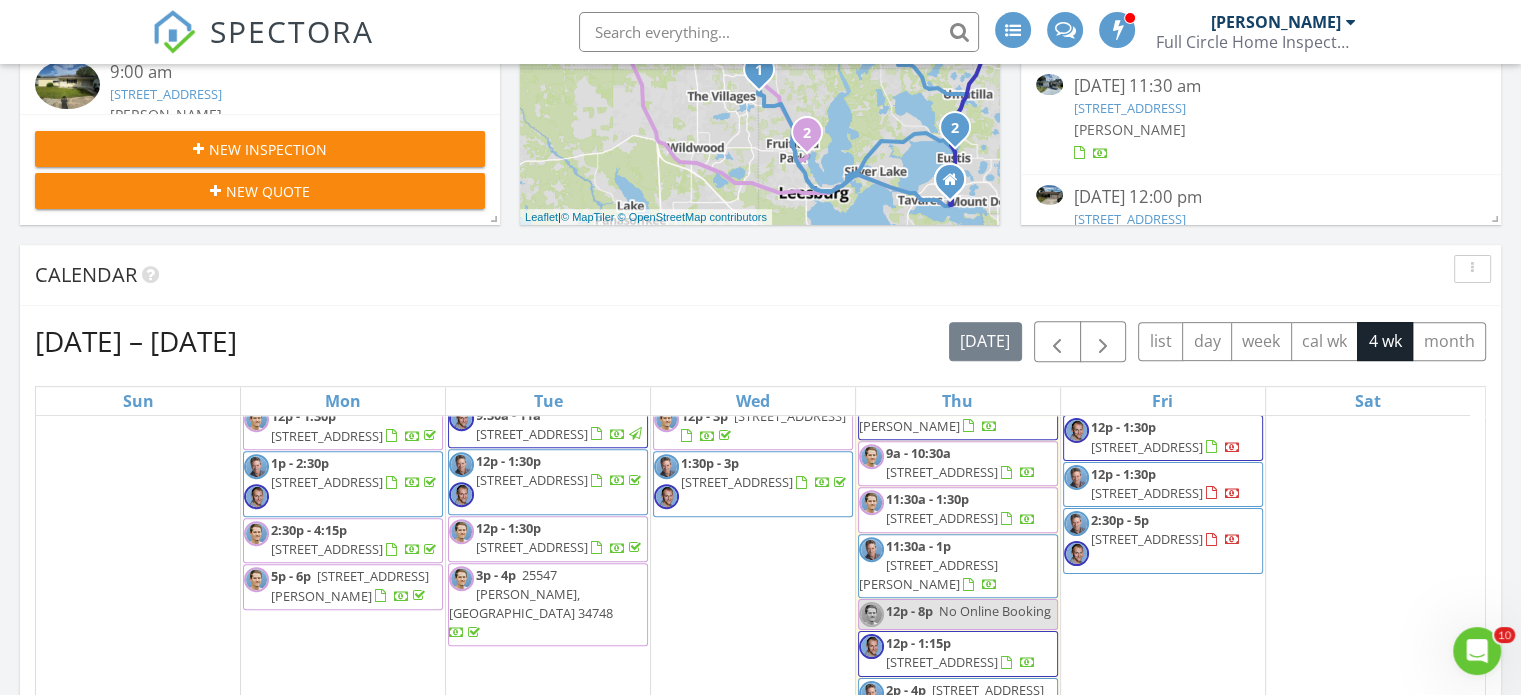 click on "8235 SE Hwy 42, SUMMERFIELD 34491" at bounding box center [942, 662] 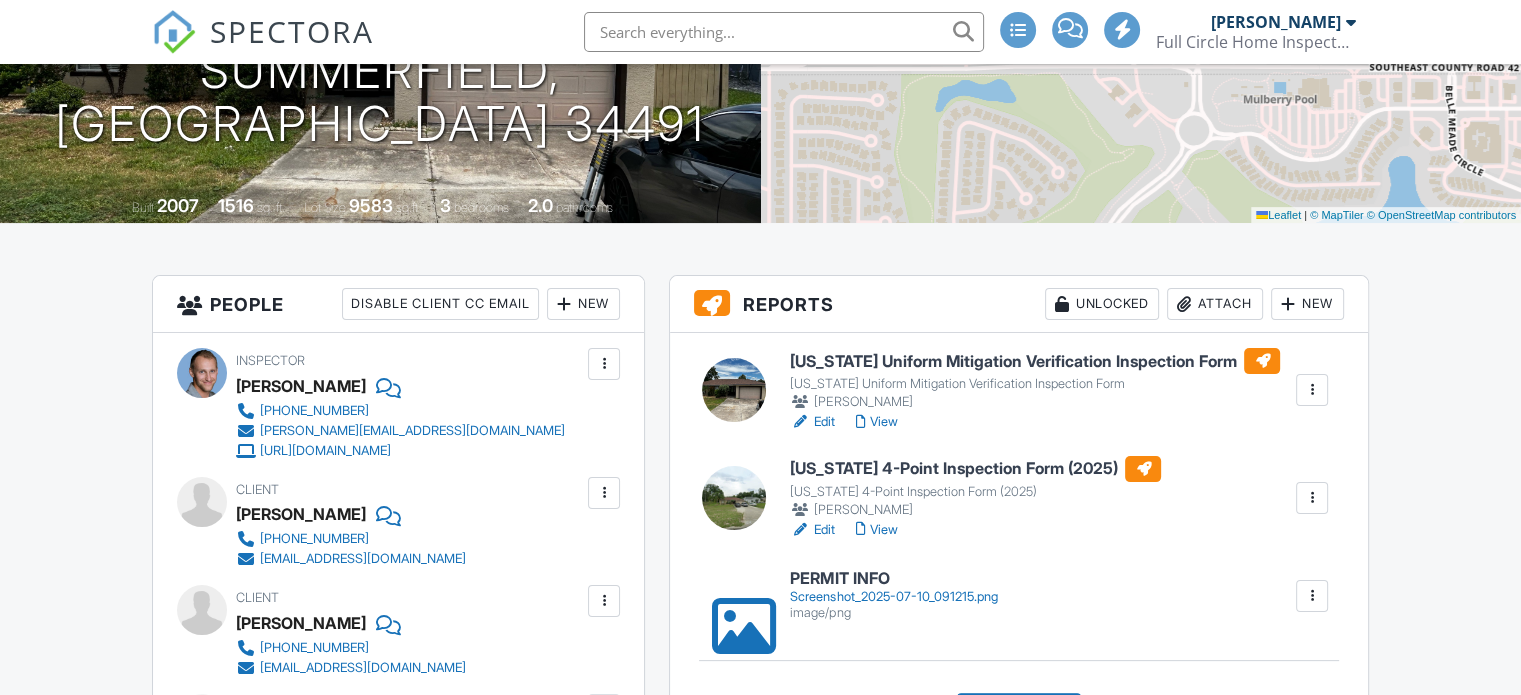 scroll, scrollTop: 403, scrollLeft: 0, axis: vertical 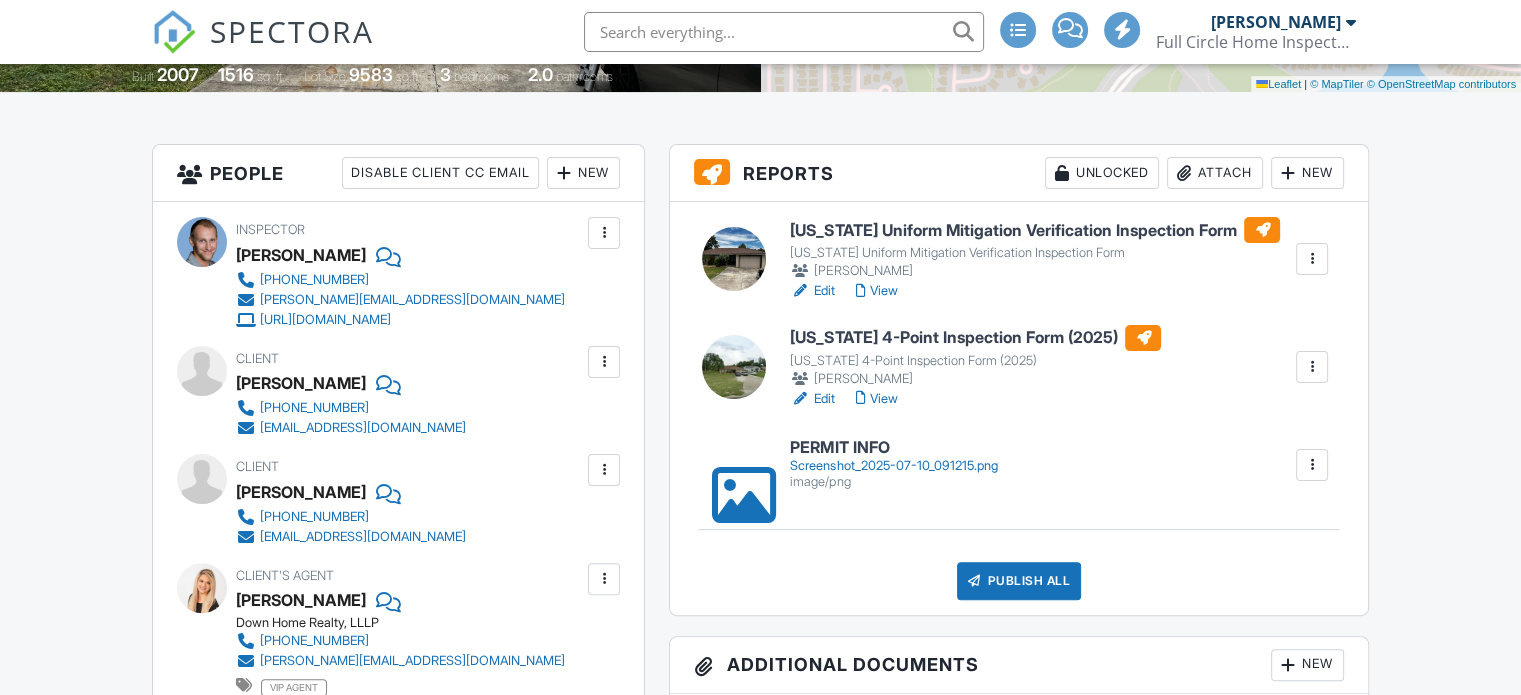 click on "Florida Uniform Mitigation Verification Inspection Form" at bounding box center (1035, 230) 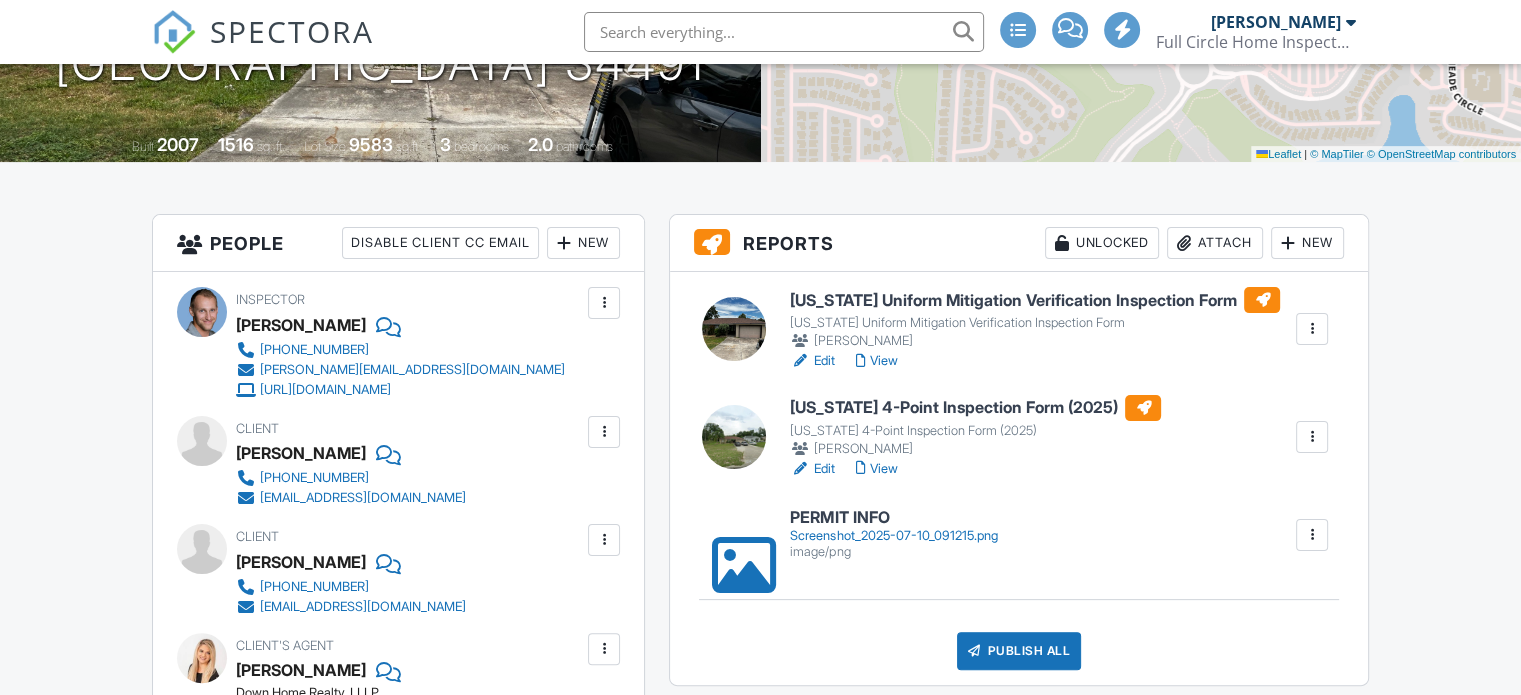 scroll, scrollTop: 372, scrollLeft: 0, axis: vertical 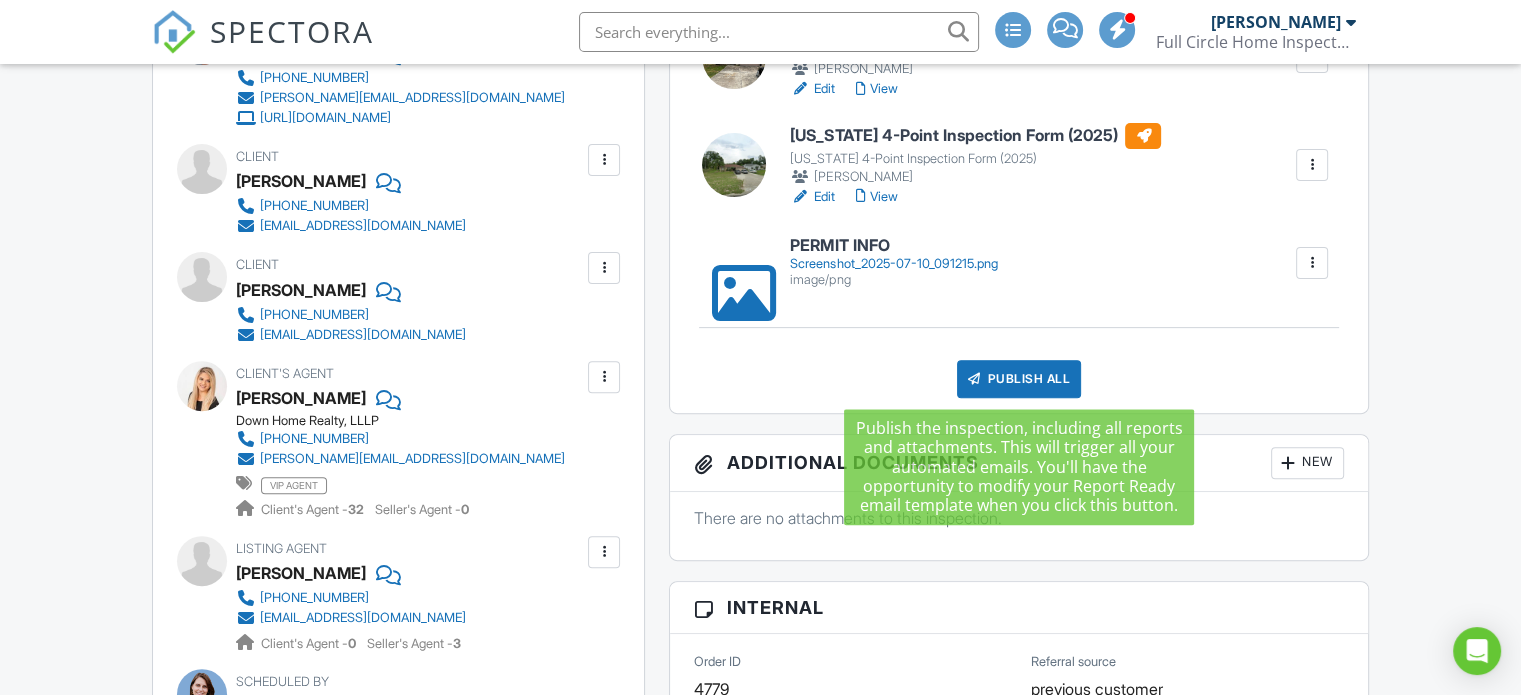click on "Publish All" at bounding box center (1019, 379) 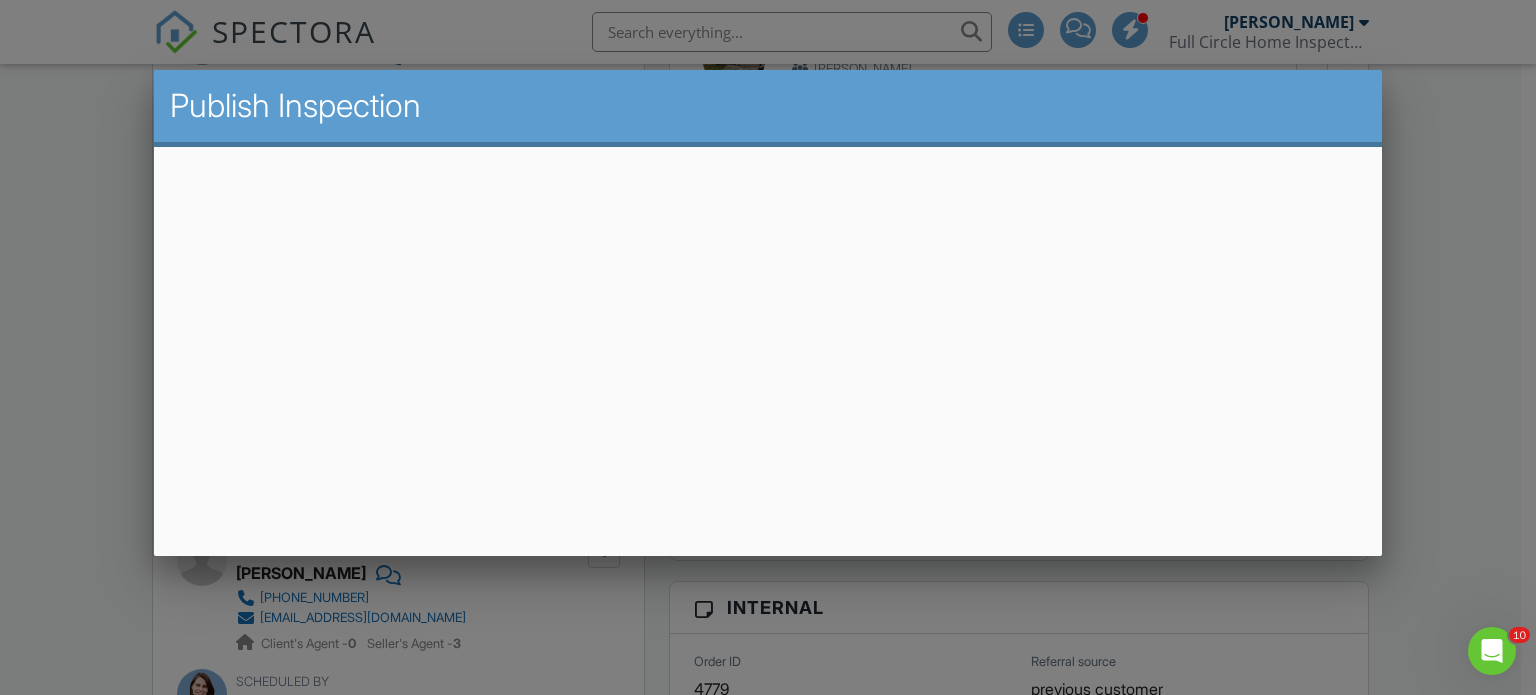 scroll, scrollTop: 0, scrollLeft: 0, axis: both 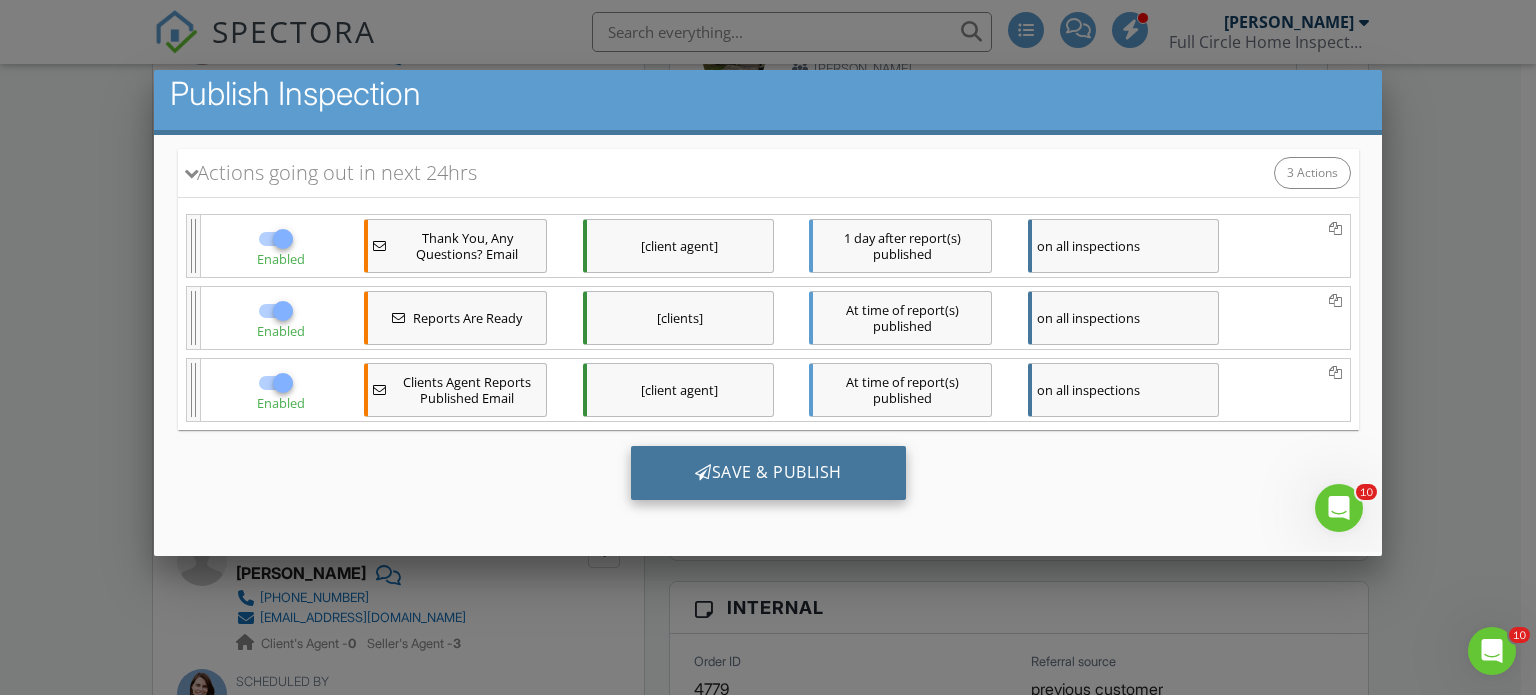 click on "Save & Publish" at bounding box center (767, 472) 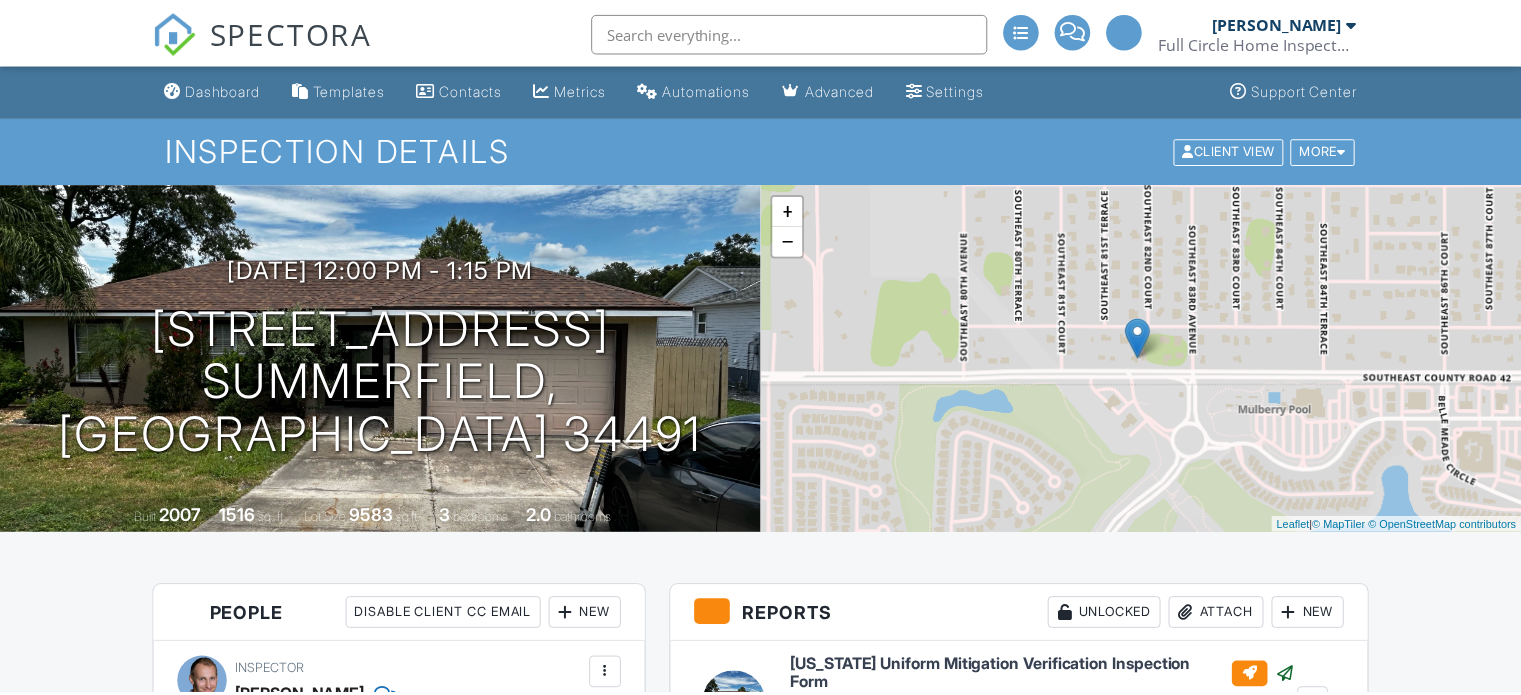 scroll, scrollTop: 0, scrollLeft: 0, axis: both 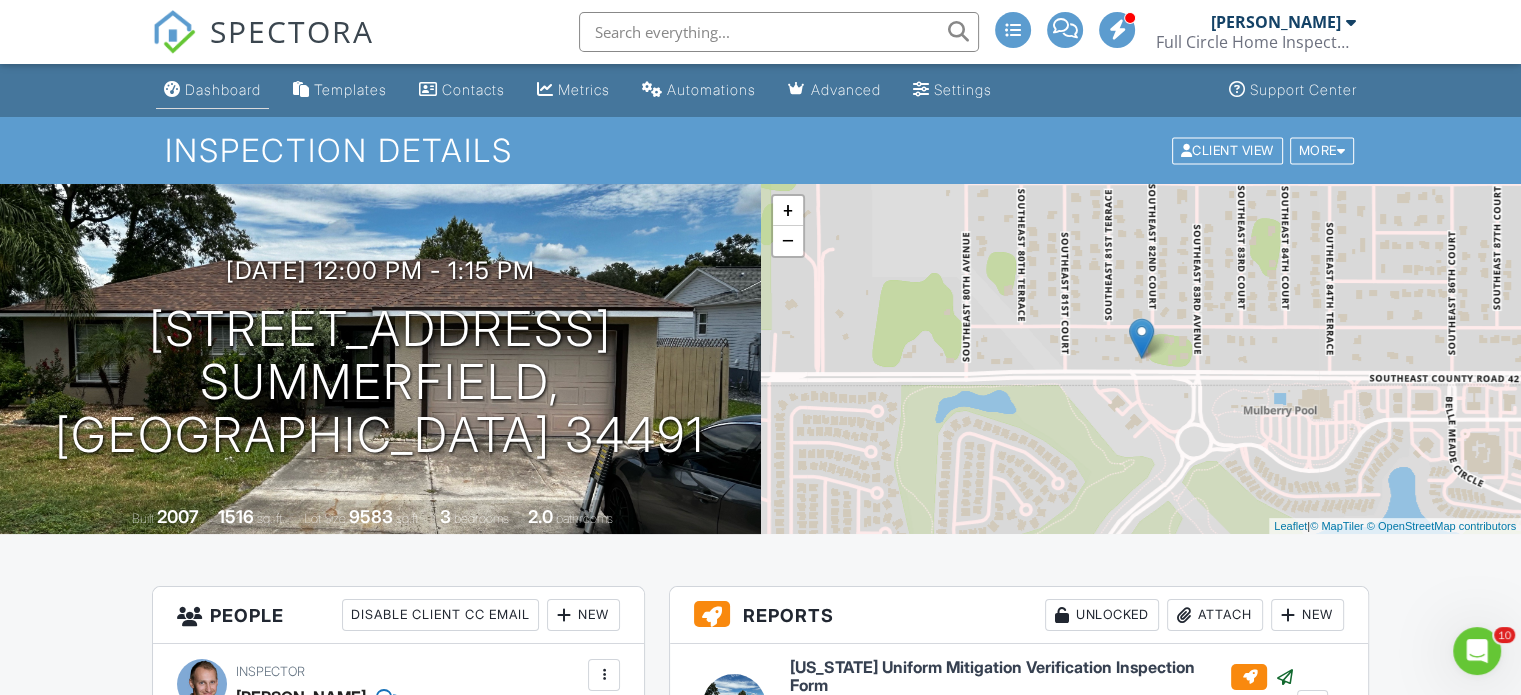 click on "Dashboard" at bounding box center [223, 89] 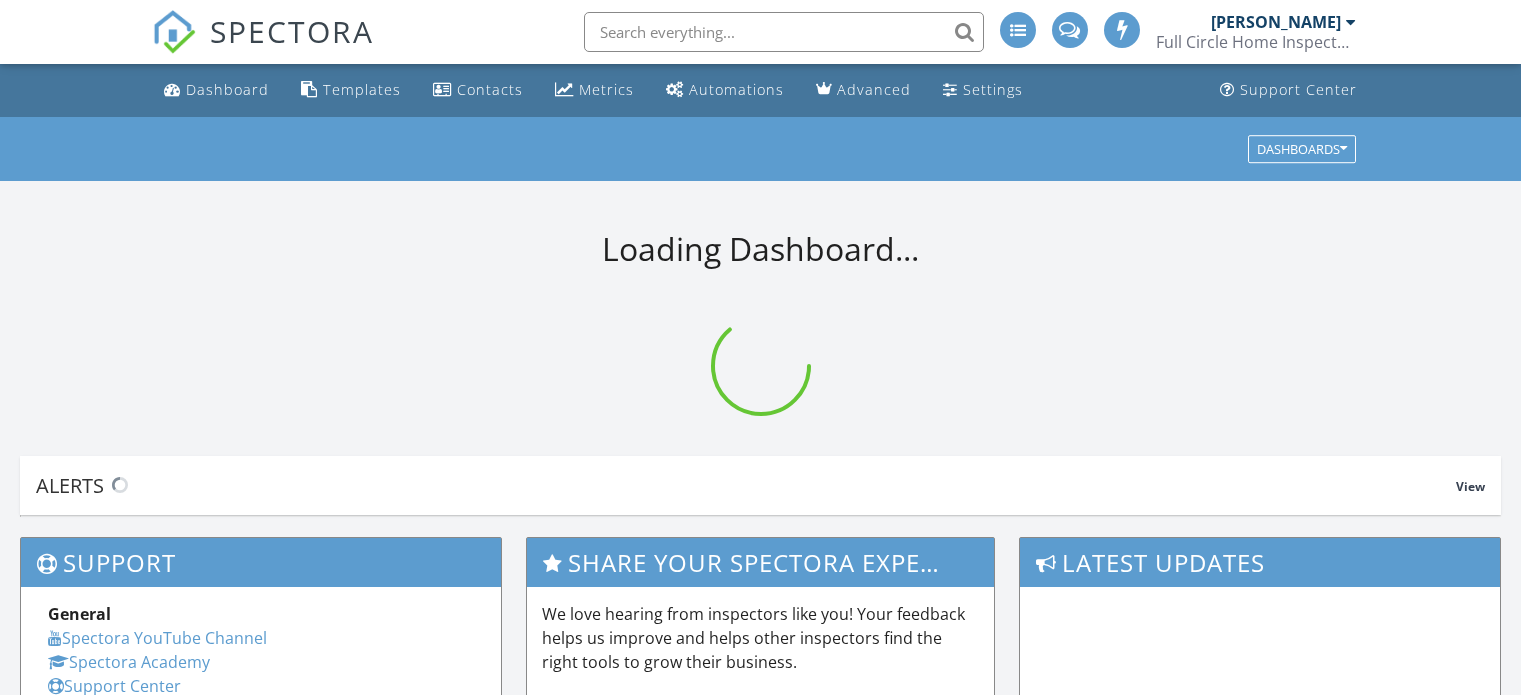 scroll, scrollTop: 0, scrollLeft: 0, axis: both 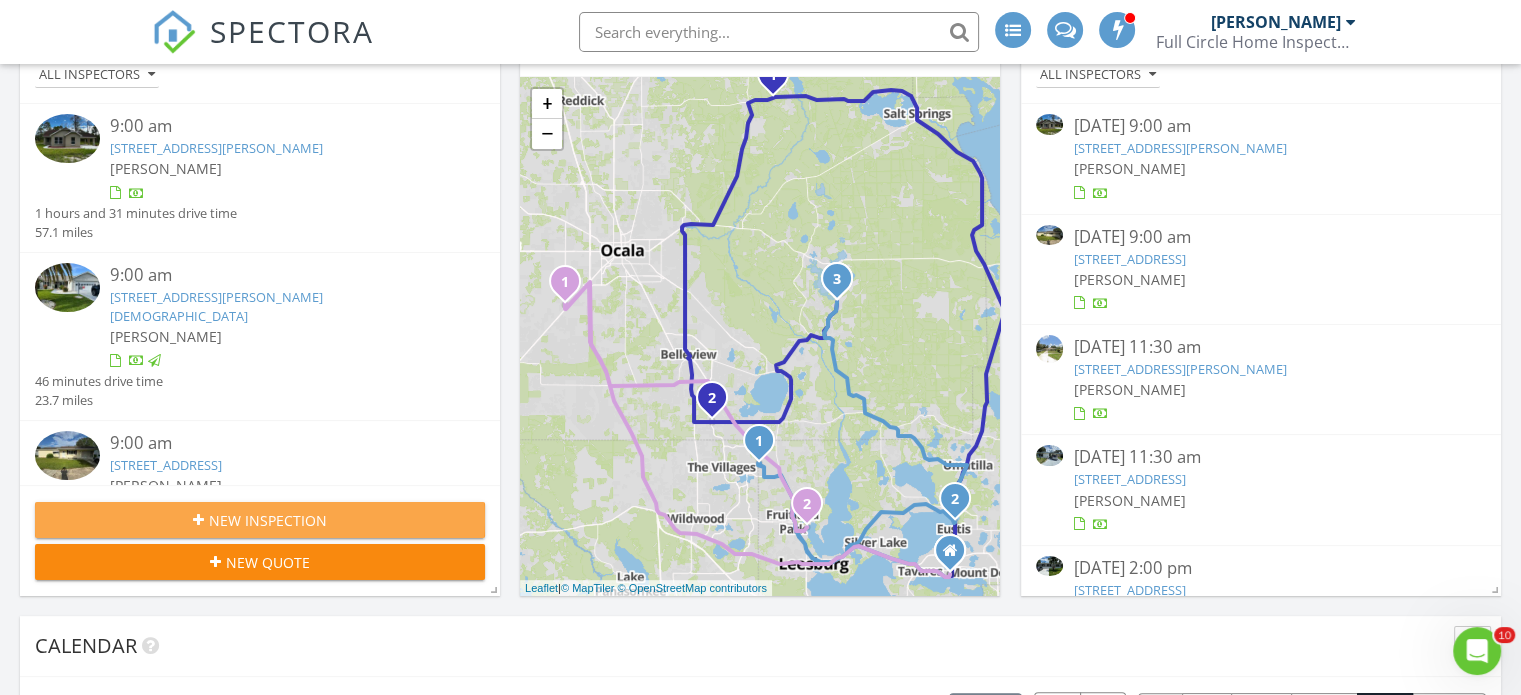 click on "New Inspection" at bounding box center (268, 520) 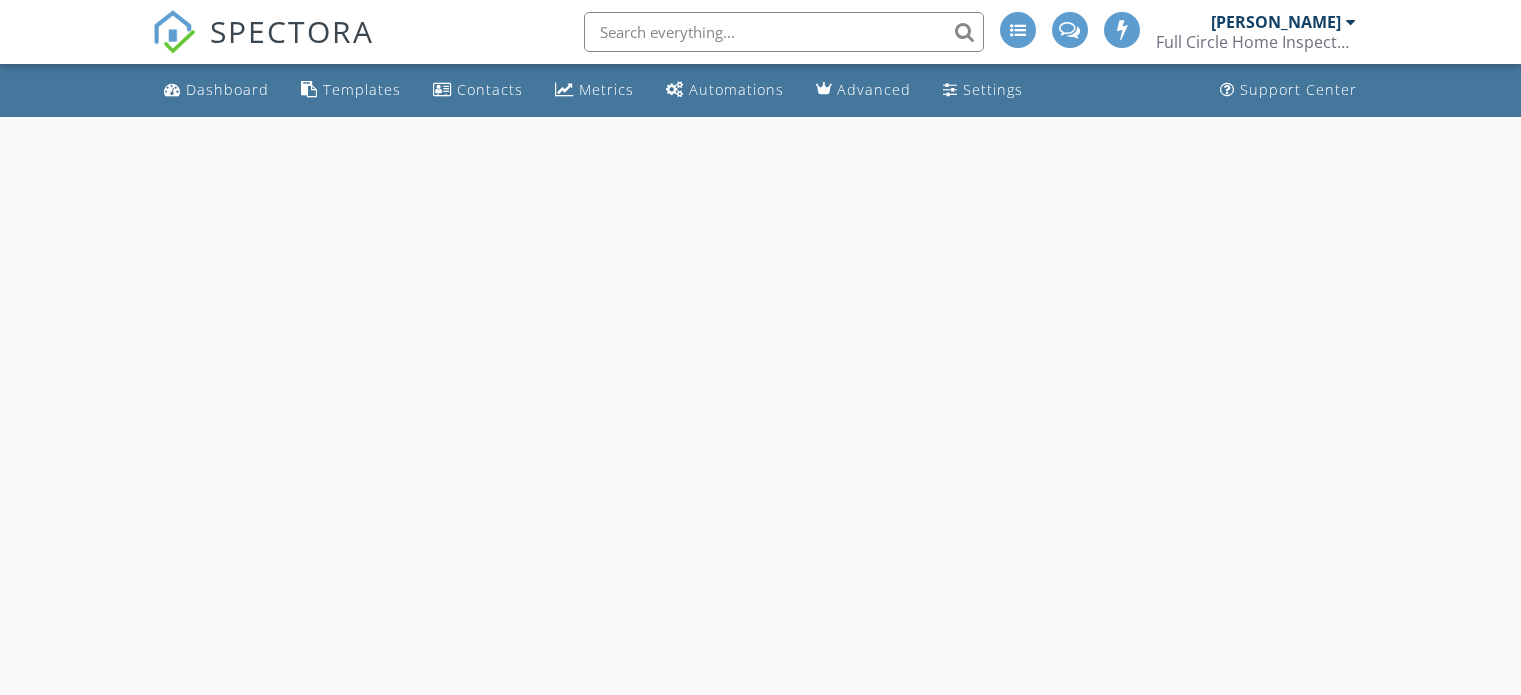 scroll, scrollTop: 0, scrollLeft: 0, axis: both 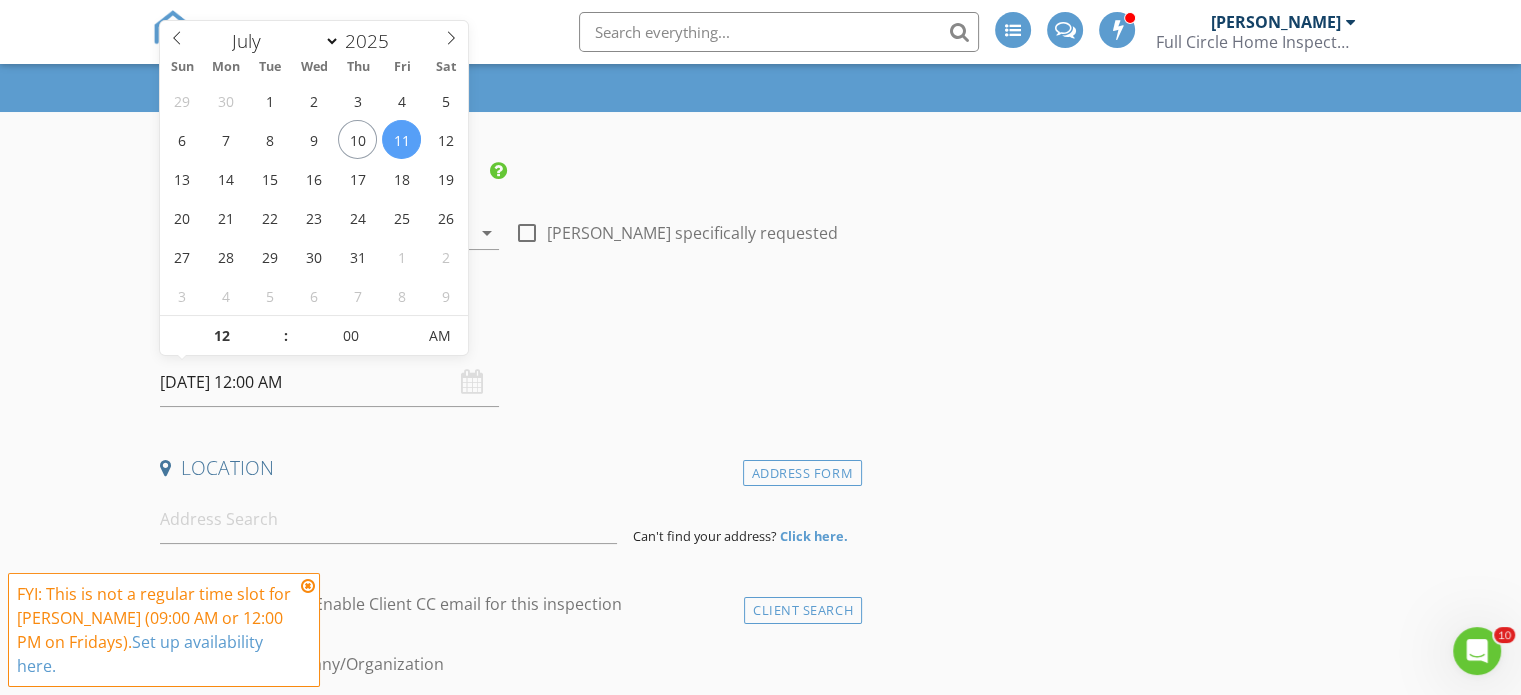 click on "07/11/2025 12:00 AM" at bounding box center (329, 382) 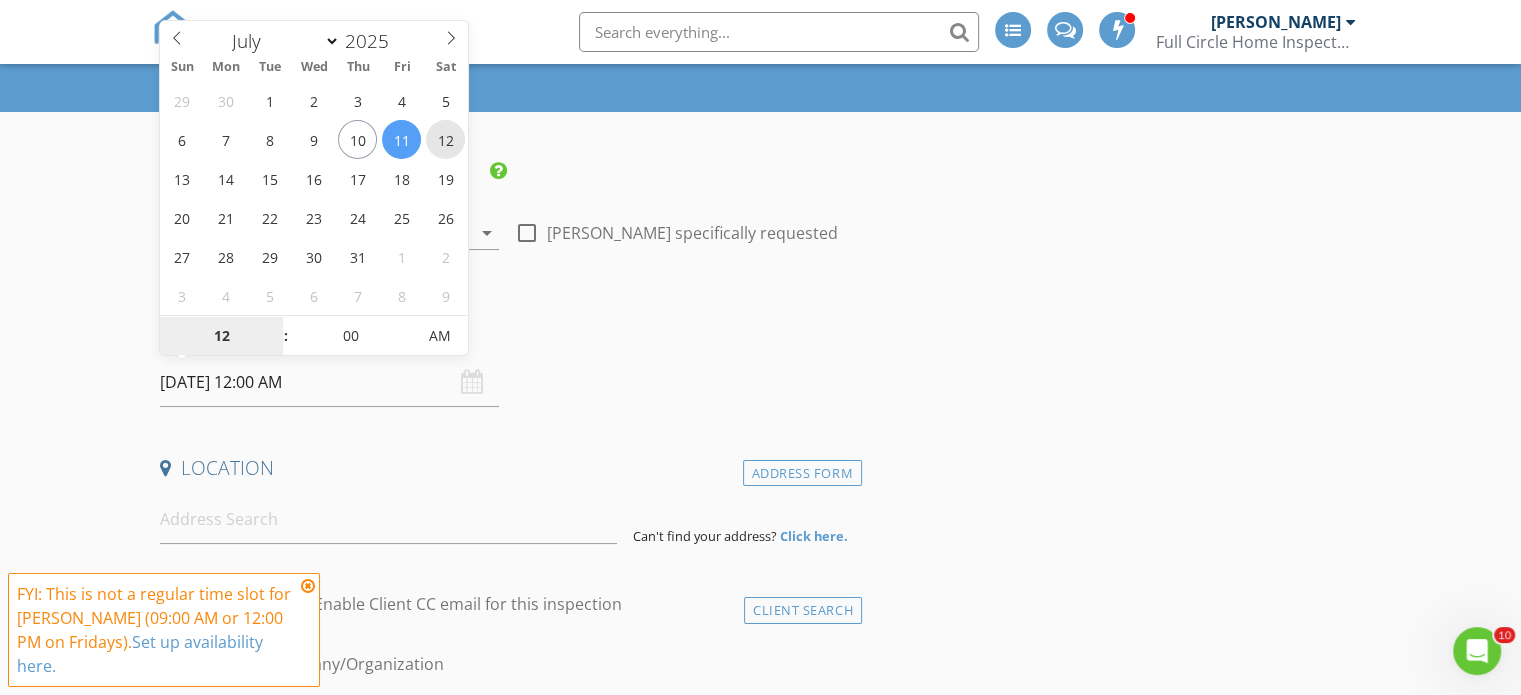 type on "07/12/2025 12:00 AM" 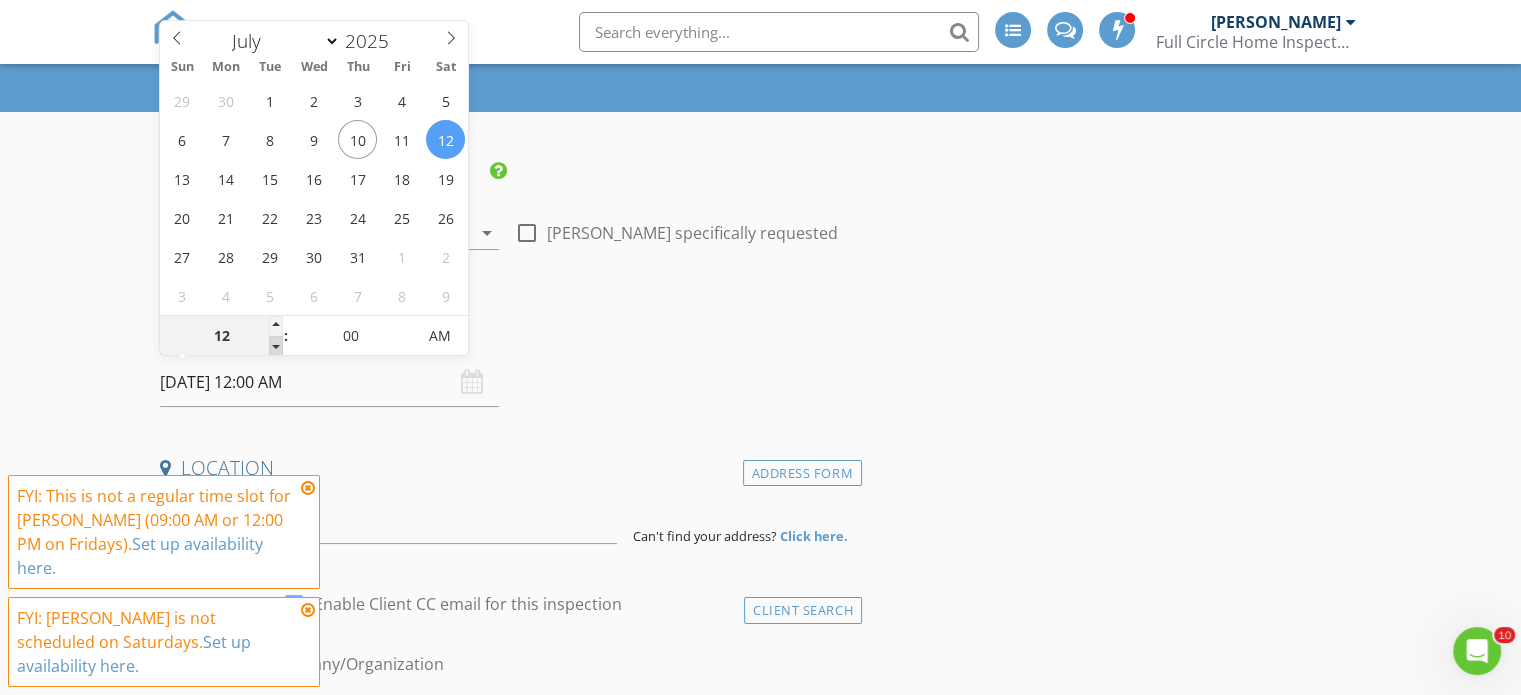 type on "11" 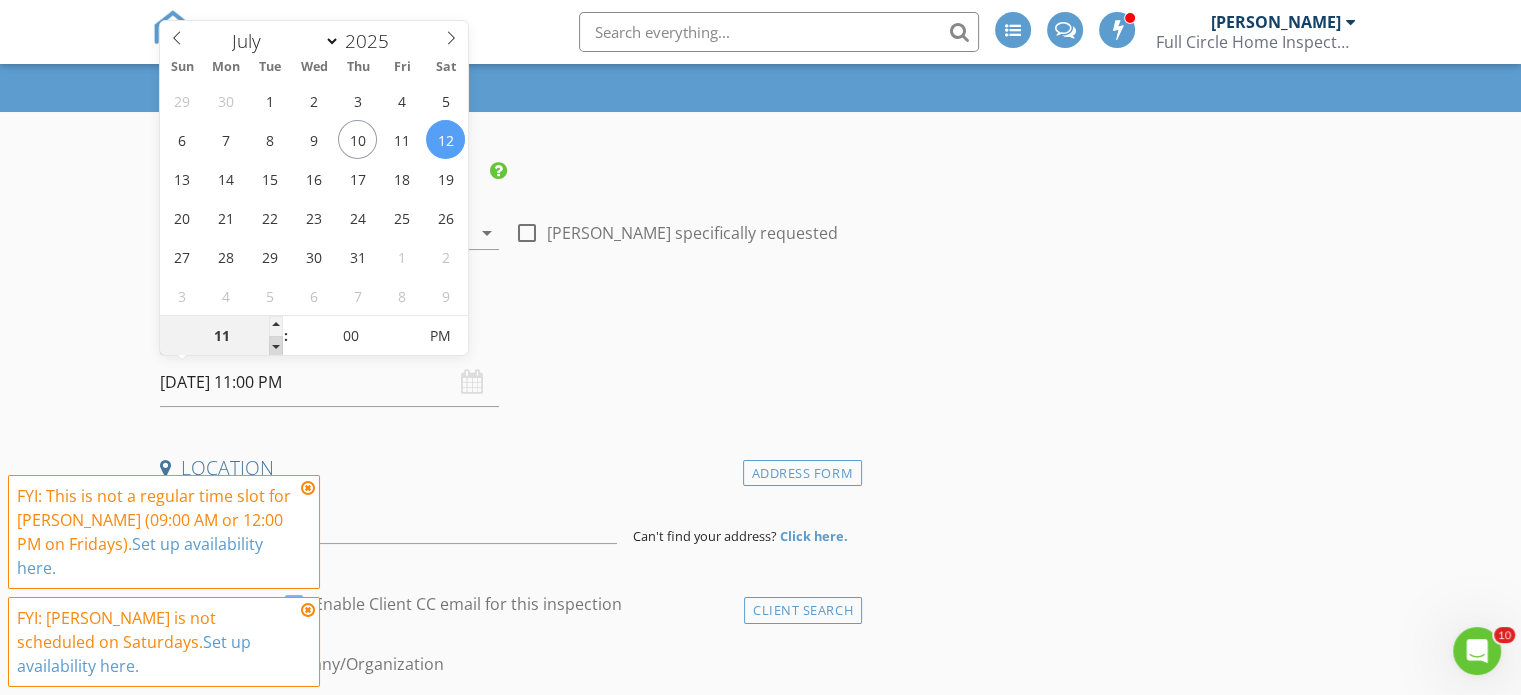 click at bounding box center (276, 346) 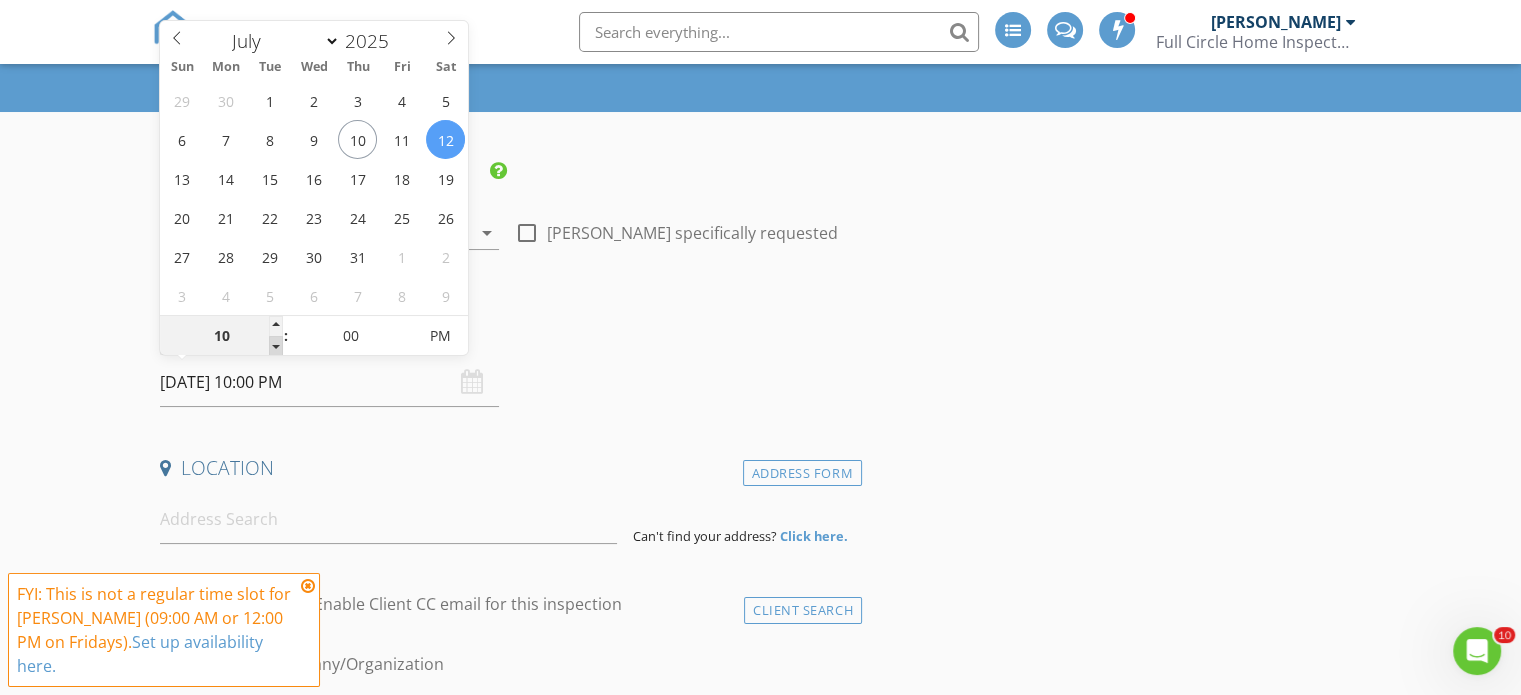 click at bounding box center [276, 346] 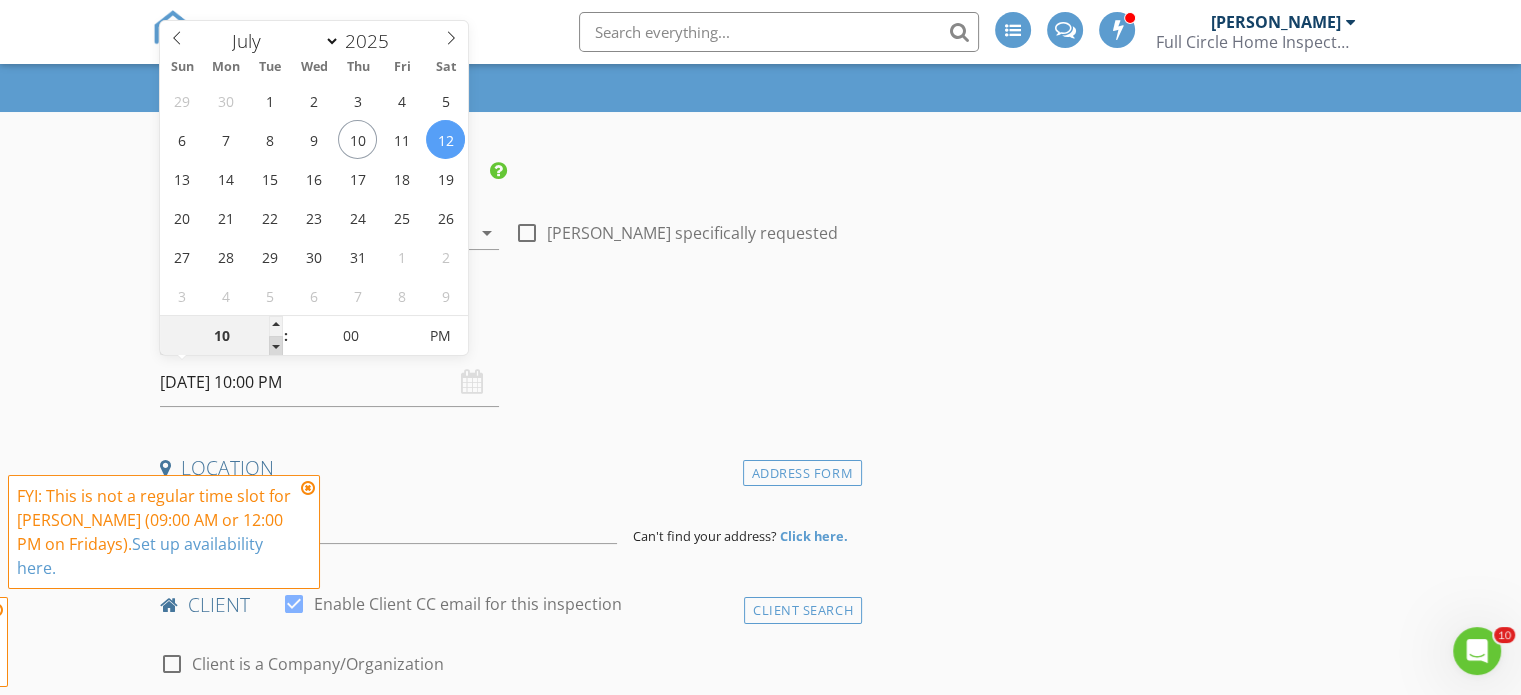 type on "09" 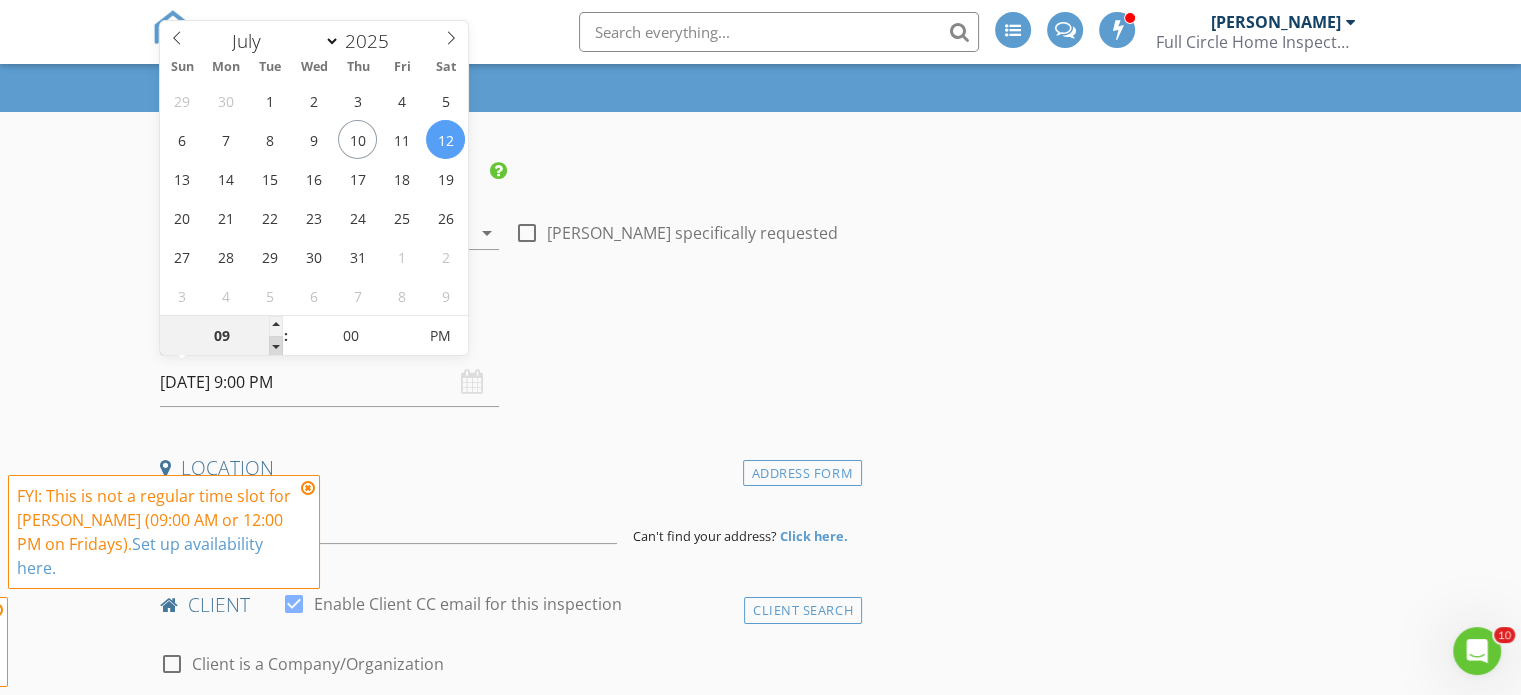 click at bounding box center (276, 346) 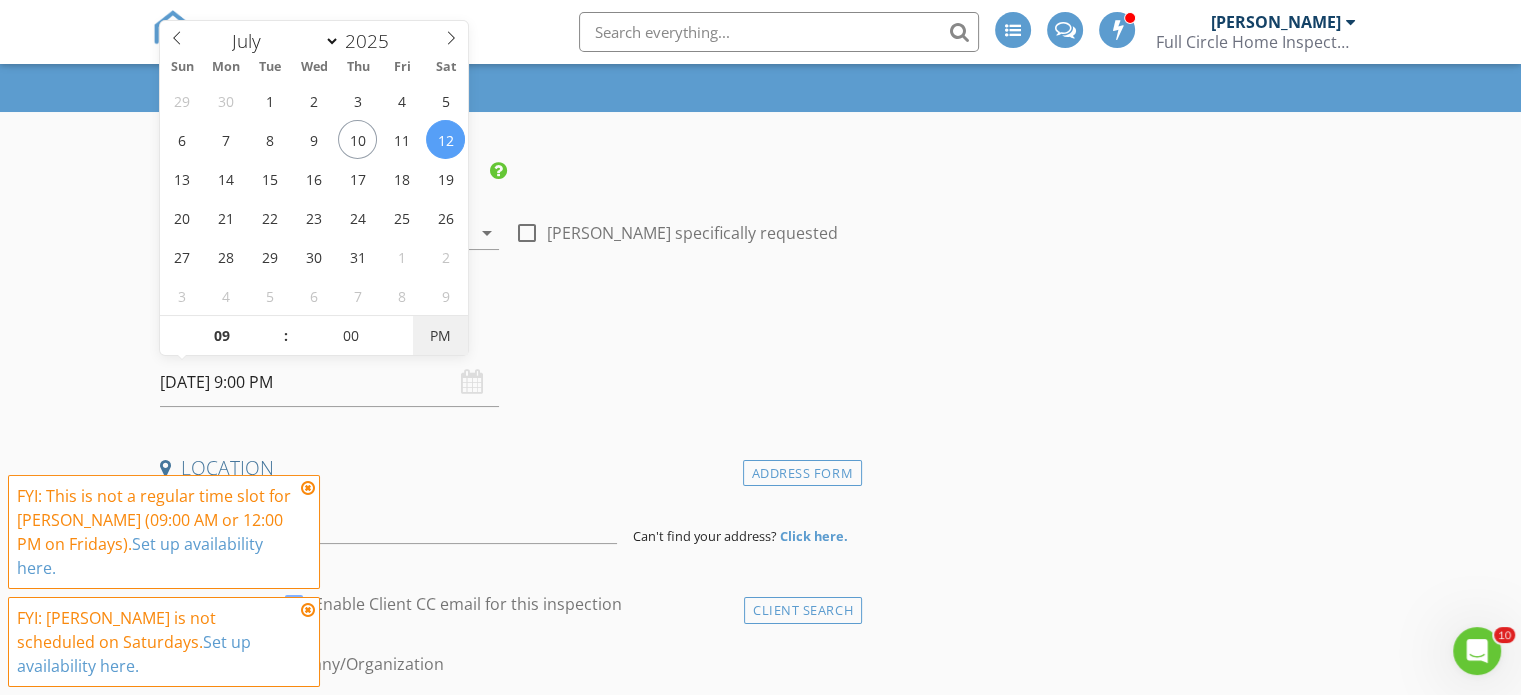 type on "07/12/2025 9:00 AM" 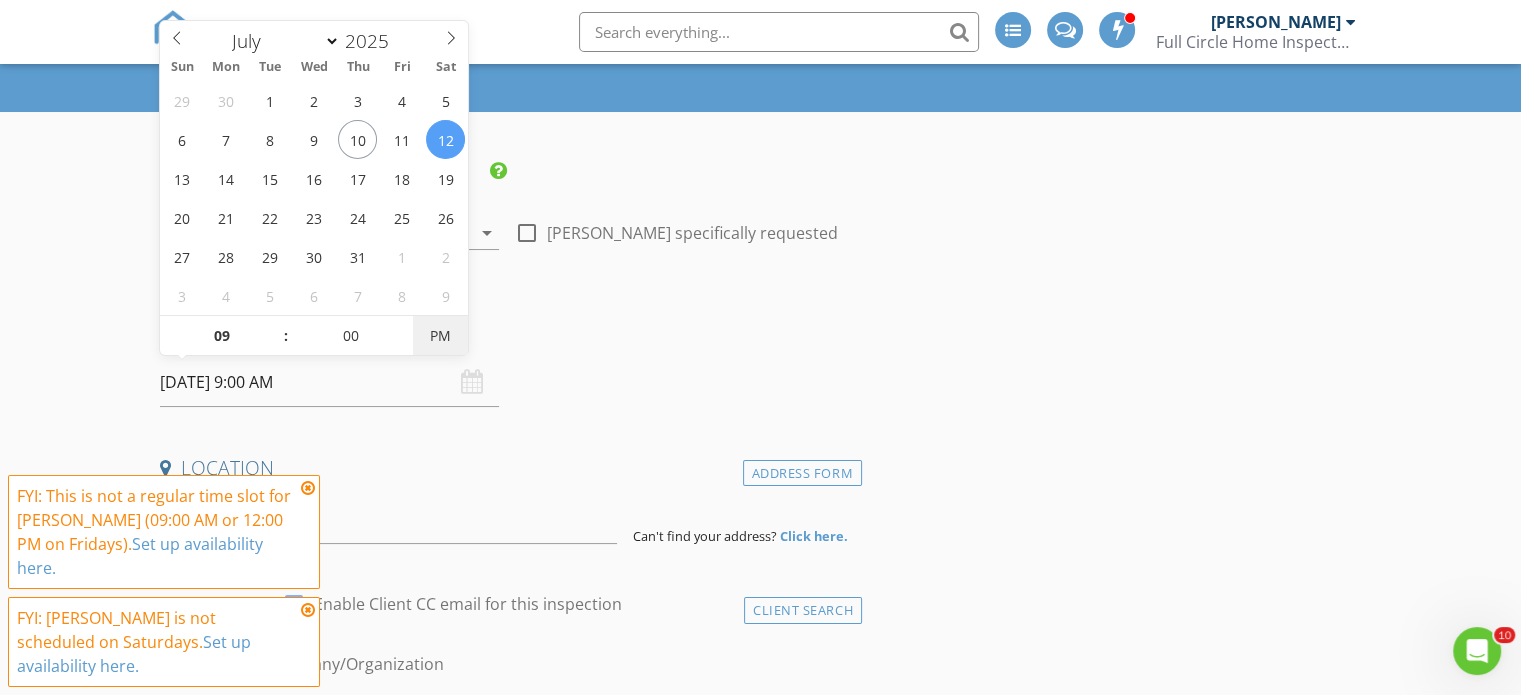click on "PM" at bounding box center [440, 336] 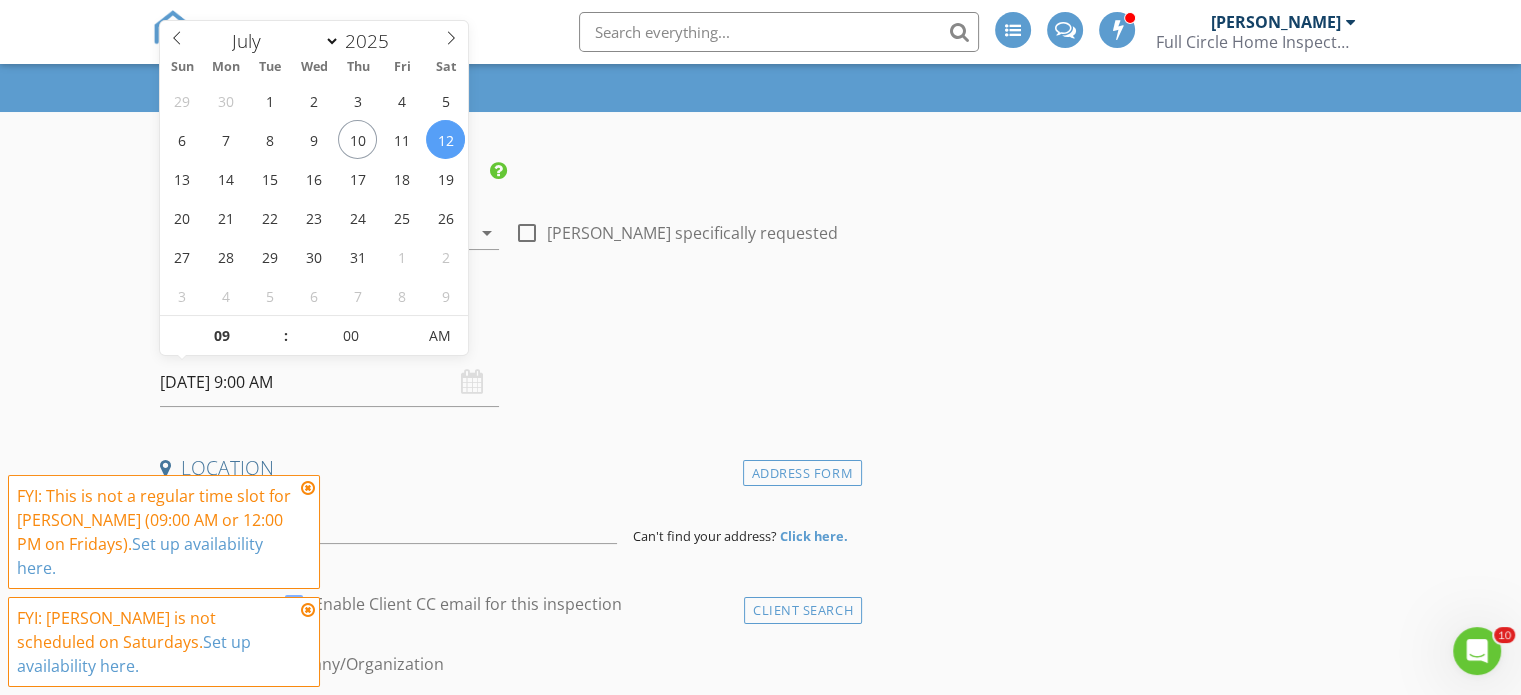 click on "Date/Time
07/12/2025 9:00 AM" at bounding box center (507, 362) 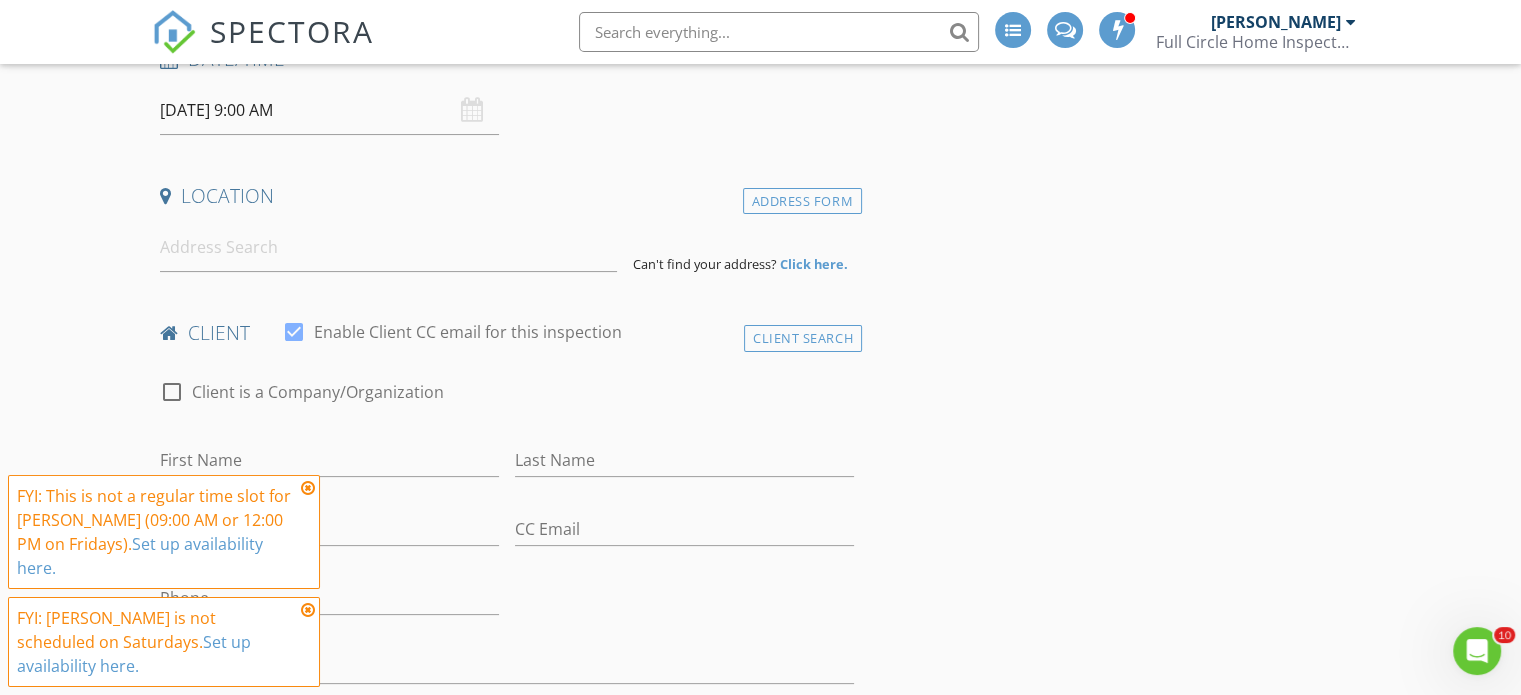 scroll, scrollTop: 347, scrollLeft: 0, axis: vertical 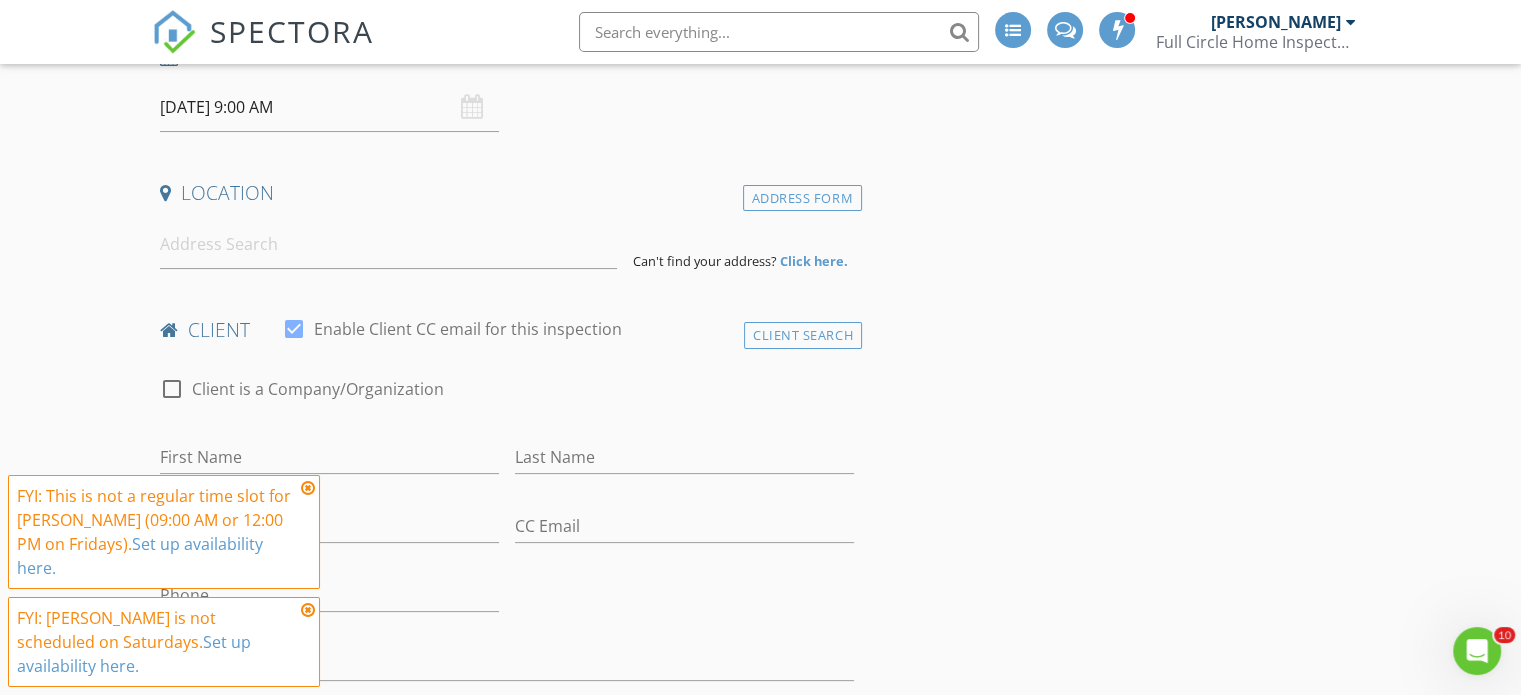 click at bounding box center [308, 488] 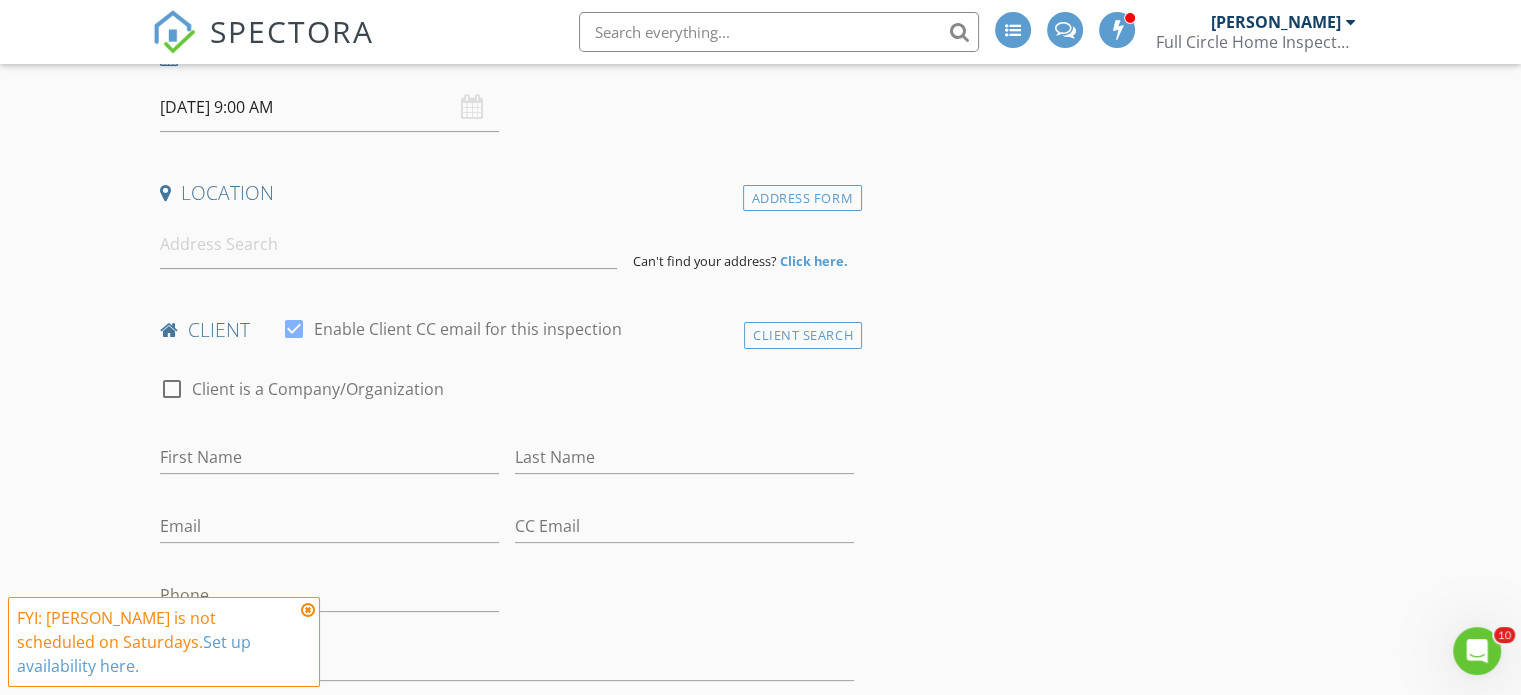 click at bounding box center (308, 610) 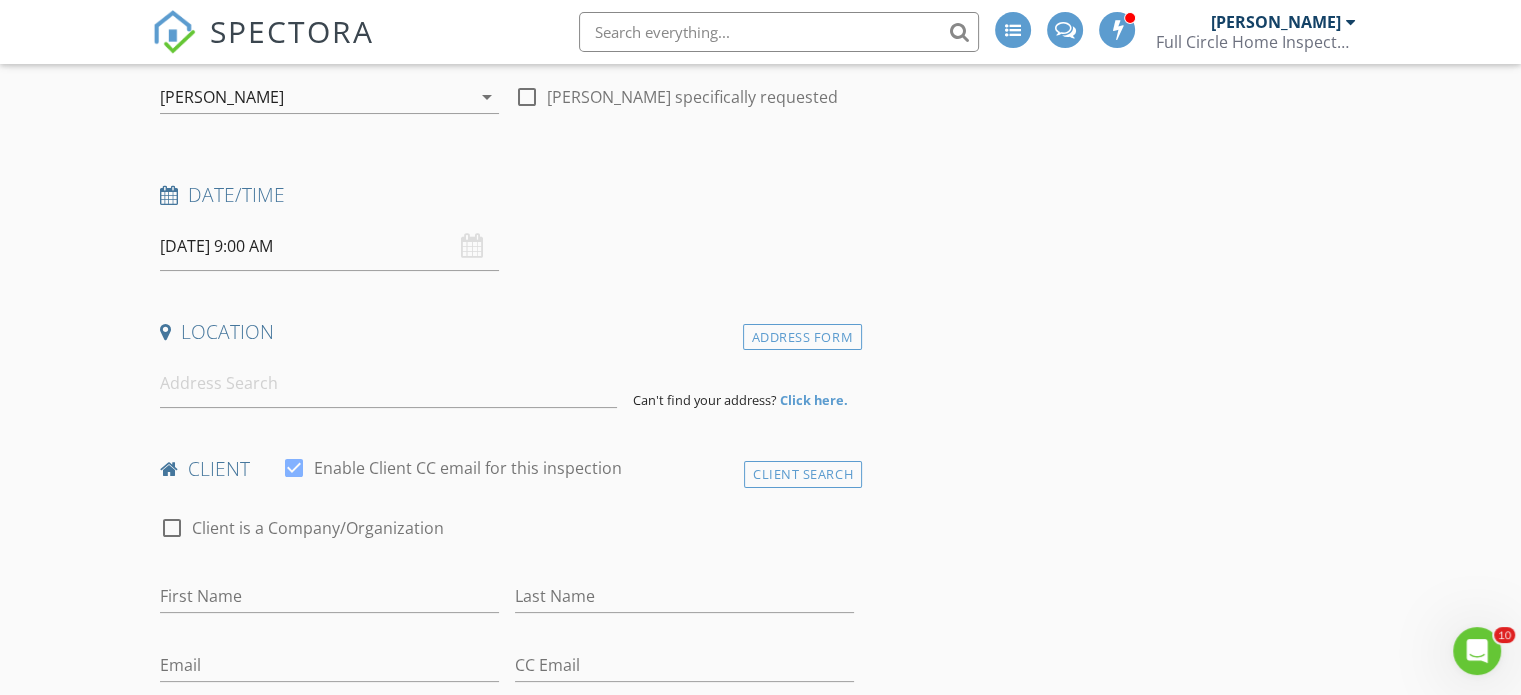 scroll, scrollTop: 98, scrollLeft: 0, axis: vertical 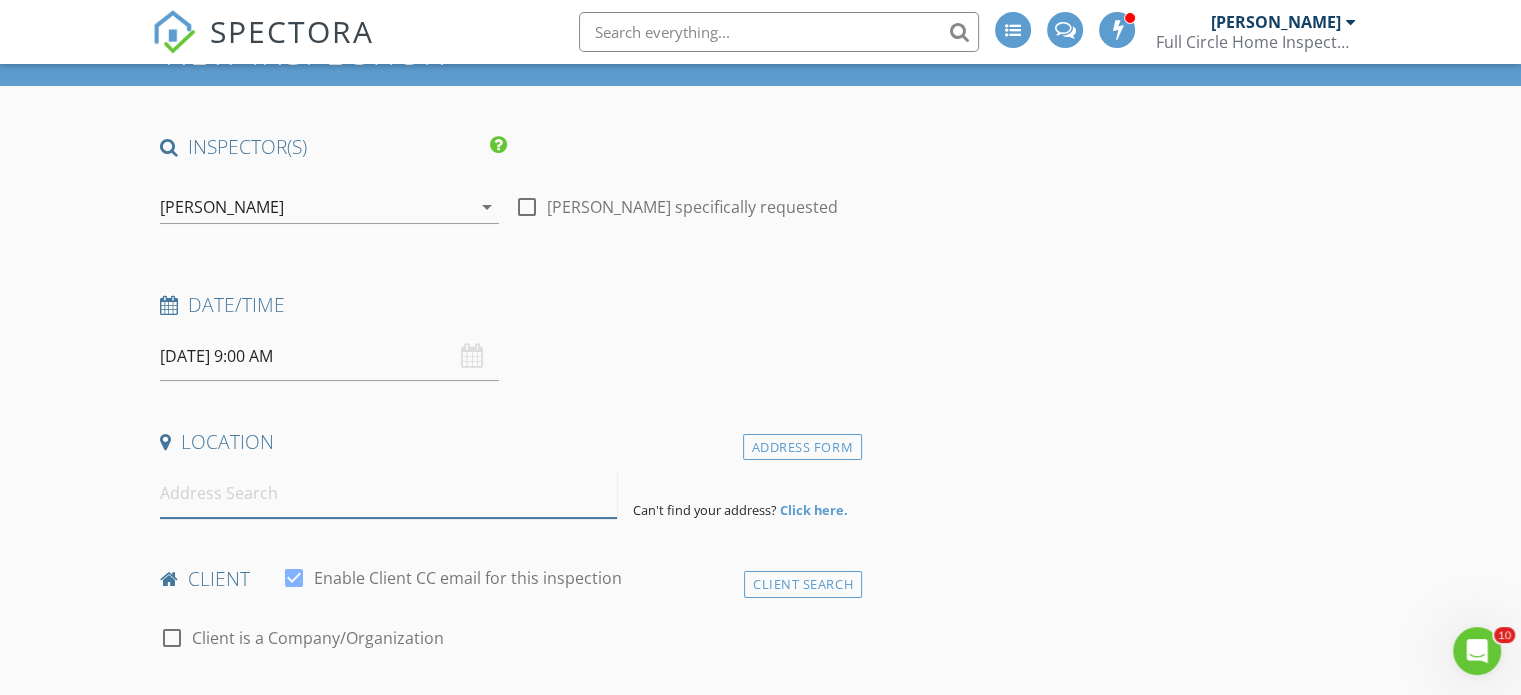 click at bounding box center (388, 493) 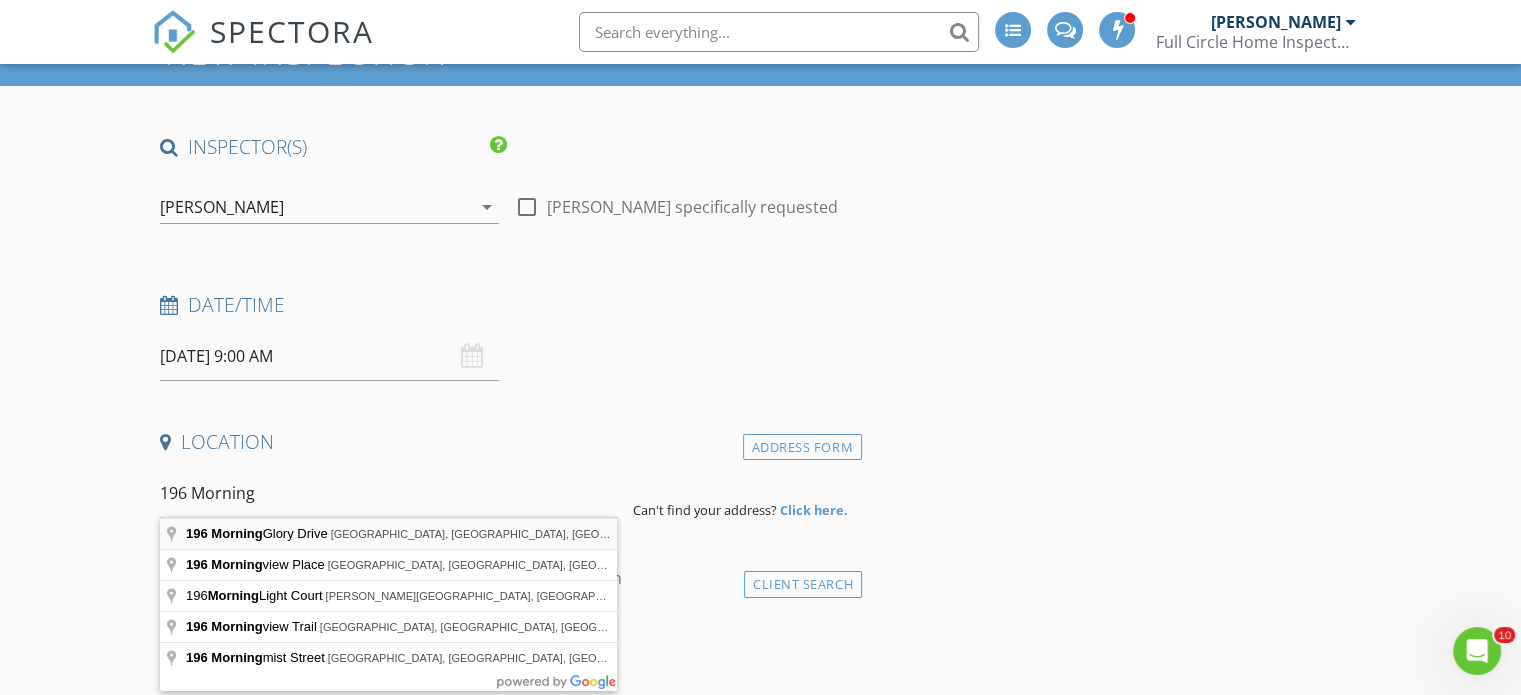 type on "196 Morning Glory Drive, Lake Mary, FL, USA" 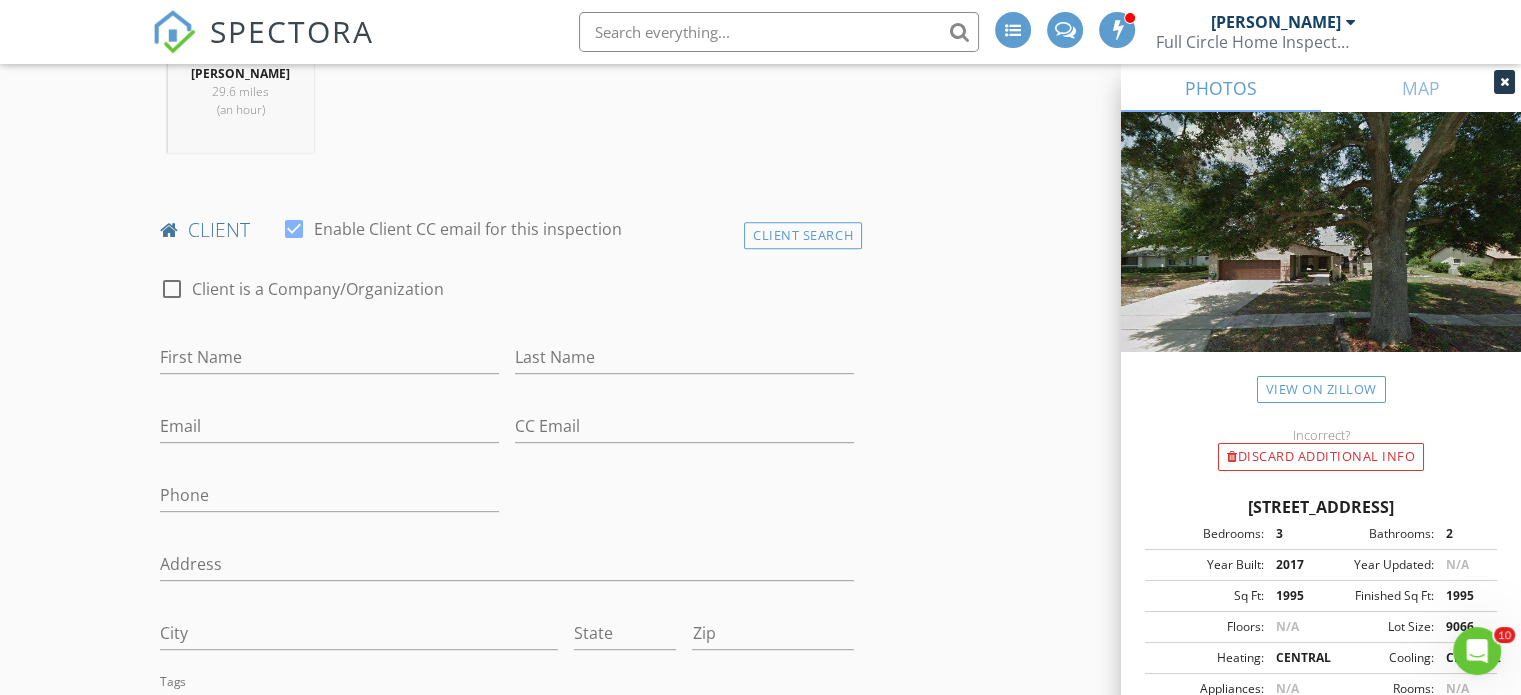 scroll, scrollTop: 975, scrollLeft: 0, axis: vertical 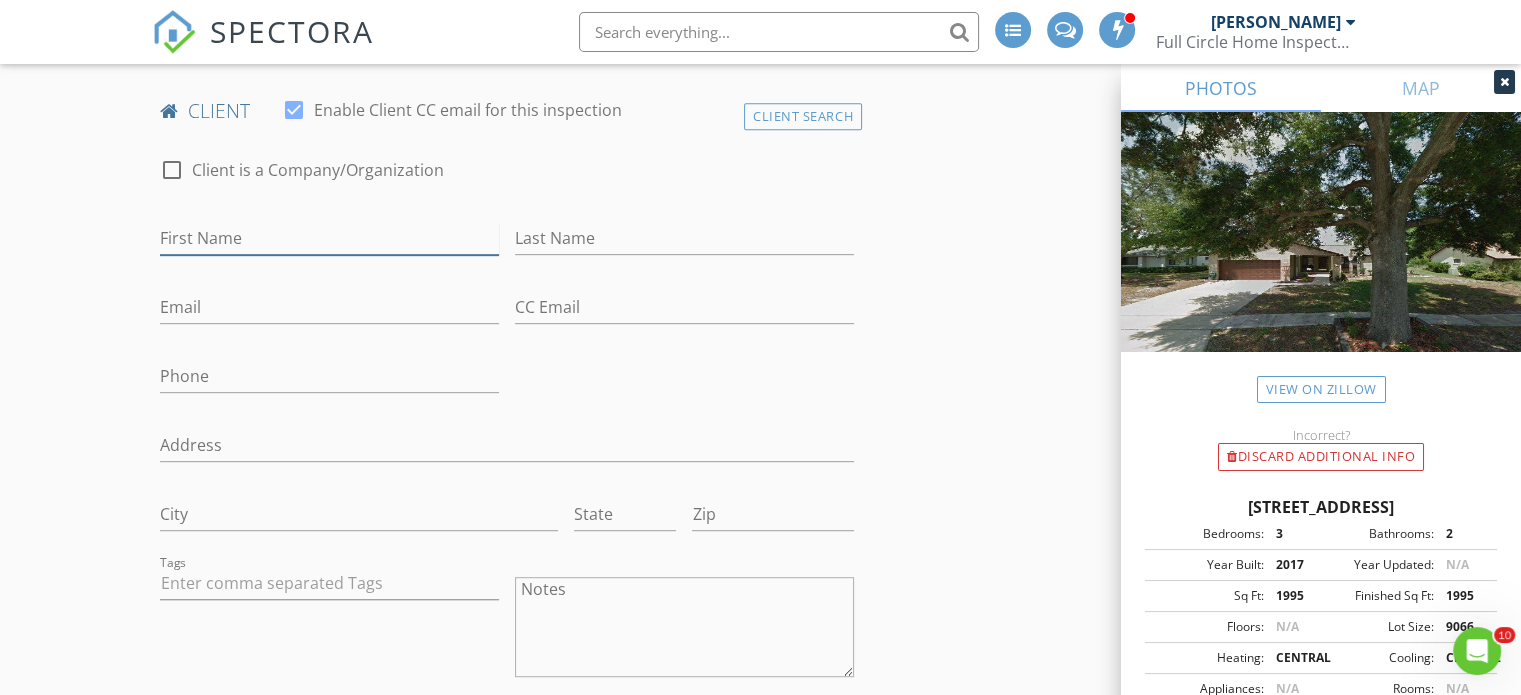 click on "First Name" at bounding box center [329, 238] 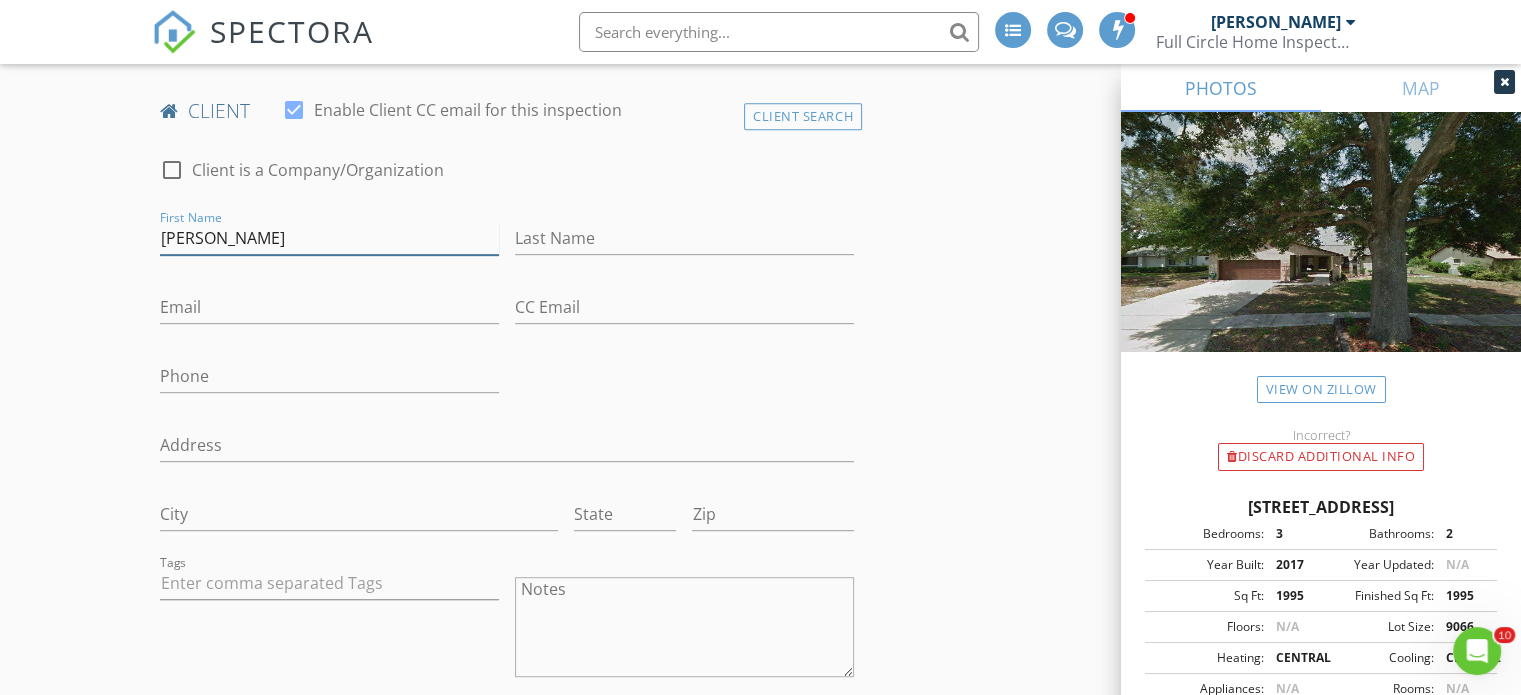 type on "Melissa" 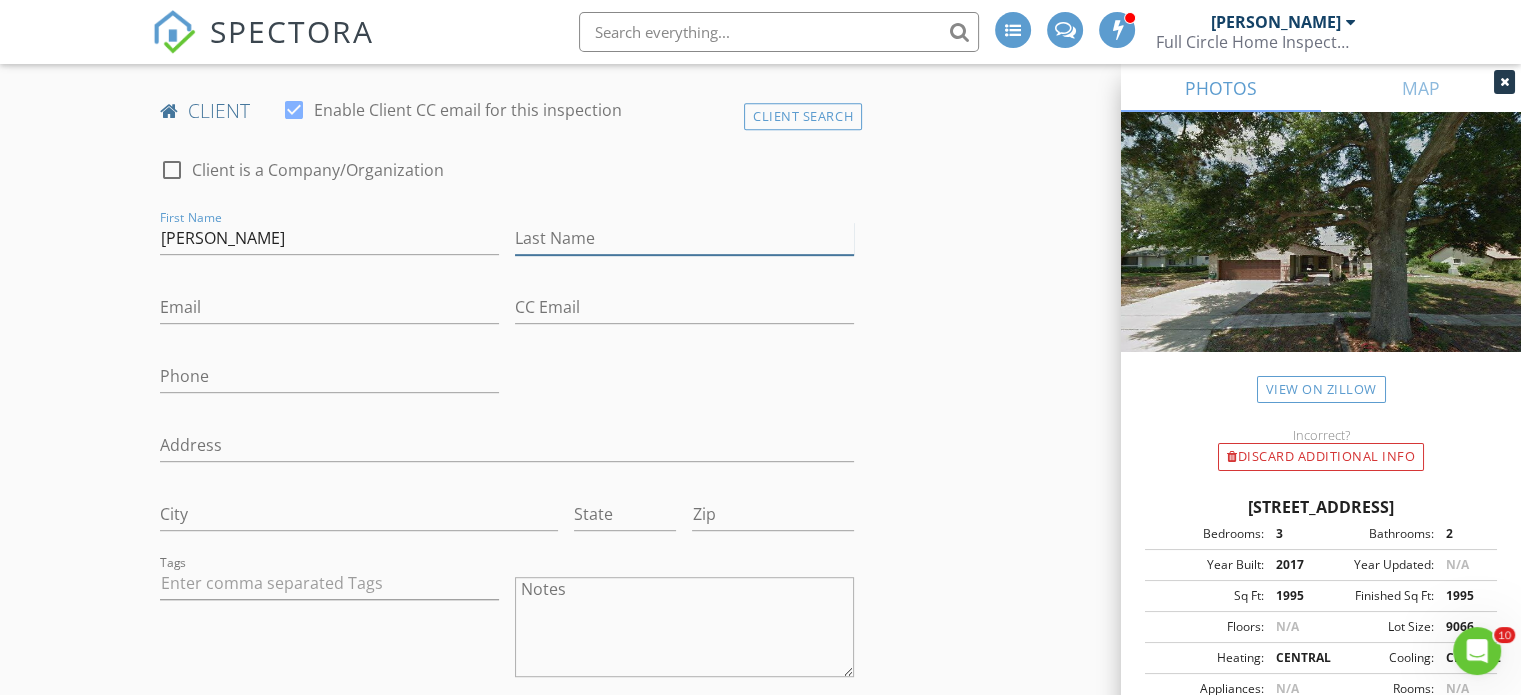 click on "Last Name" at bounding box center (684, 238) 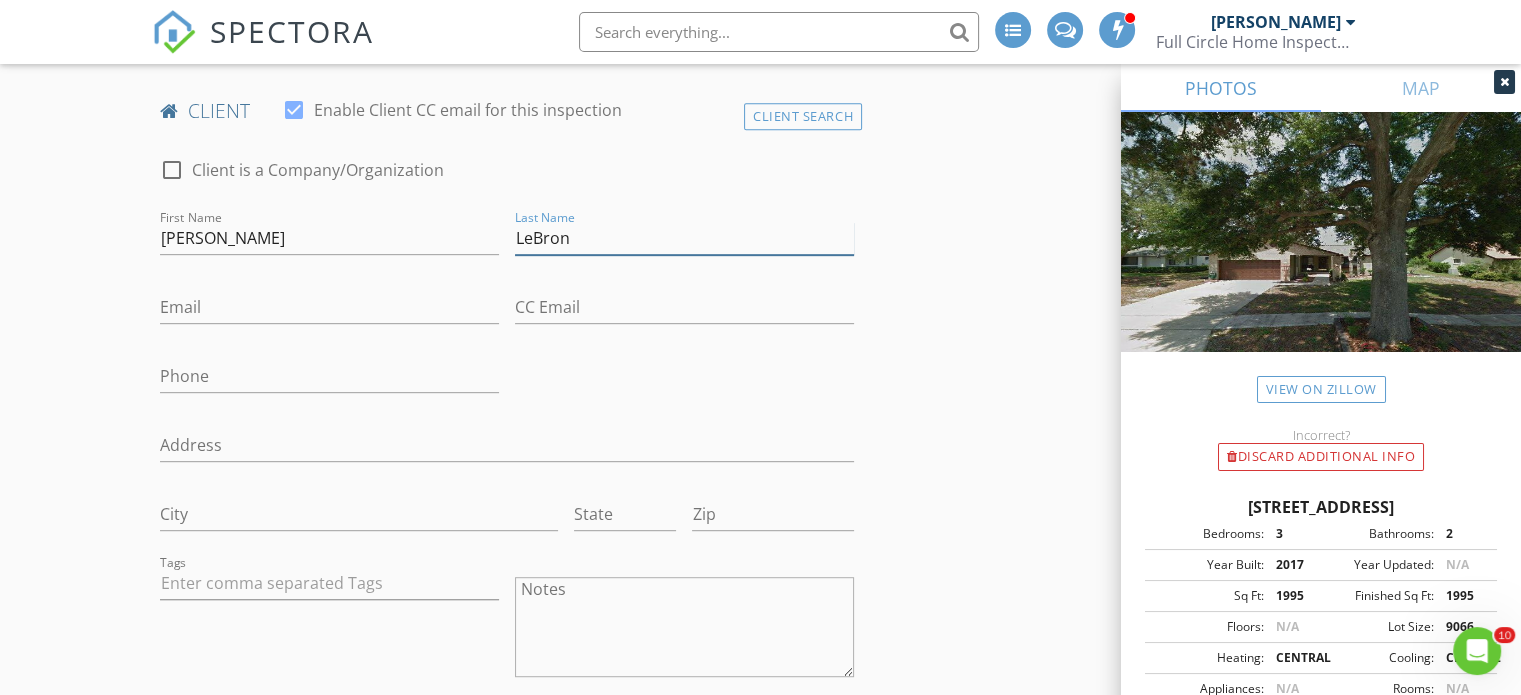 type on "LeBron" 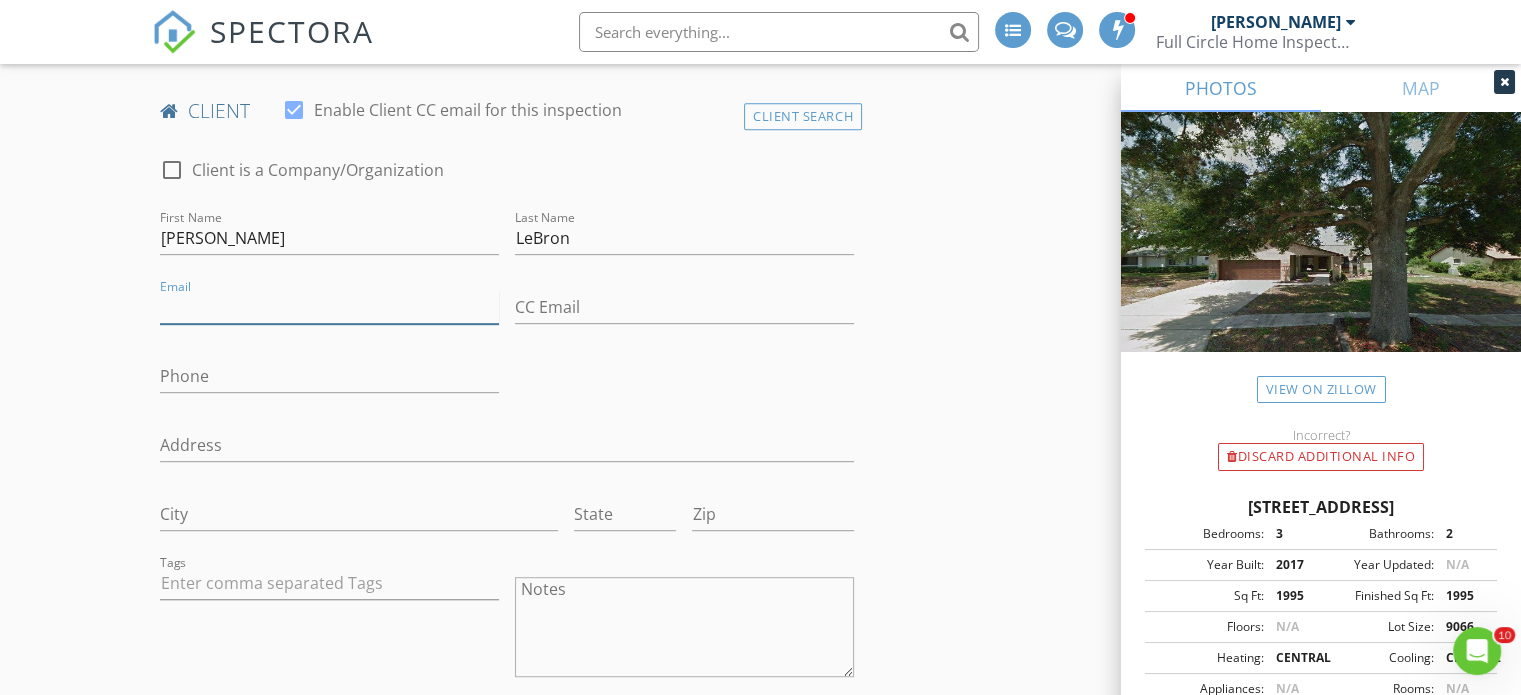 click on "Email" at bounding box center (329, 307) 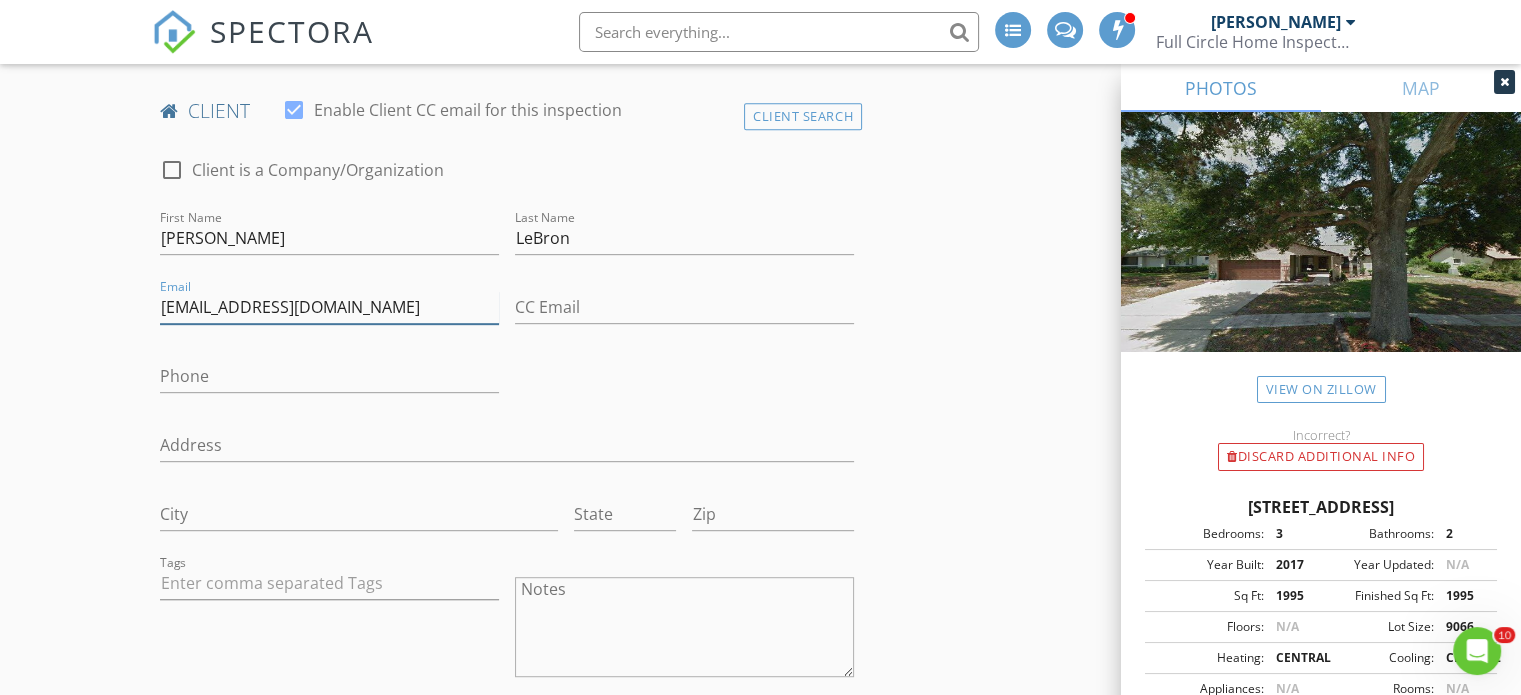 type on "reoagentmelissa@gmail.com" 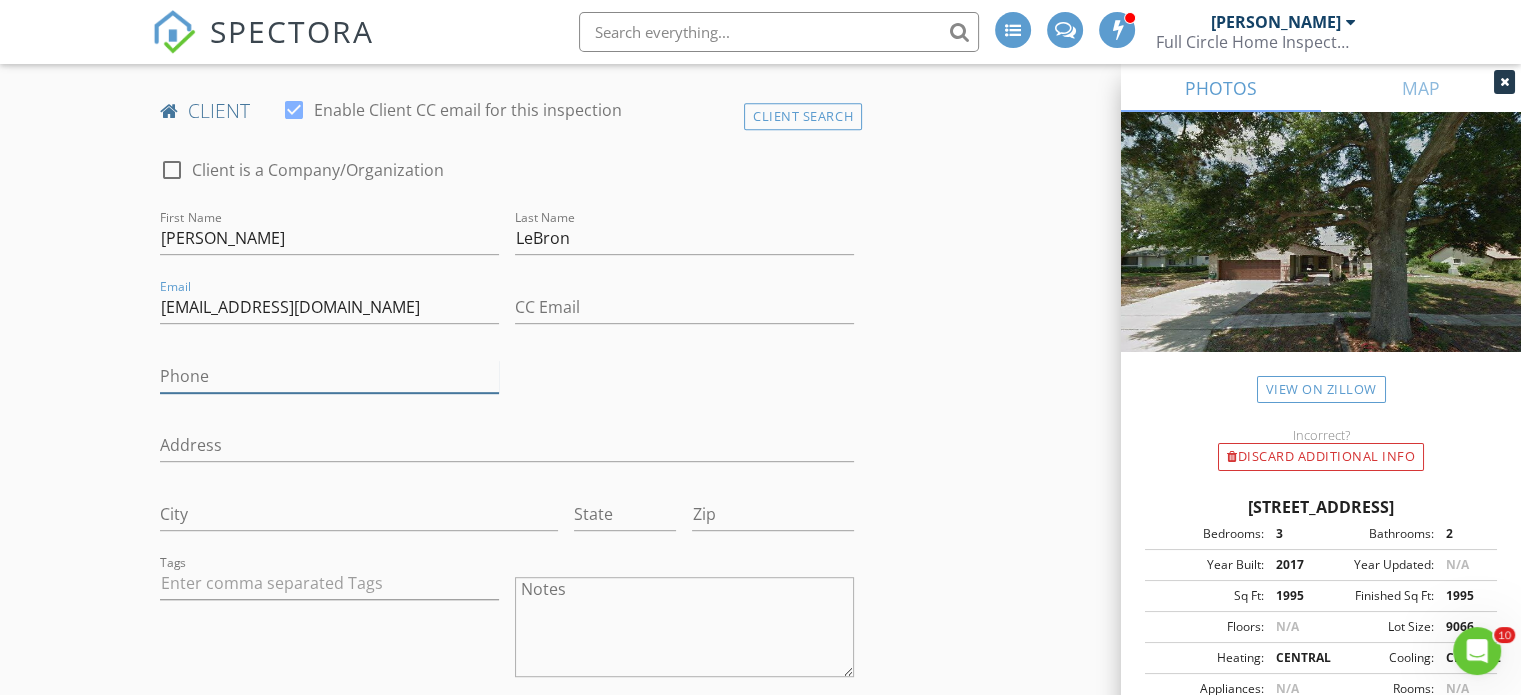 click on "Phone" at bounding box center [329, 376] 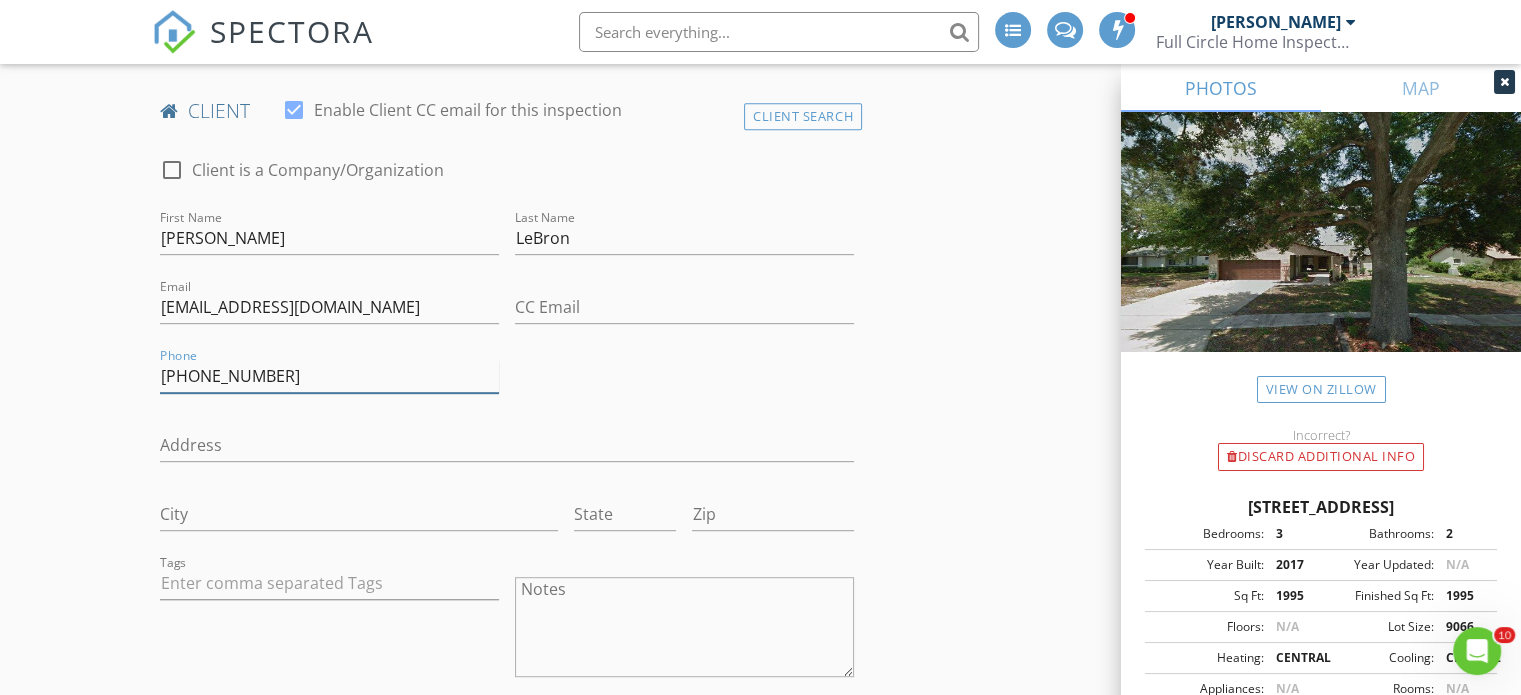 type on "352-304-1084" 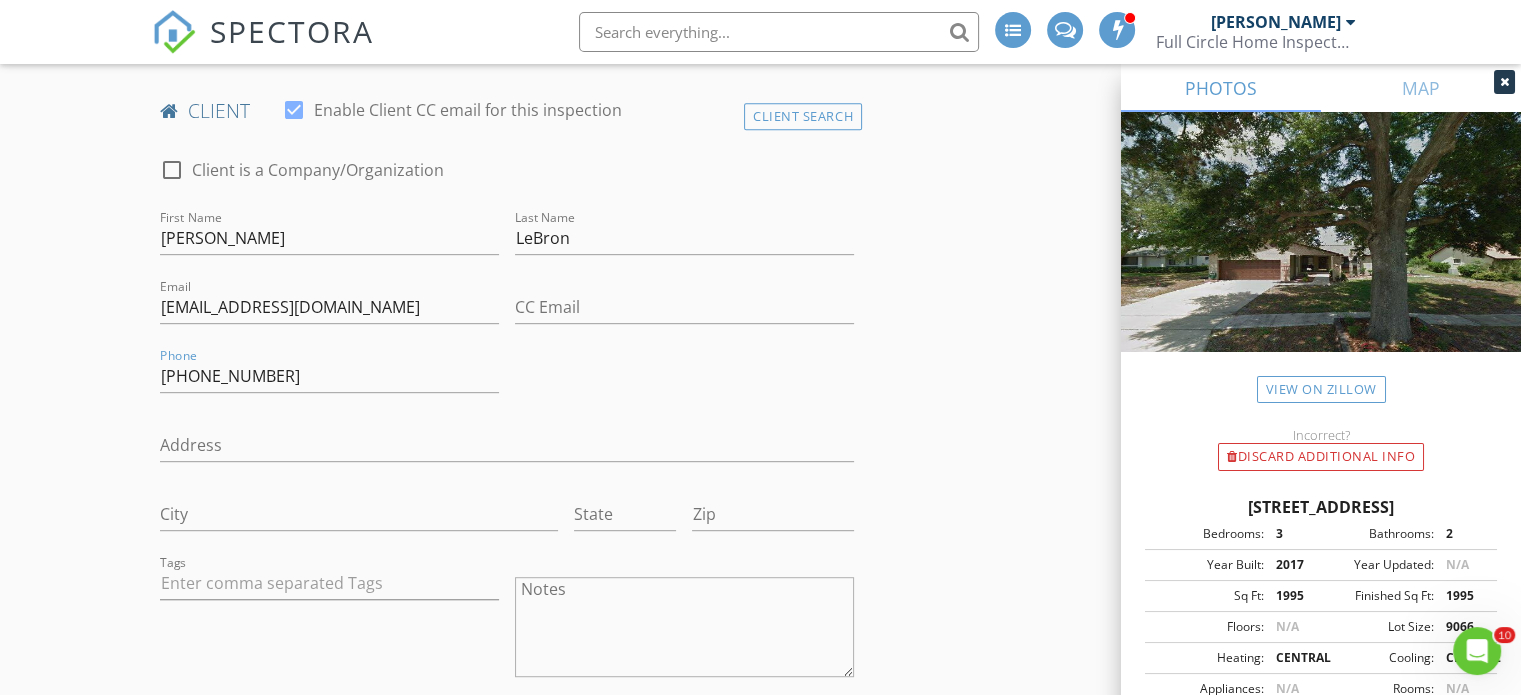 click on "New Inspection
INSPECTOR(S)
check_box   Jim Reynolds   PRIMARY   check_box_outline_blank   Taylor Reynolds     check_box_outline_blank   Alex Bruhl     Jim Reynolds arrow_drop_down   check_box_outline_blank Jim Reynolds specifically requested
Date/Time
07/12/2025 9:00 AM
Location
Address Search       Address 196 Morning Glory Dr   Unit   City Lake Mary   State FL   Zip 32746   County Seminole     Square Feet 1995   Year Built 2017   Foundation arrow_drop_down     Jim Reynolds     29.6 miles     (an hour)
client
check_box Enable Client CC email for this inspection   Client Search     check_box_outline_blank Client is a Company/Organization     First Name Melissa   Last Name LeBron   Email reoagentmelissa@gmail.com   CC Email   Phone 352-304-1084   Address   City   State   Zip     Tags         Notes   Private Notes          check_box_outline_blank" at bounding box center [760, 1221] 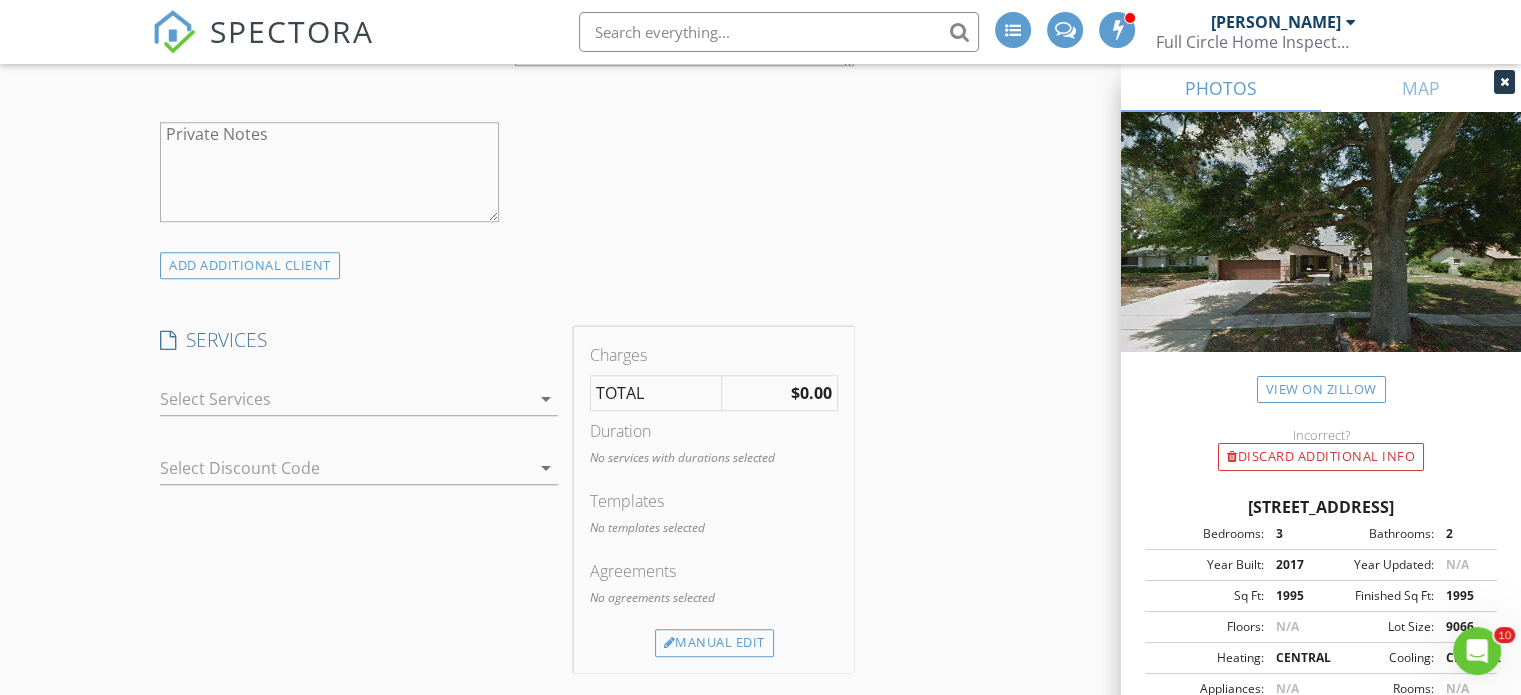 scroll, scrollTop: 1592, scrollLeft: 0, axis: vertical 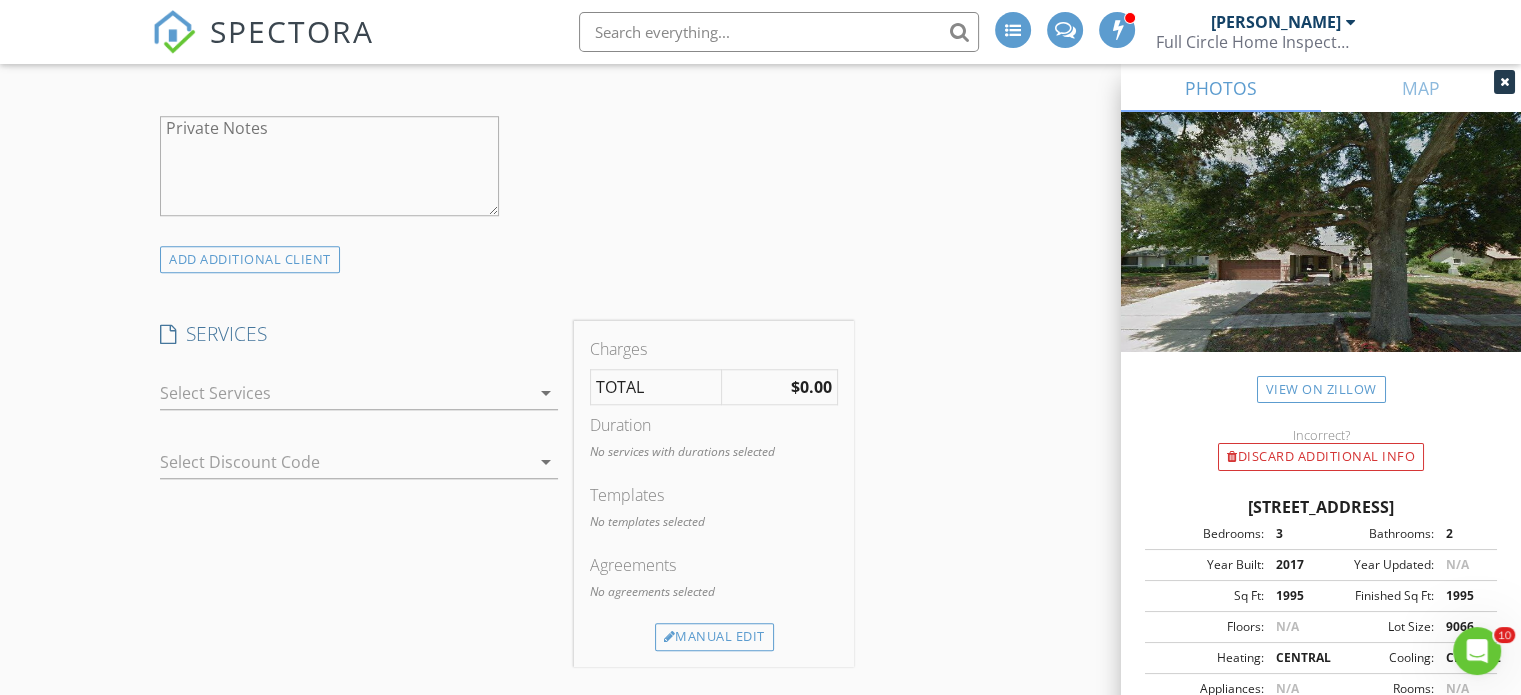 click on "arrow_drop_down" at bounding box center [546, 393] 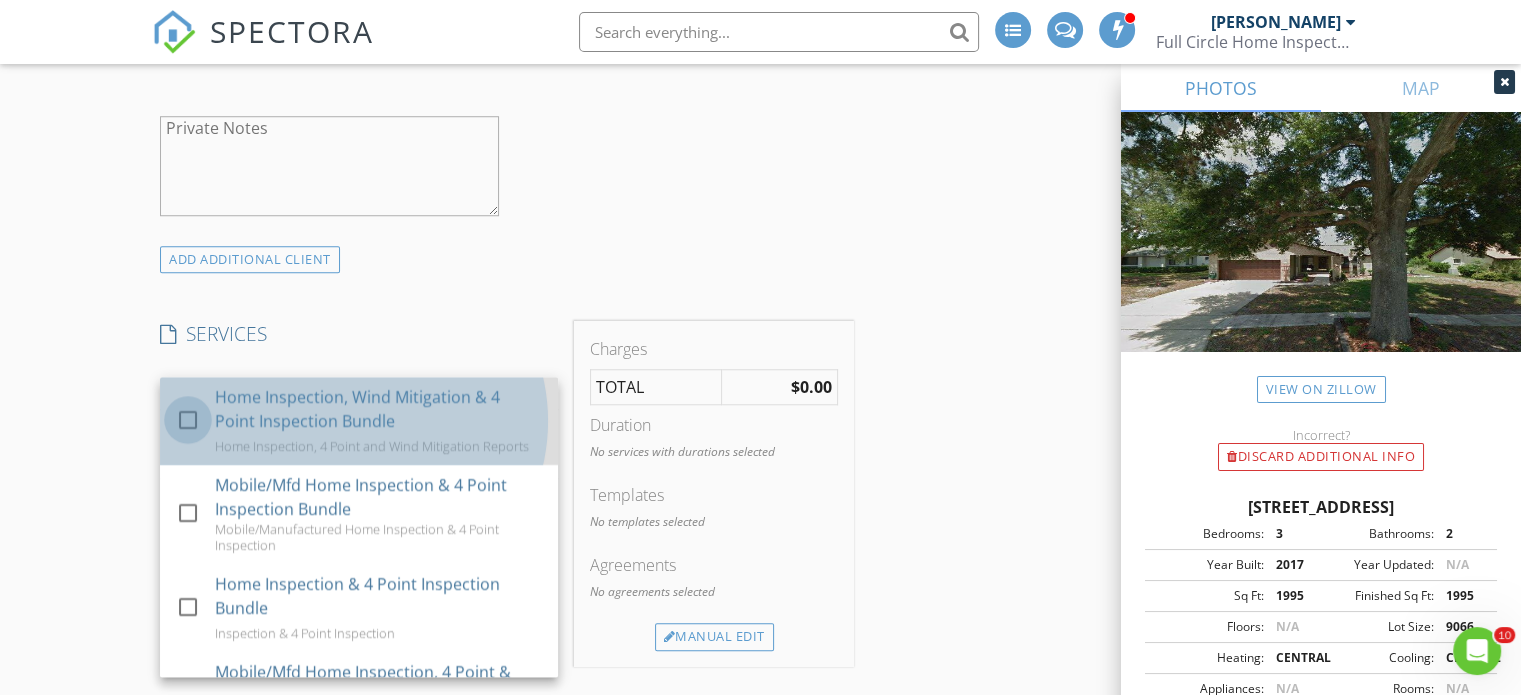 click at bounding box center (188, 420) 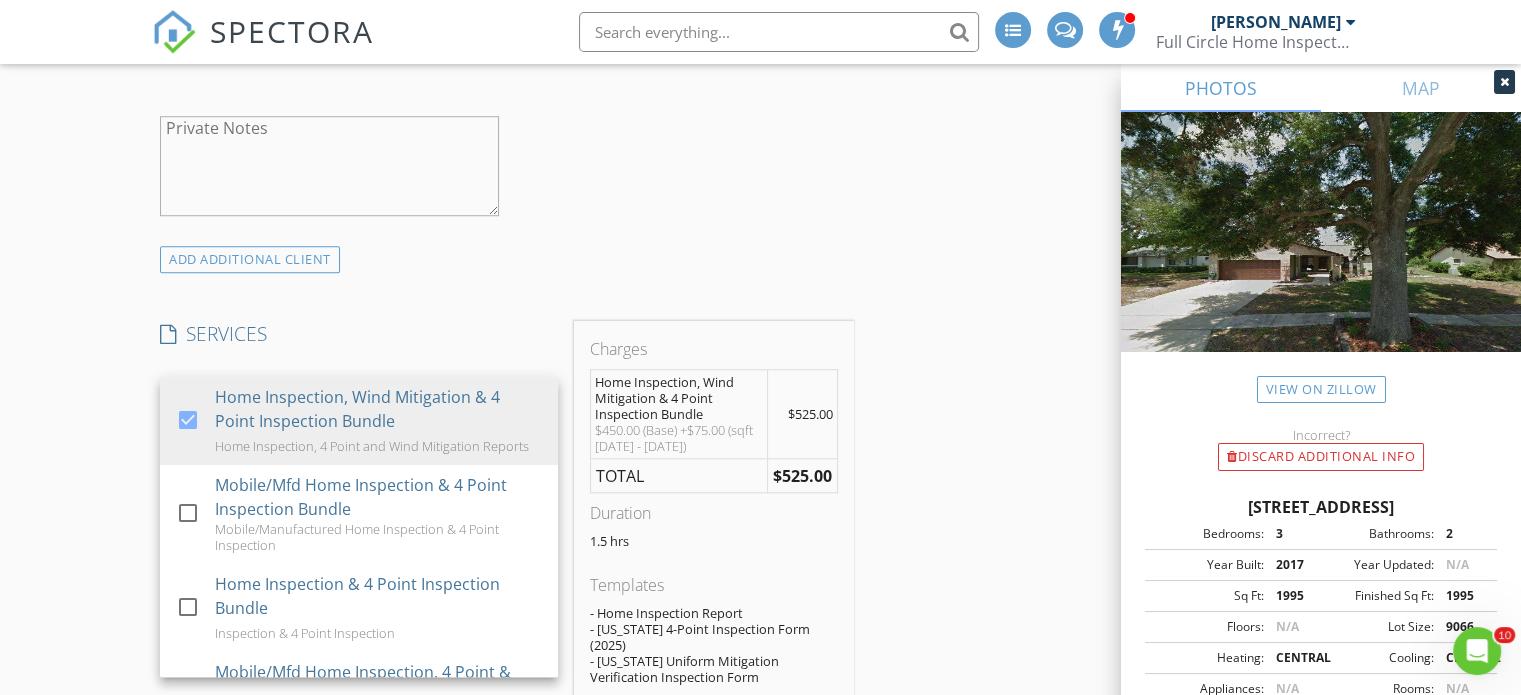 click on "New Inspection
INSPECTOR(S)
check_box   Jim Reynolds   PRIMARY   check_box_outline_blank   Taylor Reynolds     check_box_outline_blank   Alex Bruhl     Jim Reynolds arrow_drop_down   check_box_outline_blank Jim Reynolds specifically requested
Date/Time
07/12/2025 9:00 AM
Location
Address Search       Address 196 Morning Glory Dr   Unit   City Lake Mary   State FL   Zip 32746   County Seminole     Square Feet 1995   Year Built 2017   Foundation arrow_drop_down     Jim Reynolds     29.6 miles     (an hour)
client
check_box Enable Client CC email for this inspection   Client Search     check_box_outline_blank Client is a Company/Organization     First Name Melissa   Last Name LeBron   Email reoagentmelissa@gmail.com   CC Email   Phone 352-304-1084   Address   City   State   Zip     Tags         Notes   Private Notes          check_box" at bounding box center [760, 668] 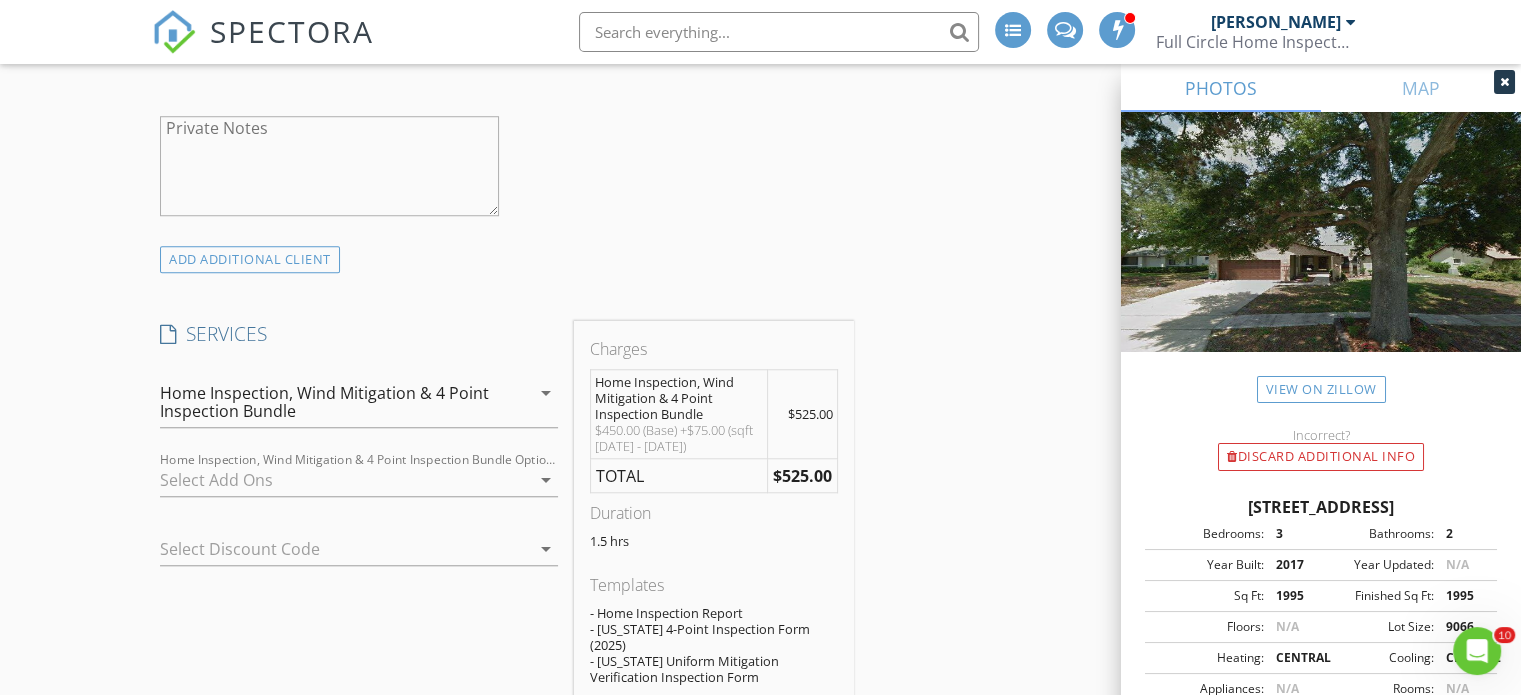 click at bounding box center (345, 480) 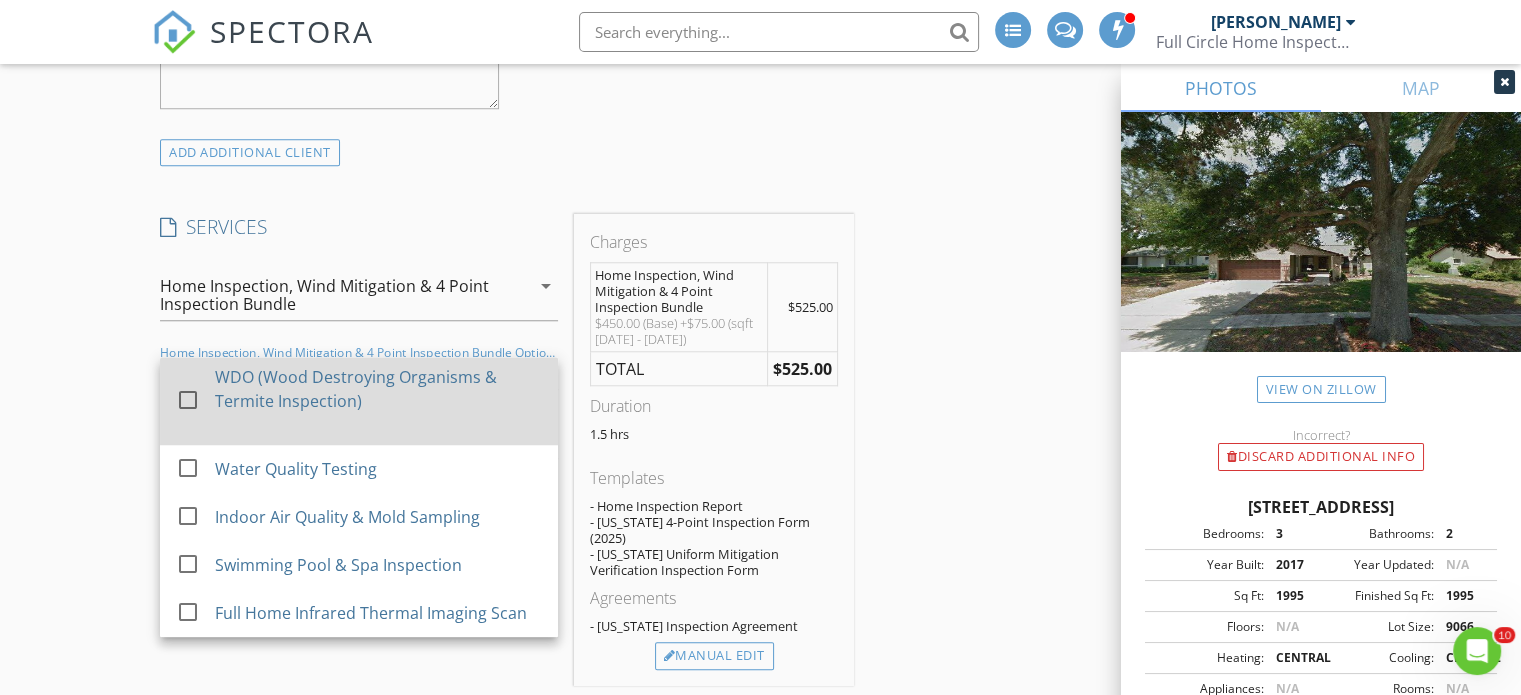 scroll, scrollTop: 1708, scrollLeft: 0, axis: vertical 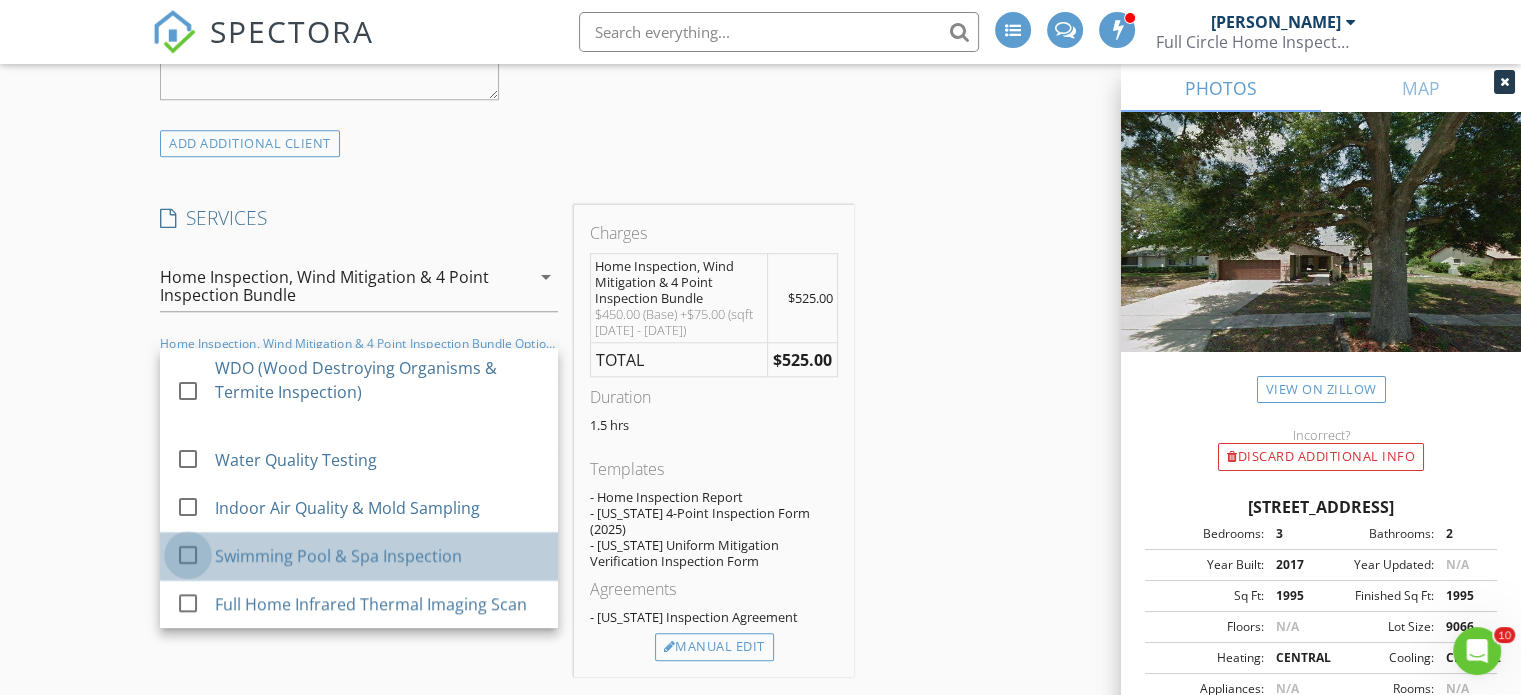 click at bounding box center [188, 555] 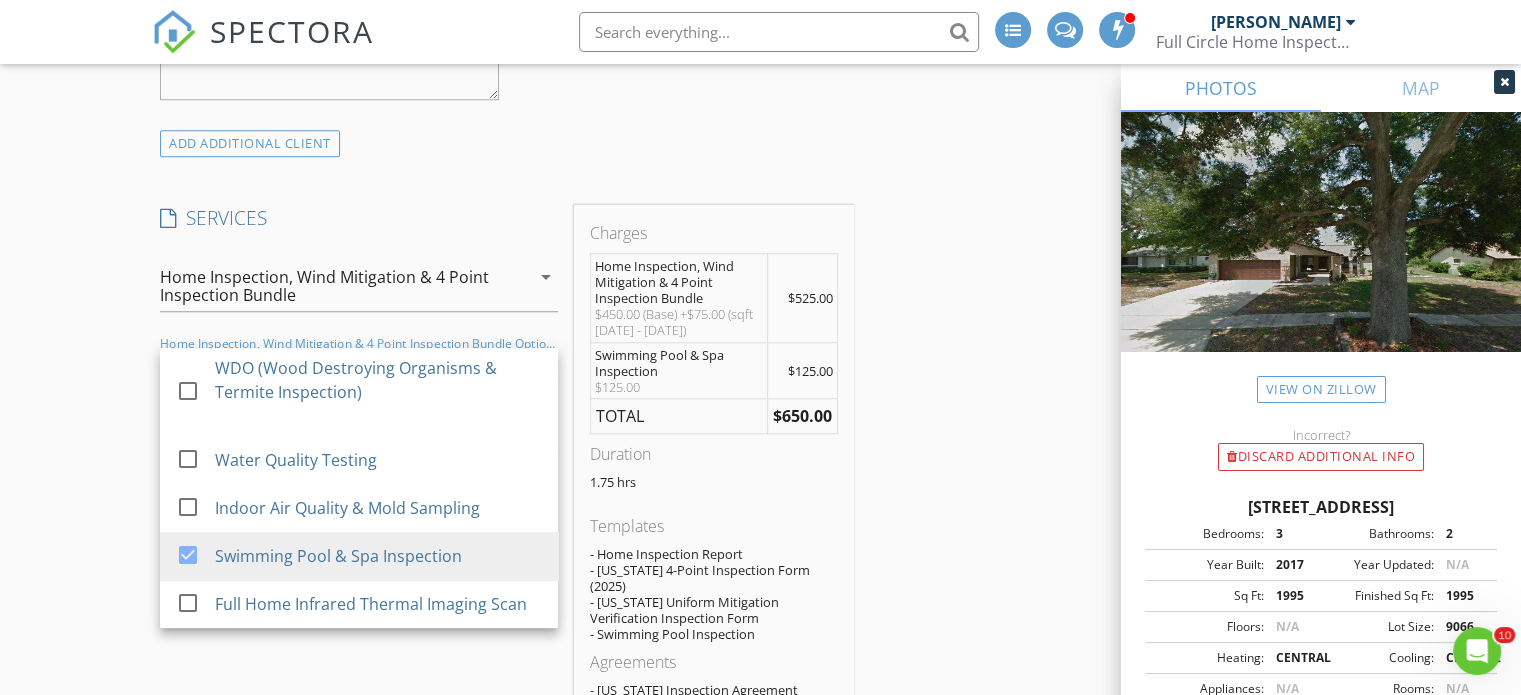 click on "INSPECTOR(S)
check_box   Jim Reynolds   PRIMARY   check_box_outline_blank   Taylor Reynolds     check_box_outline_blank   Alex Bruhl     Jim Reynolds arrow_drop_down   check_box_outline_blank Jim Reynolds specifically requested
Date/Time
07/12/2025 9:00 AM
Location
Address Search       Address 196 Morning Glory Dr   Unit   City Lake Mary   State FL   Zip 32746   County Seminole     Square Feet 1995   Year Built 2017   Foundation arrow_drop_down     Jim Reynolds     29.6 miles     (an hour)
client
check_box Enable Client CC email for this inspection   Client Search     check_box_outline_blank Client is a Company/Organization     First Name Melissa   Last Name LeBron   Email reoagentmelissa@gmail.com   CC Email   Phone 352-304-1084   Address   City   State   Zip     Tags         Notes   Private Notes
SERVICES" at bounding box center [760, 629] 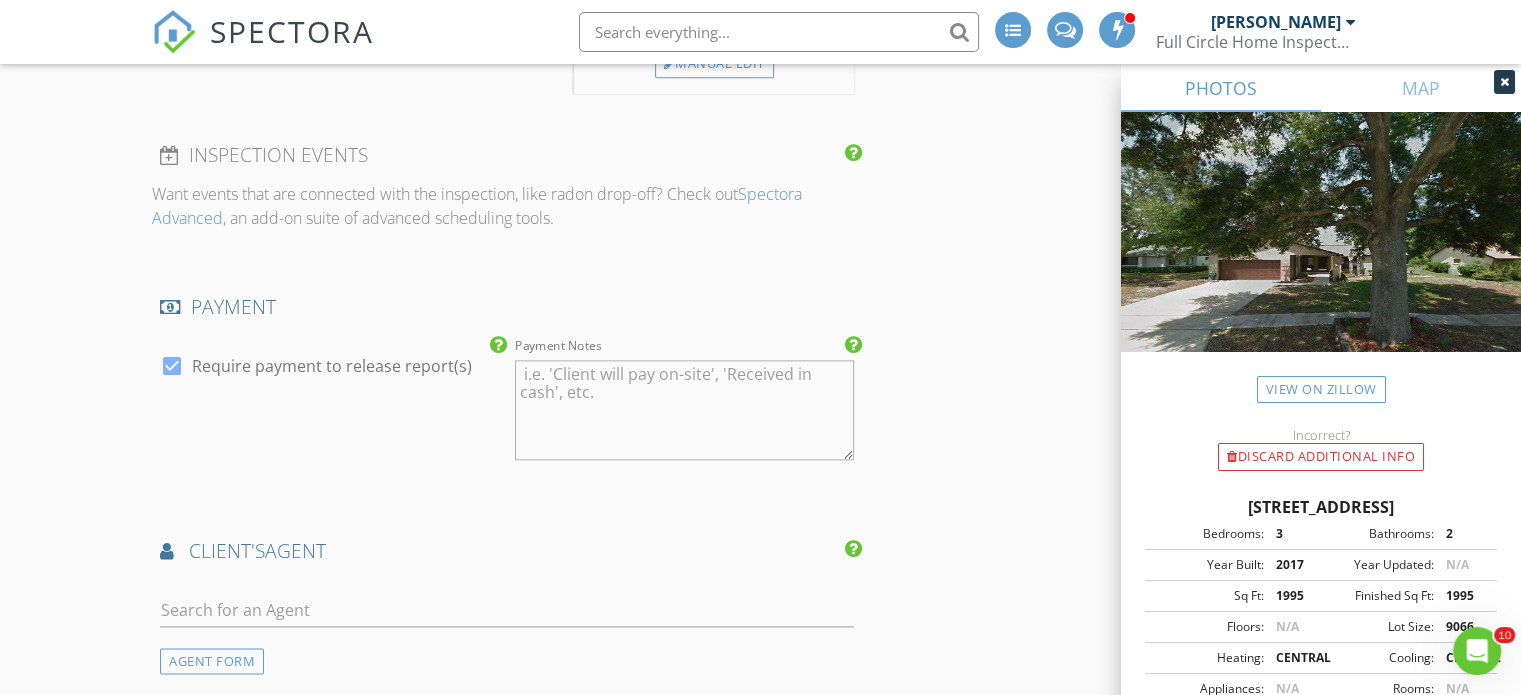 scroll, scrollTop: 2535, scrollLeft: 0, axis: vertical 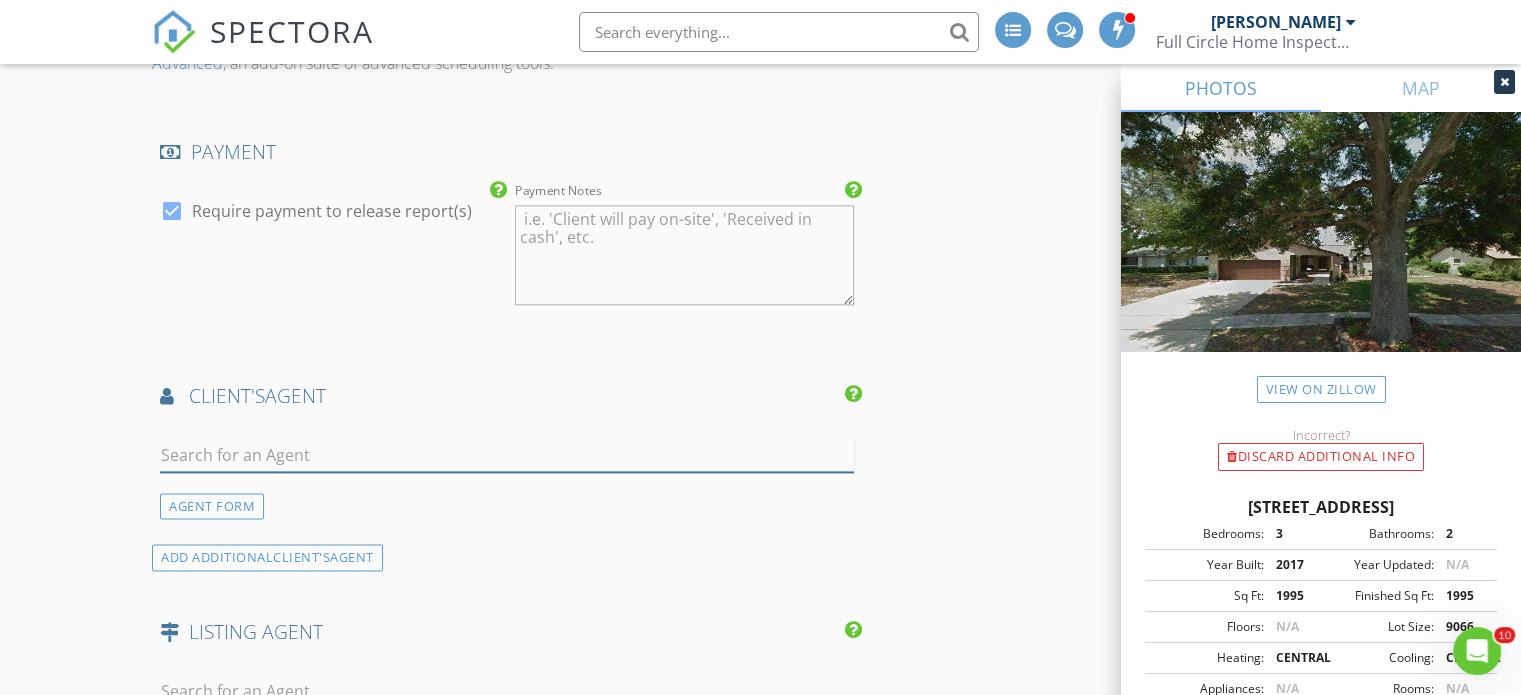 click at bounding box center (507, 455) 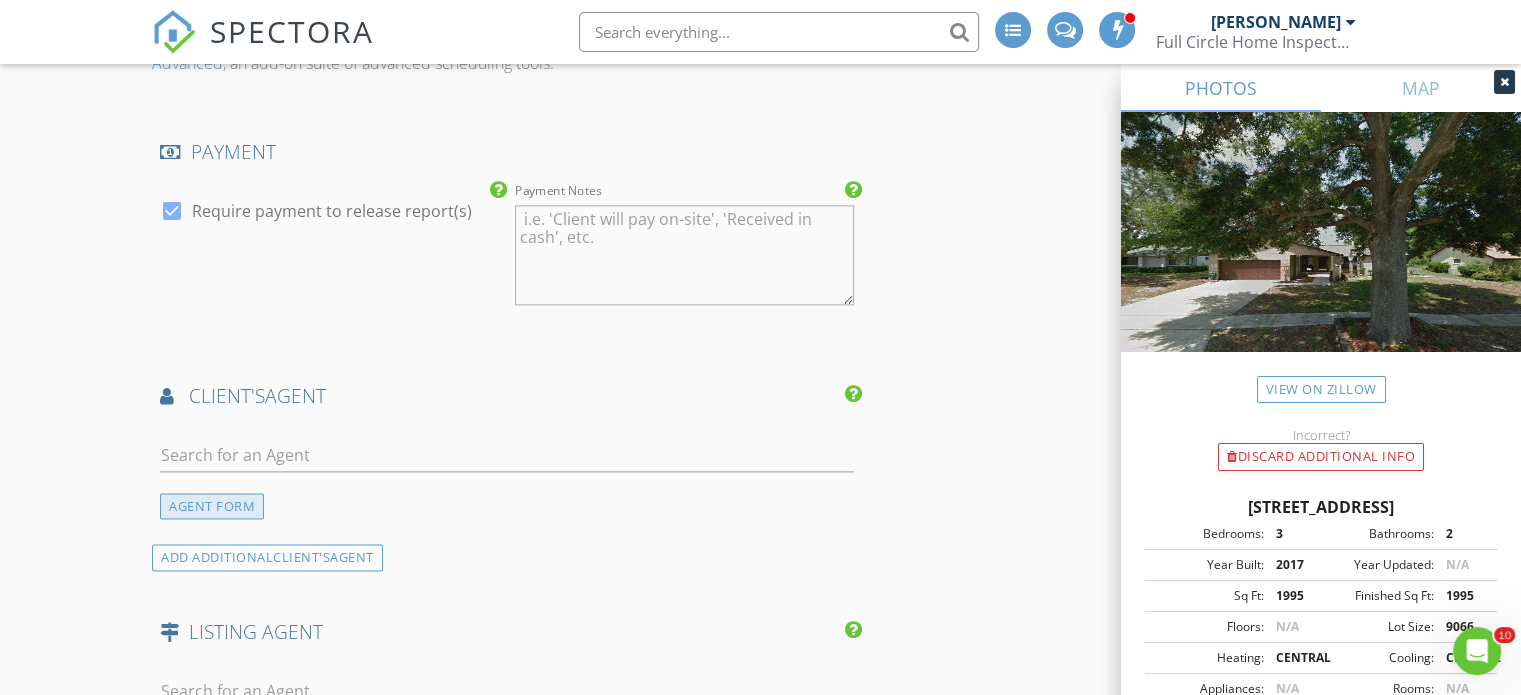 click on "AGENT FORM" at bounding box center (212, 506) 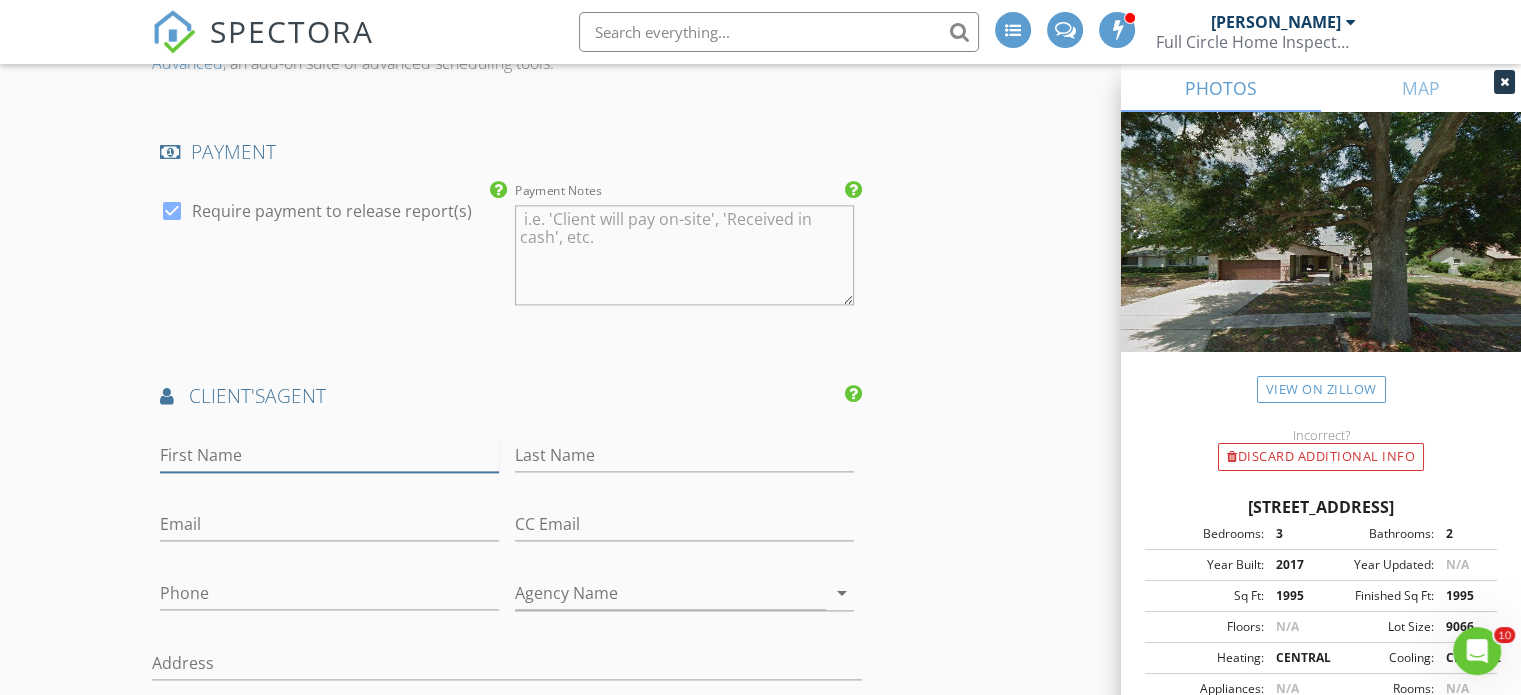 click on "First Name" at bounding box center (329, 455) 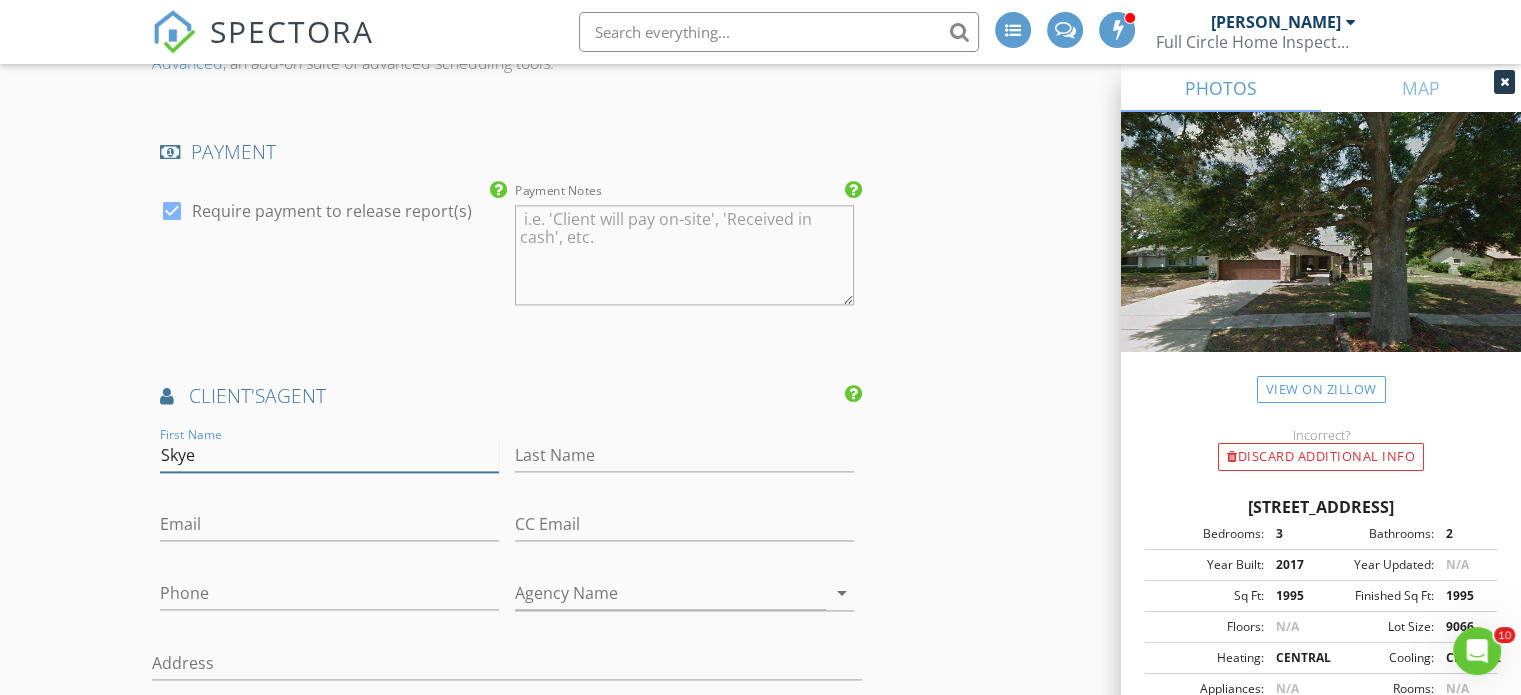 type on "Skye" 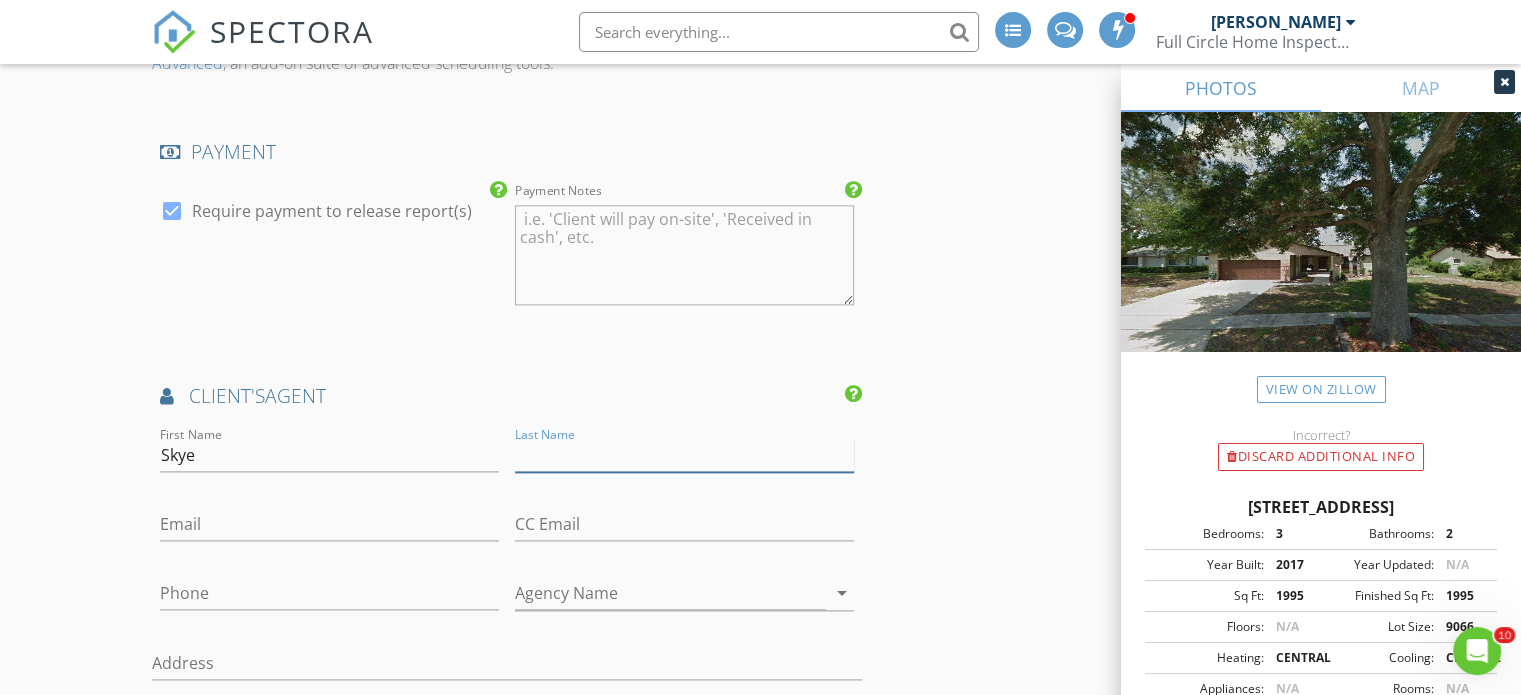click on "Last Name" at bounding box center [684, 455] 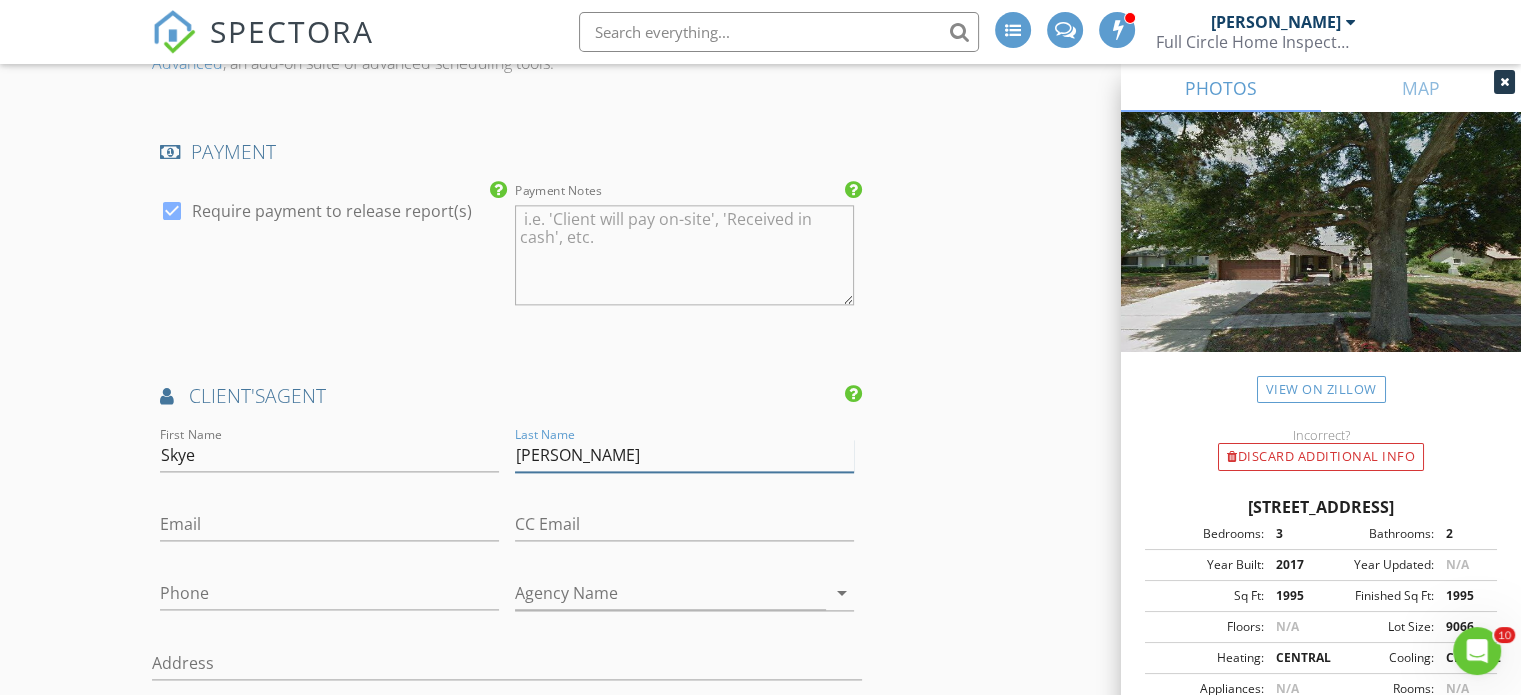 type on "Buckner" 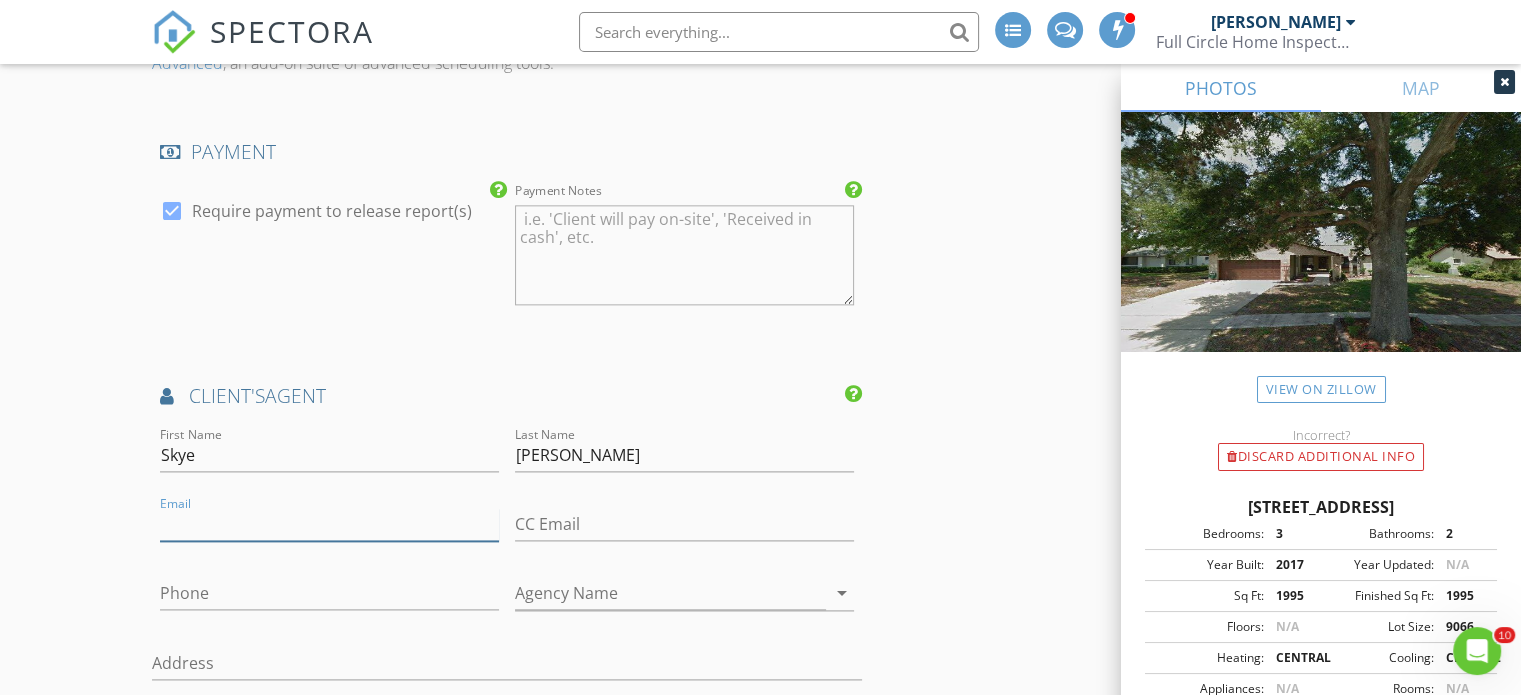 click on "Email" at bounding box center [329, 524] 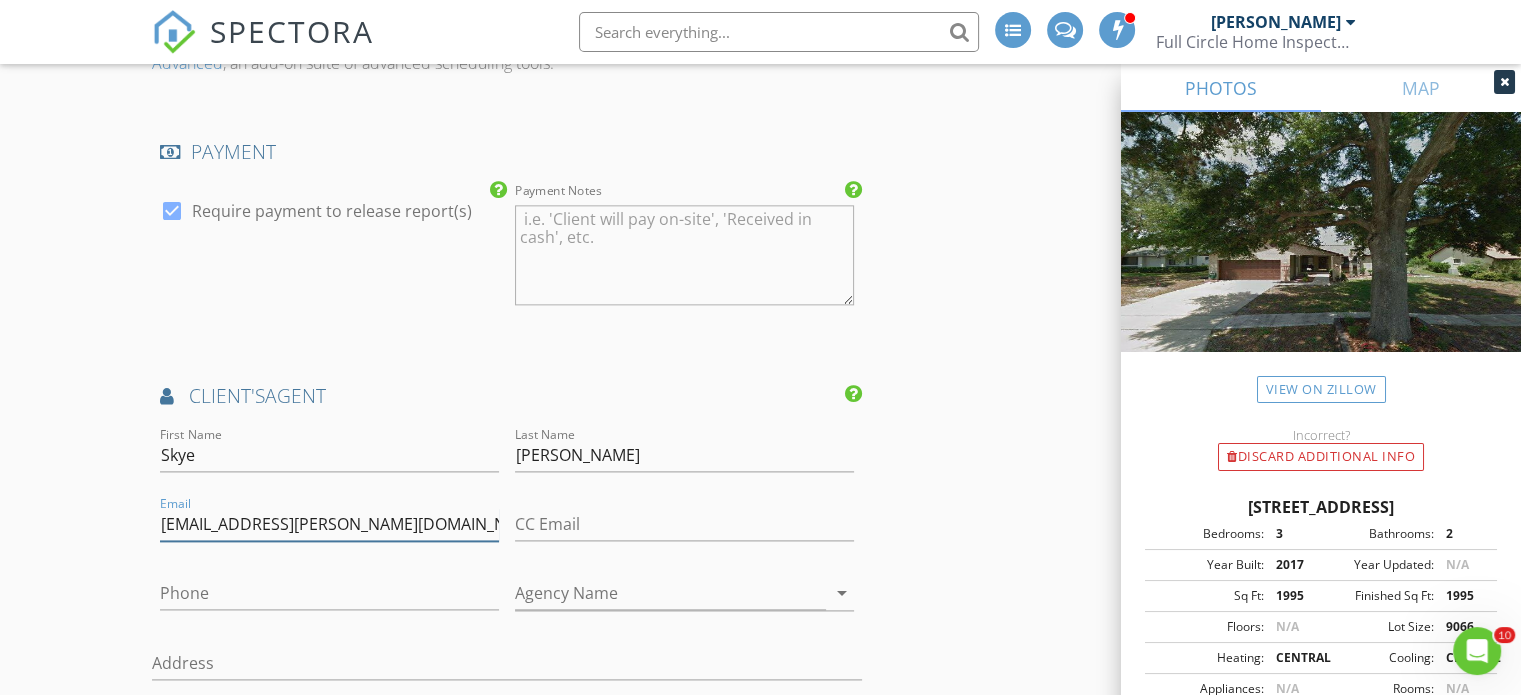 type on "skye.buckner@yahoo.com" 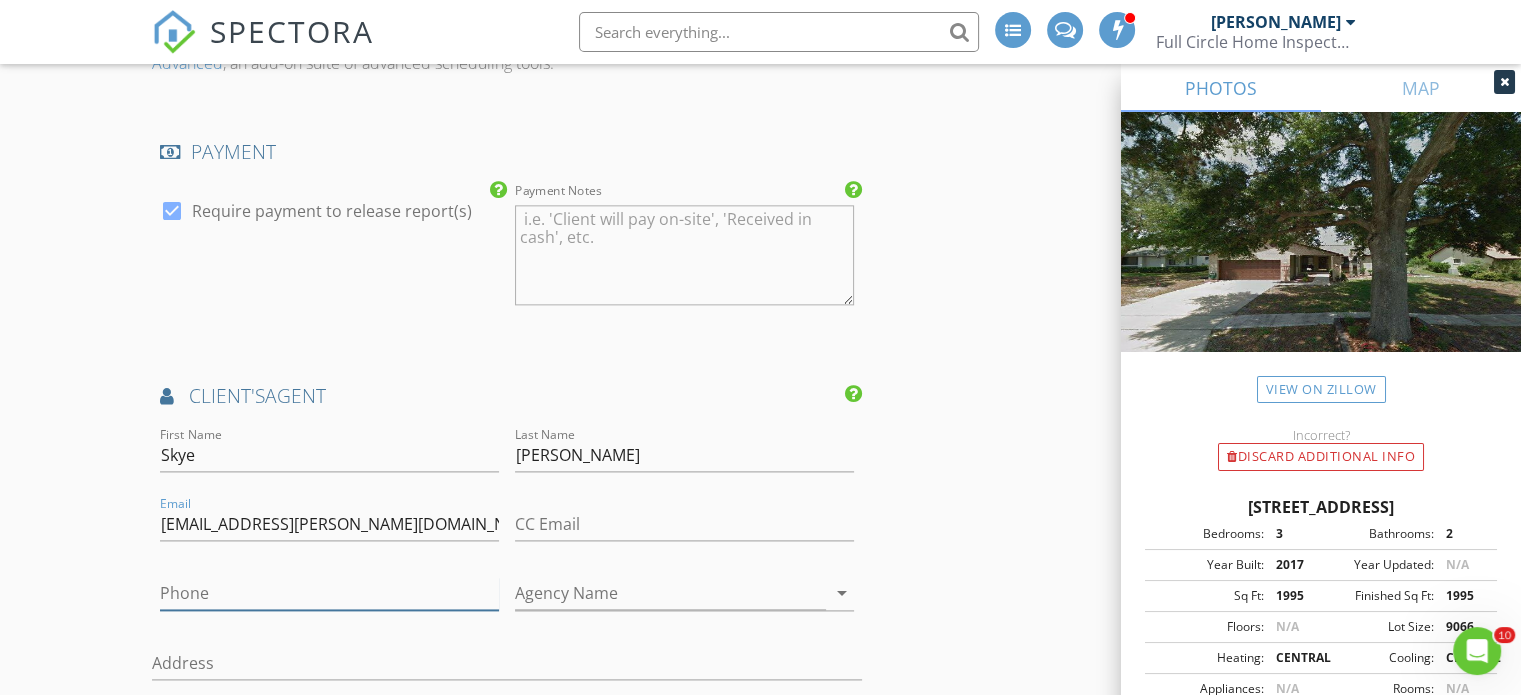 click on "Phone" at bounding box center [329, 593] 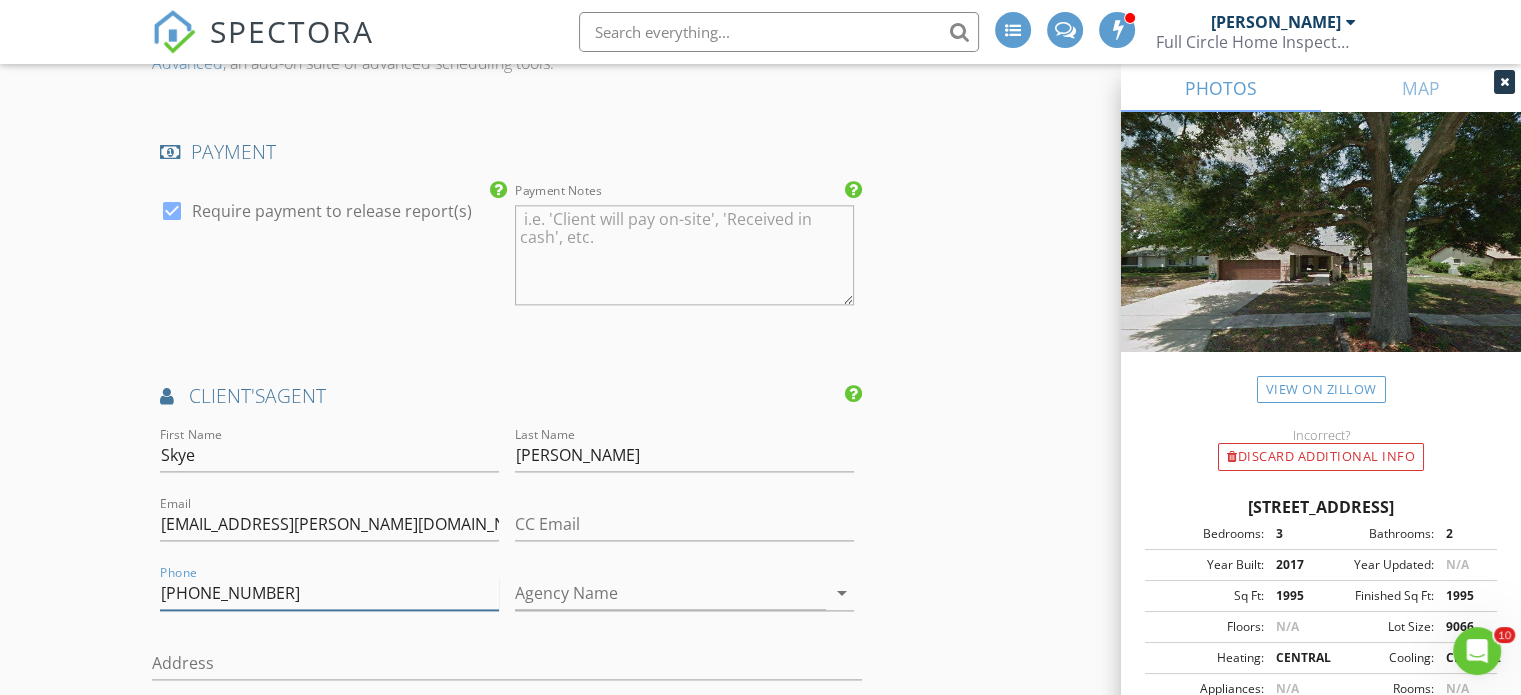 type on "407-782-1194" 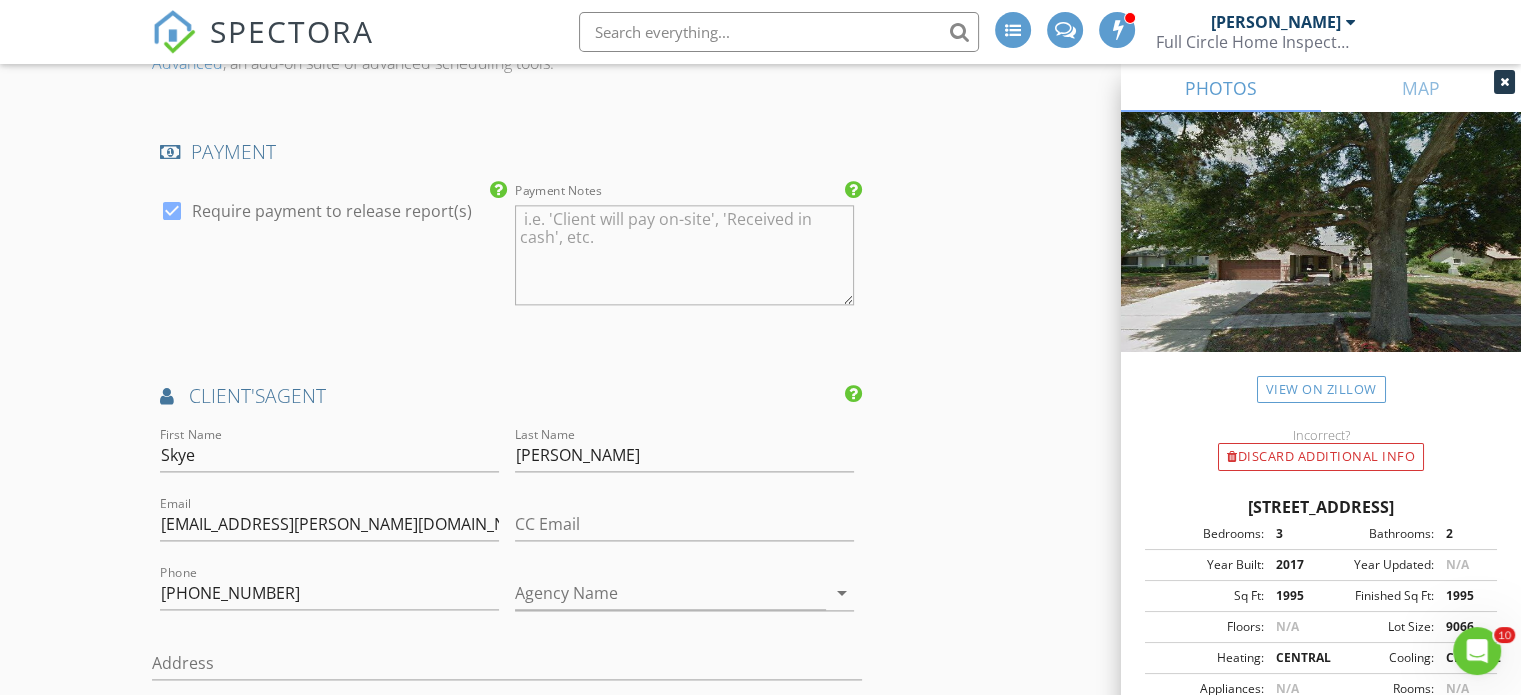 click on "New Inspection
INSPECTOR(S)
check_box   Jim Reynolds   PRIMARY   check_box_outline_blank   Taylor Reynolds     check_box_outline_blank   Alex Bruhl     Jim Reynolds arrow_drop_down   check_box_outline_blank Jim Reynolds specifically requested
Date/Time
07/12/2025 9:00 AM
Location
Address Search       Address 196 Morning Glory Dr   Unit   City Lake Mary   State FL   Zip 32746   County Seminole     Square Feet 1995   Year Built 2017   Foundation arrow_drop_down     Jim Reynolds     29.6 miles     (an hour)
client
check_box Enable Client CC email for this inspection   Client Search     check_box_outline_blank Client is a Company/Organization     First Name Melissa   Last Name LeBron   Email reoagentmelissa@gmail.com   CC Email   Phone 352-304-1084   Address   City   State   Zip     Tags         Notes   Private Notes          check_box" at bounding box center [760, 20] 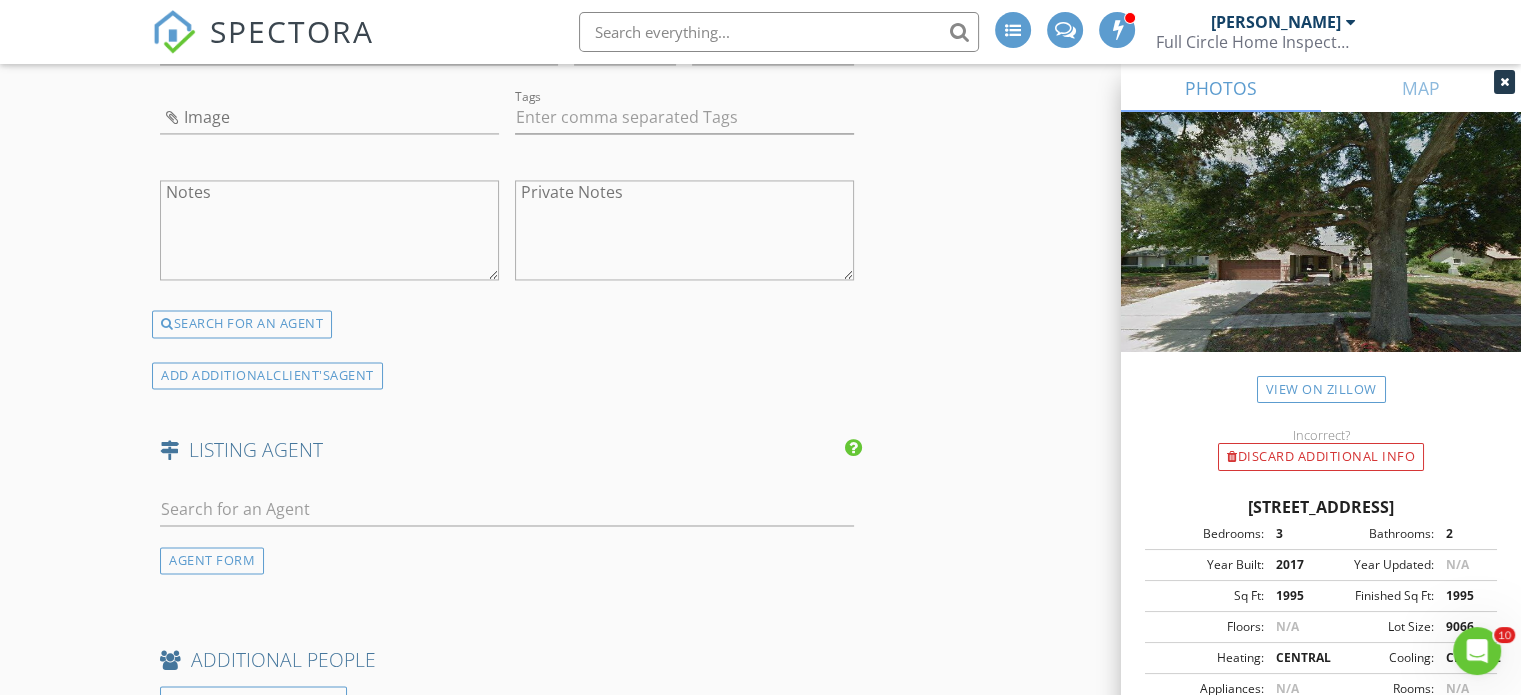 scroll, scrollTop: 3399, scrollLeft: 0, axis: vertical 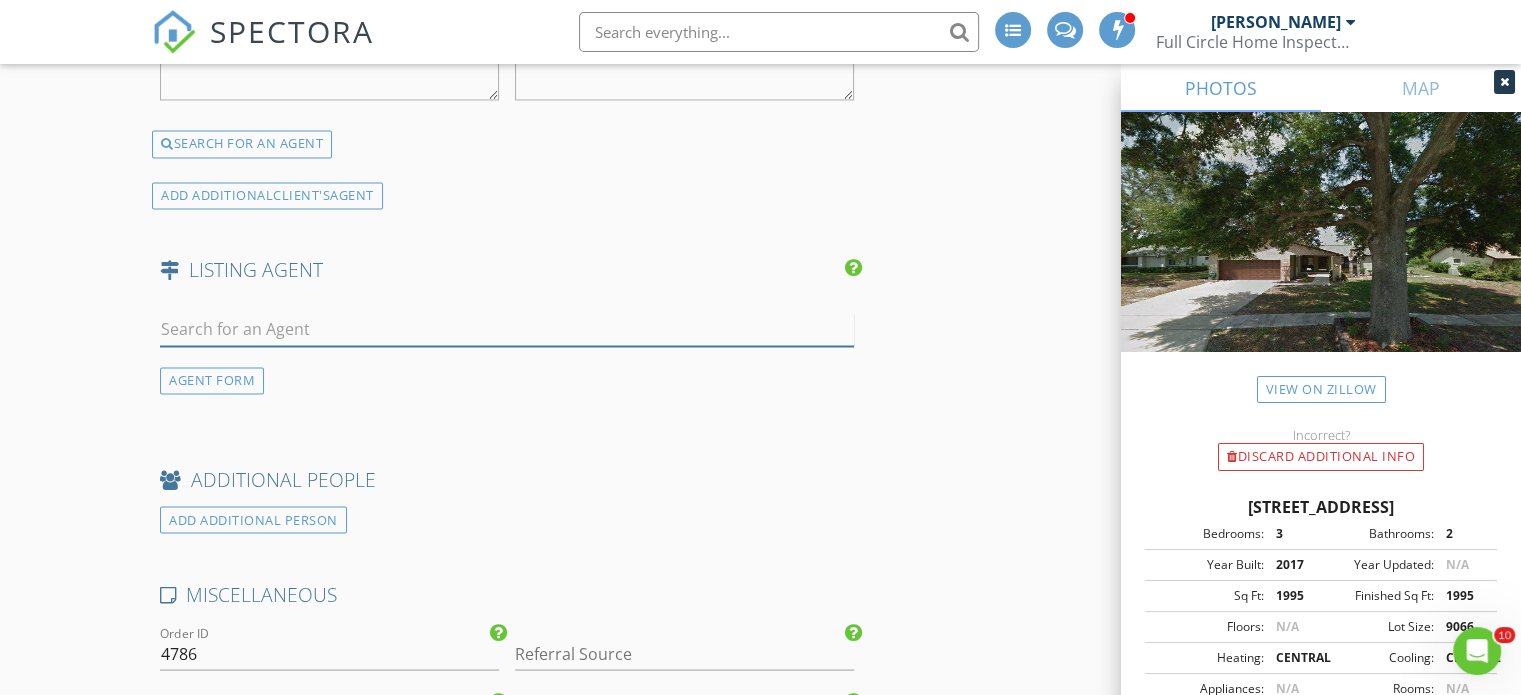 click at bounding box center (507, 329) 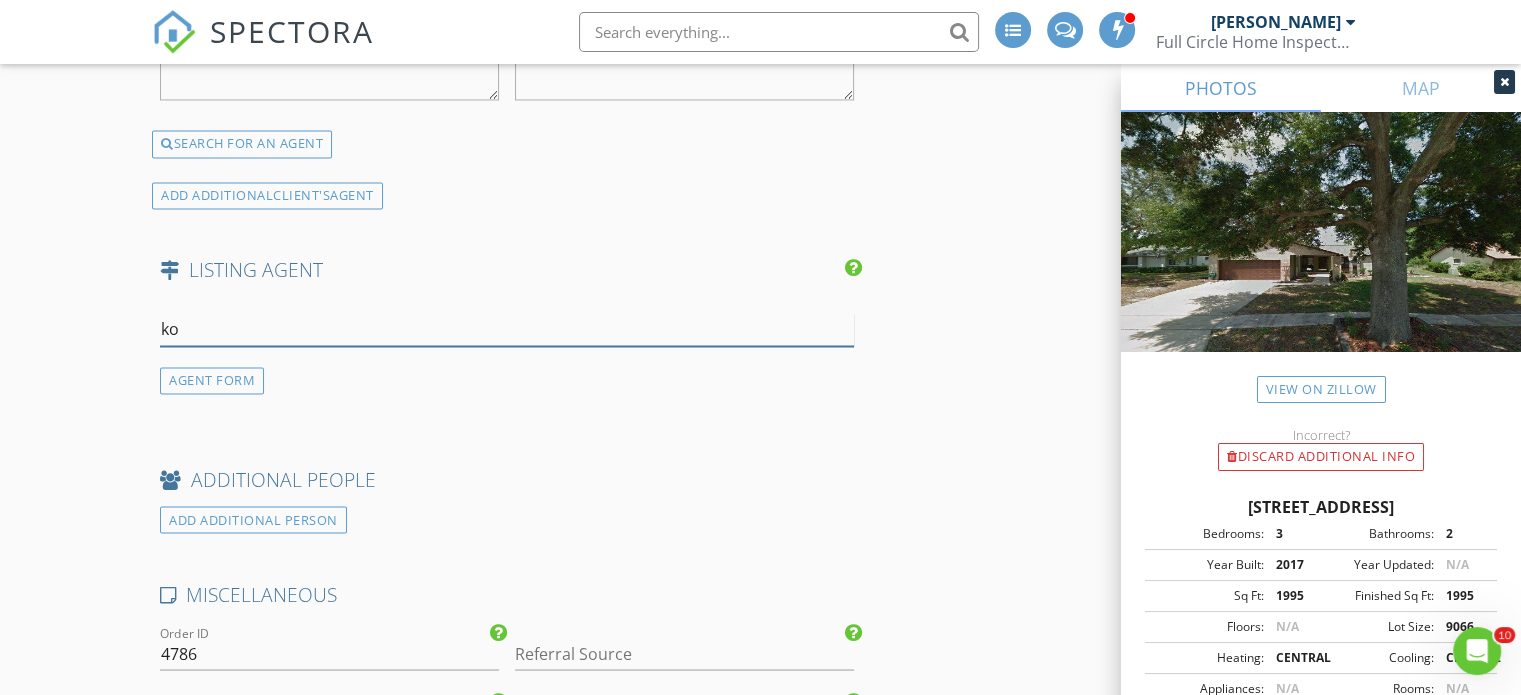 type on "k" 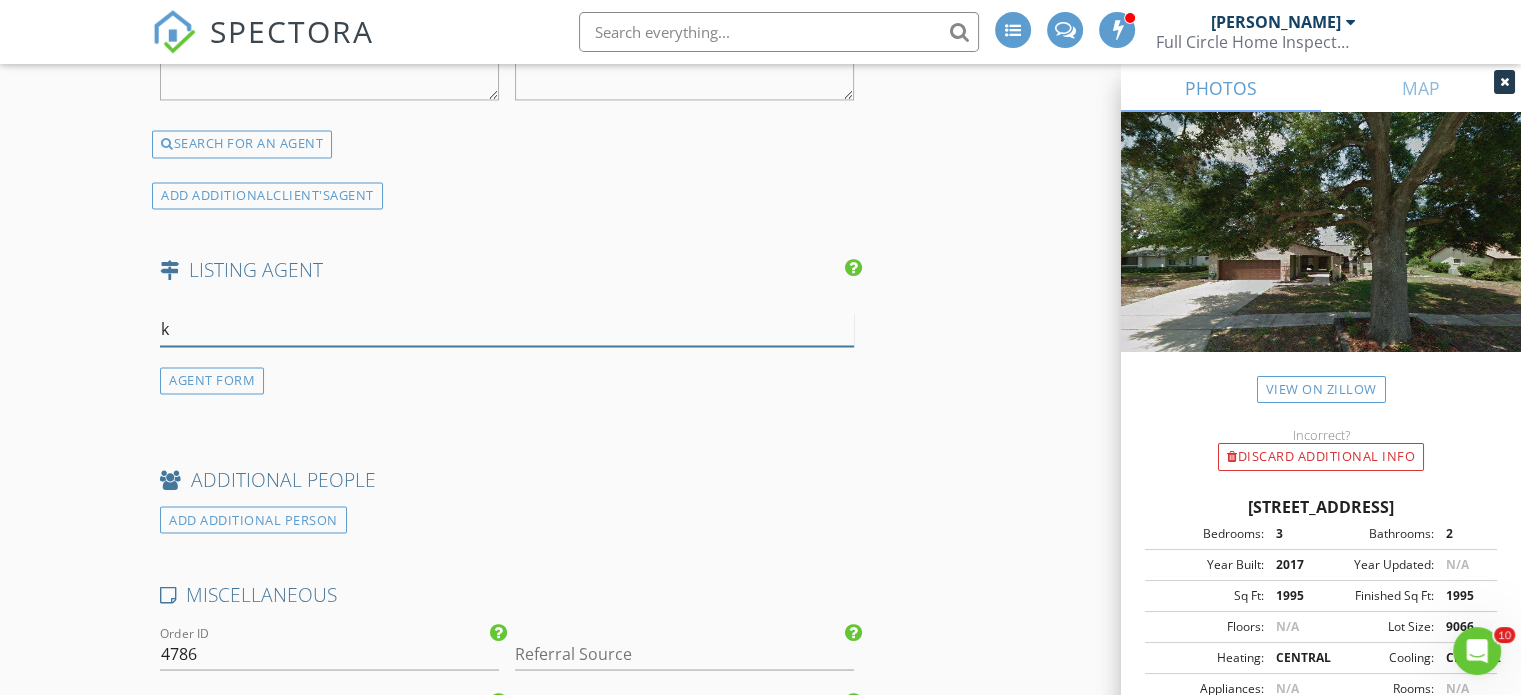 type 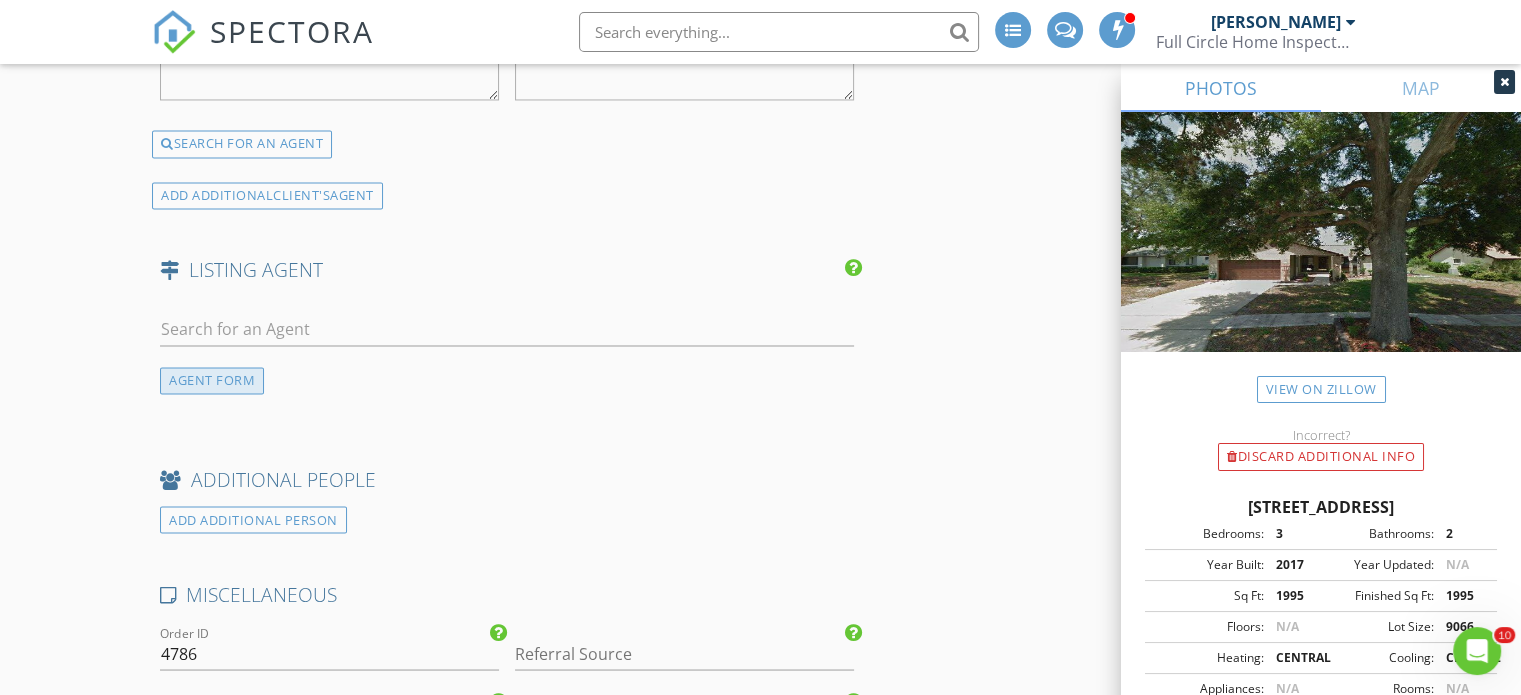 click on "AGENT FORM" at bounding box center [212, 380] 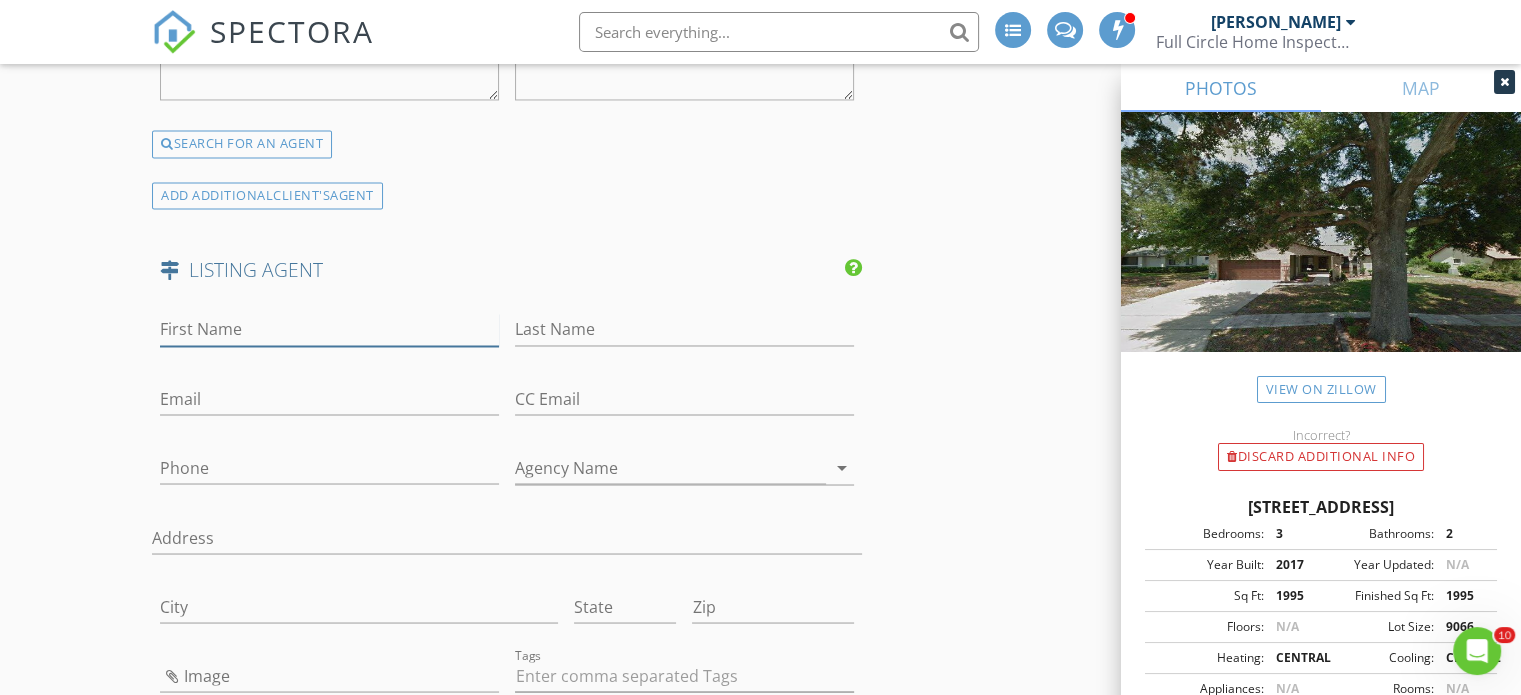 click on "First Name" at bounding box center [329, 329] 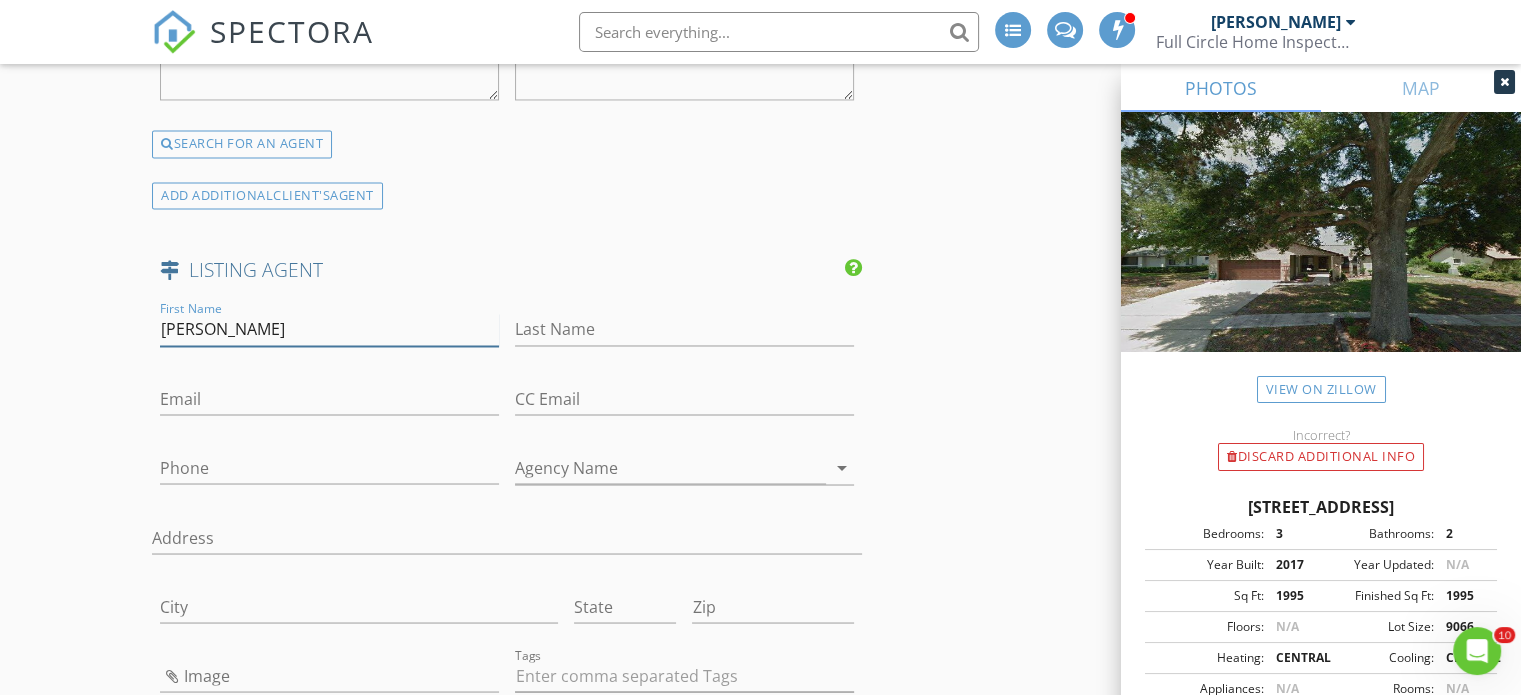 type on "Denise" 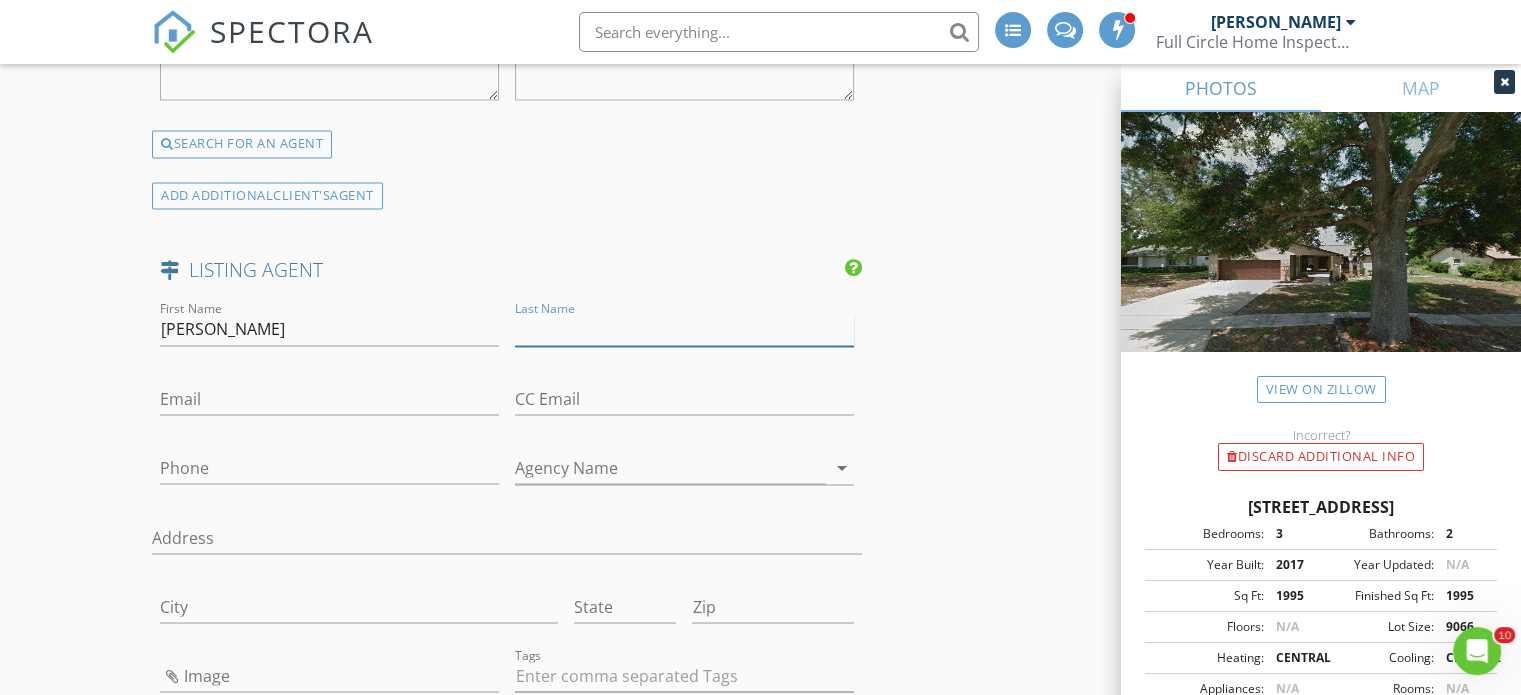 click on "Last Name" at bounding box center (684, 329) 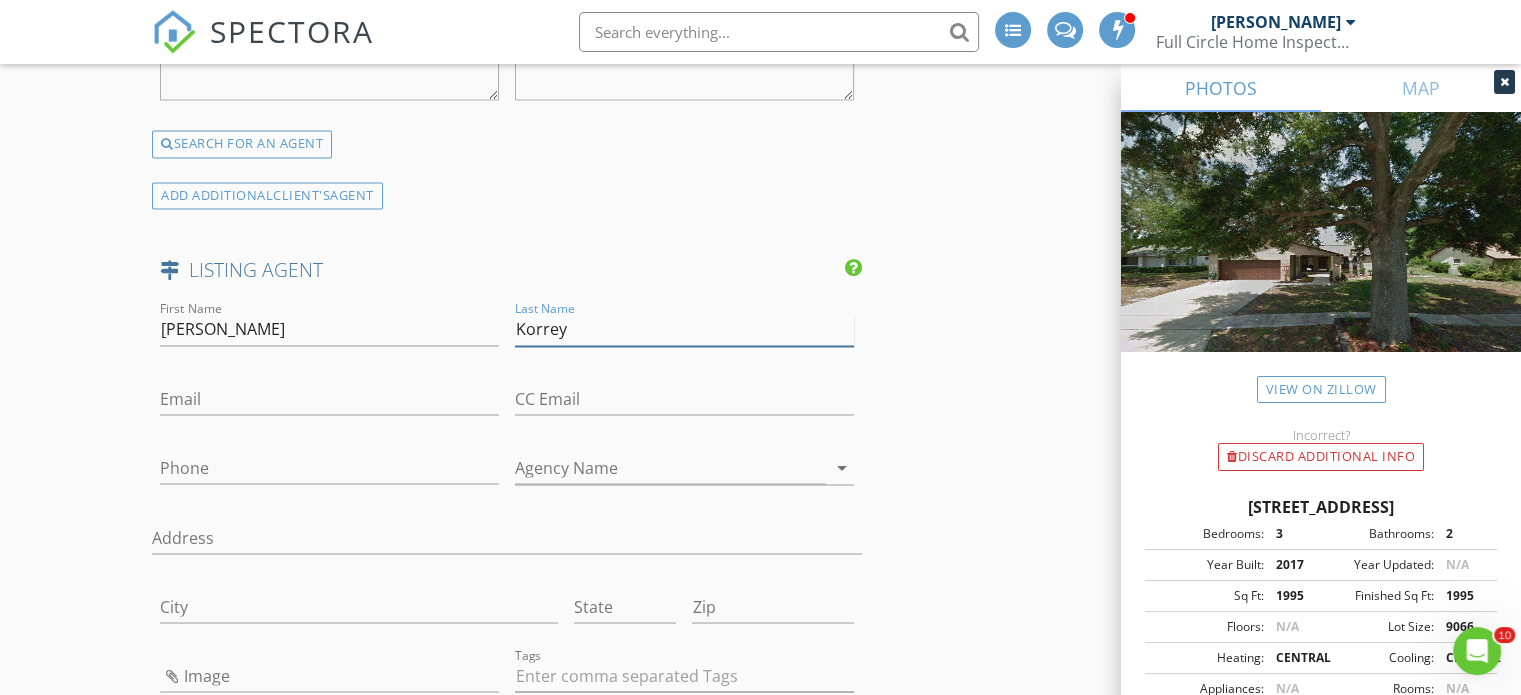 type on "Korrey" 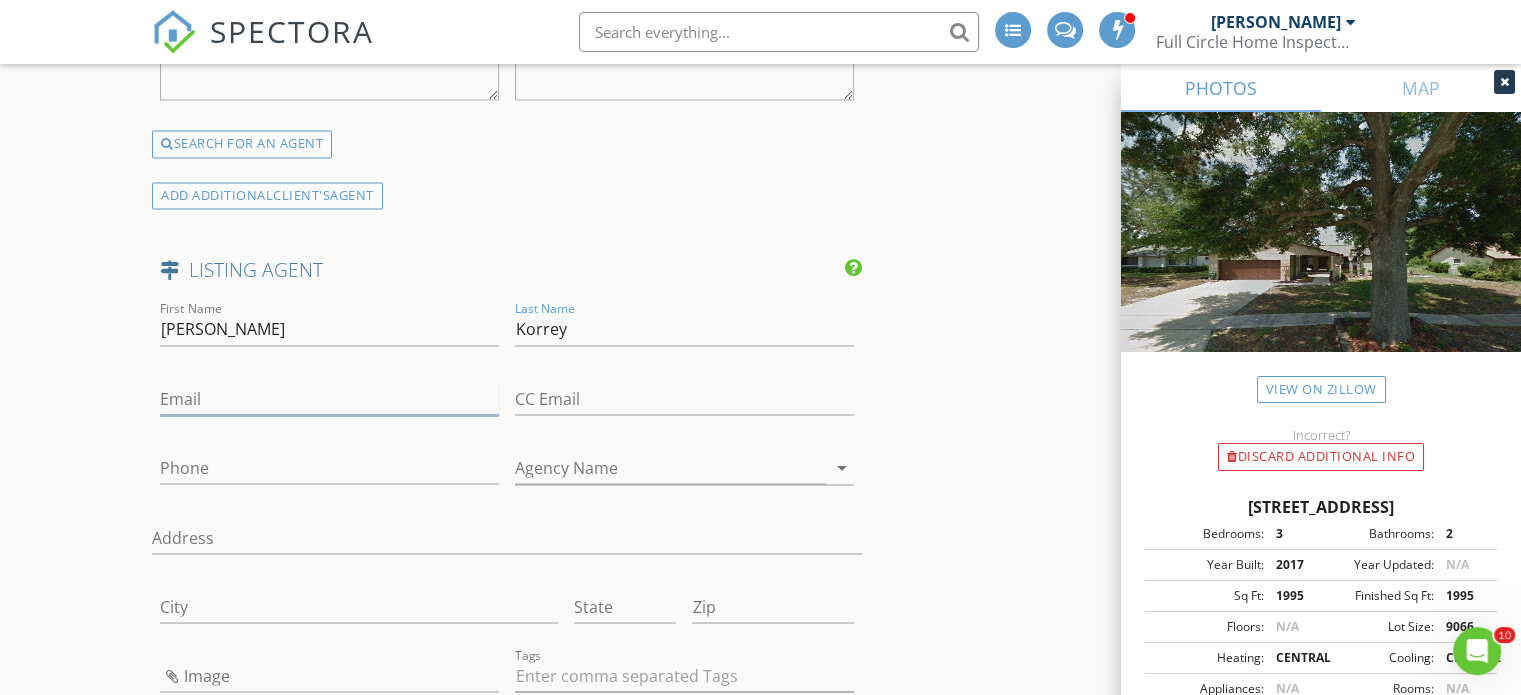 click on "Email" at bounding box center [329, 398] 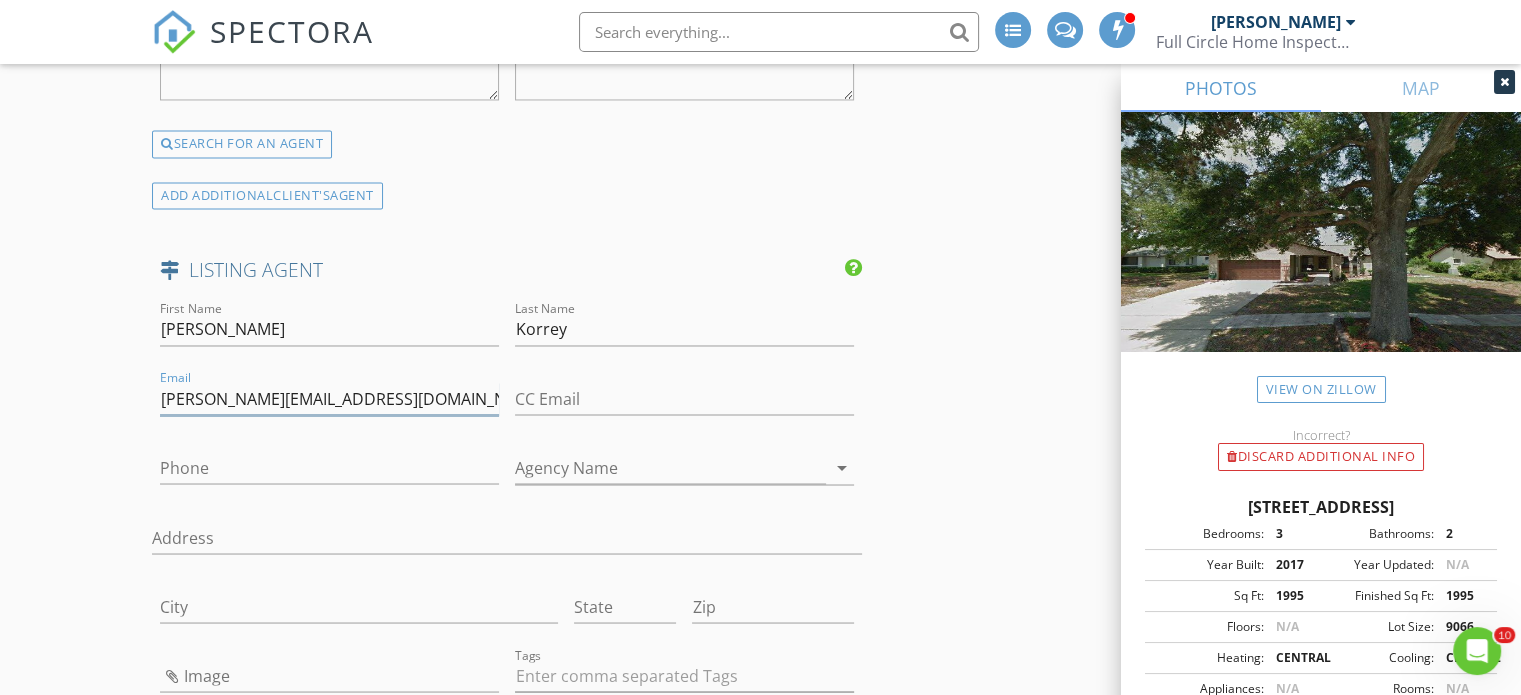 type on "denise@korrrealty.com" 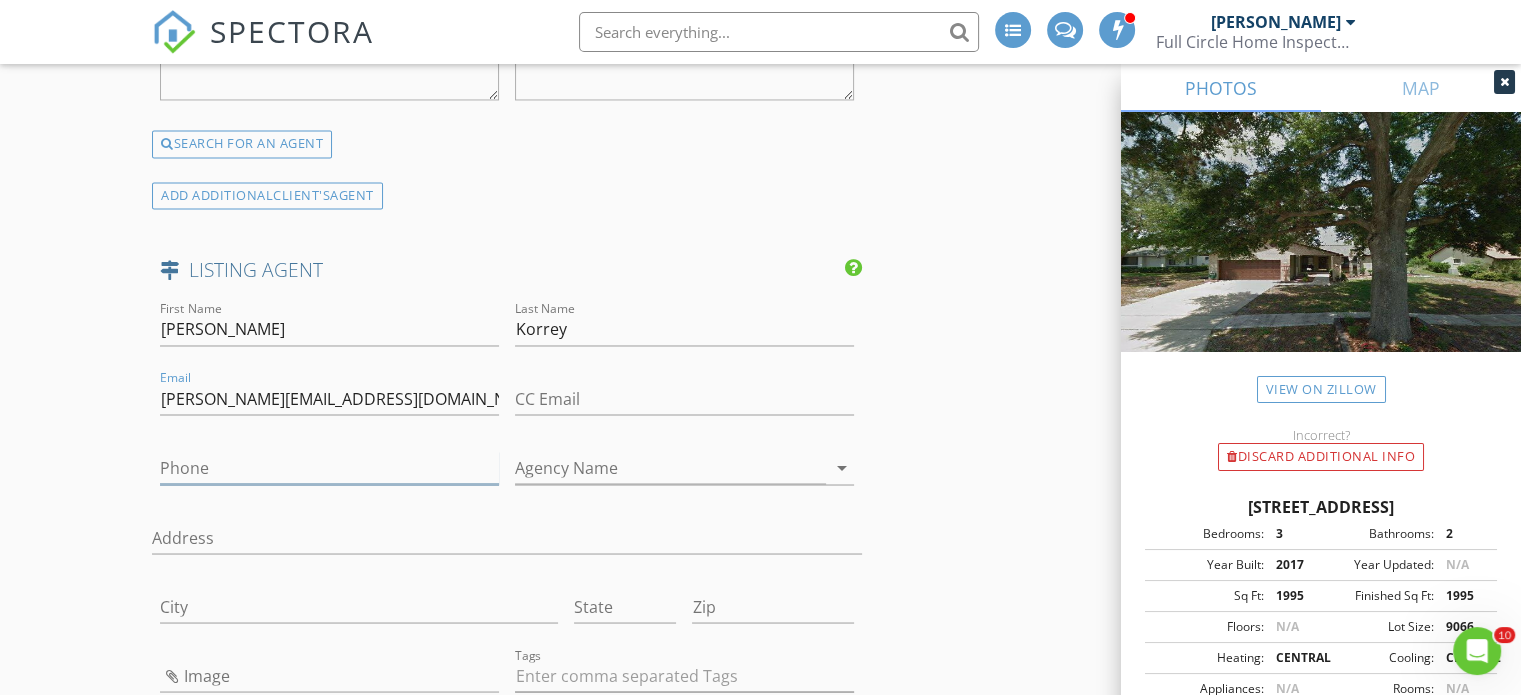 click on "Phone" at bounding box center (329, 467) 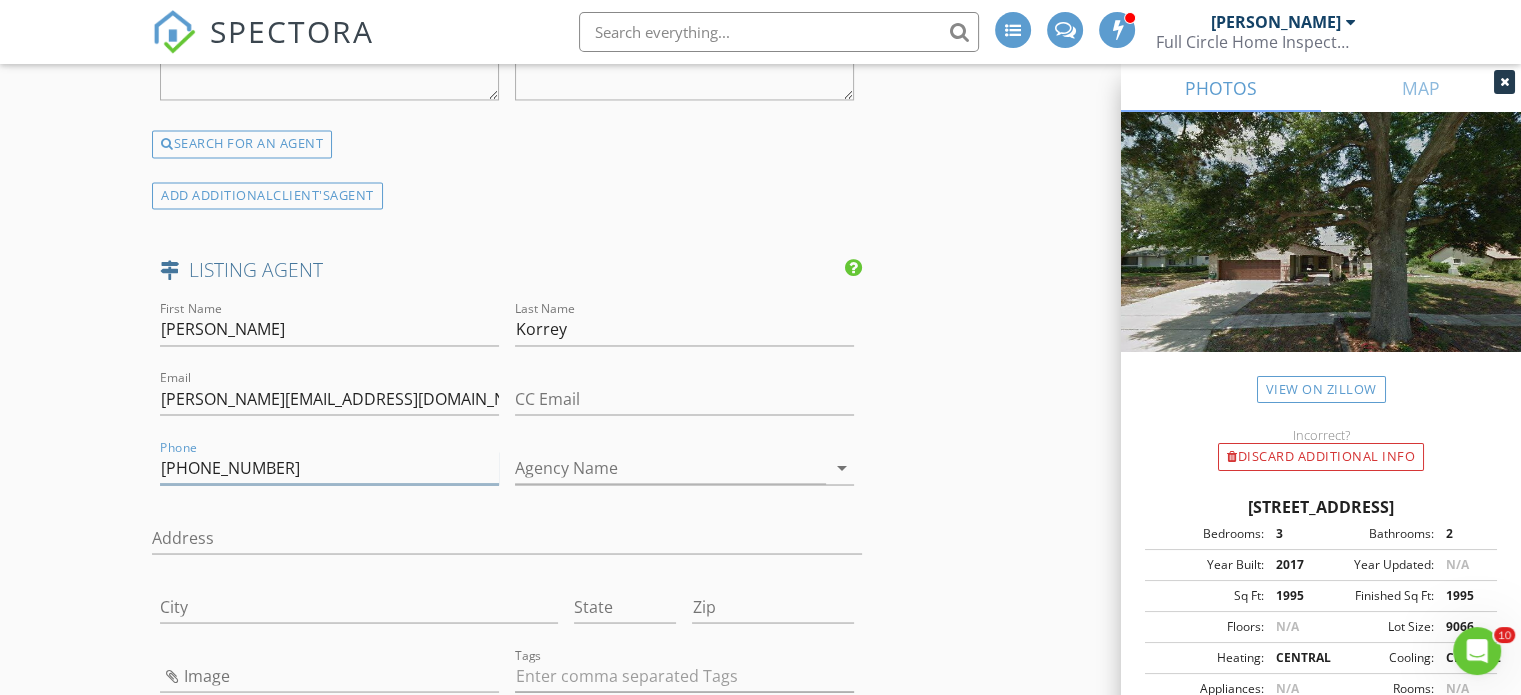 type on "407-221-2801" 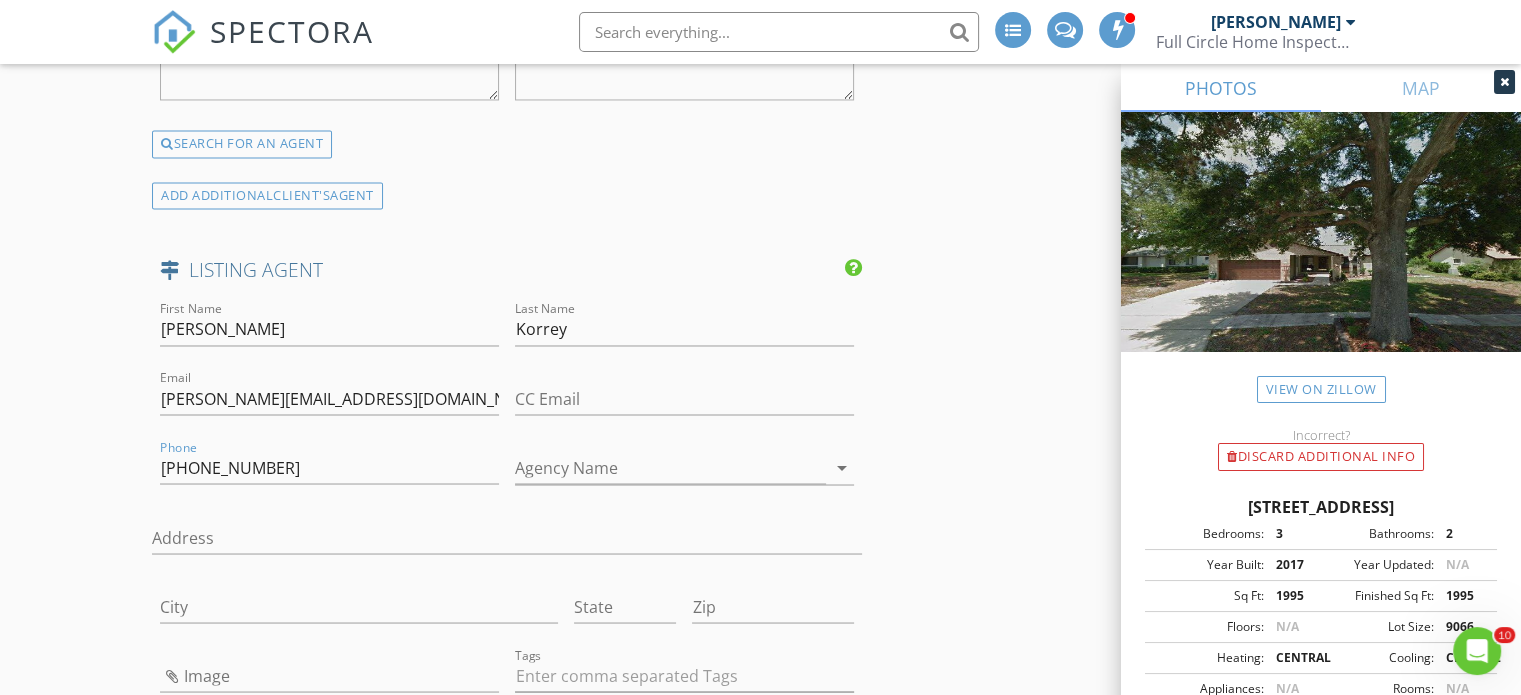 click on "New Inspection
INSPECTOR(S)
check_box   Jim Reynolds   PRIMARY   check_box_outline_blank   Taylor Reynolds     check_box_outline_blank   Alex Bruhl     Jim Reynolds arrow_drop_down   check_box_outline_blank Jim Reynolds specifically requested
Date/Time
07/12/2025 9:00 AM
Location
Address Search       Address 196 Morning Glory Dr   Unit   City Lake Mary   State FL   Zip 32746   County Seminole     Square Feet 1995   Year Built 2017   Foundation arrow_drop_down     Jim Reynolds     29.6 miles     (an hour)
client
check_box Enable Client CC email for this inspection   Client Search     check_box_outline_blank Client is a Company/Organization     First Name Melissa   Last Name LeBron   Email reoagentmelissa@gmail.com   CC Email   Phone 352-304-1084   Address   City   State   Zip     Tags         Notes   Private Notes          check_box" at bounding box center (760, -579) 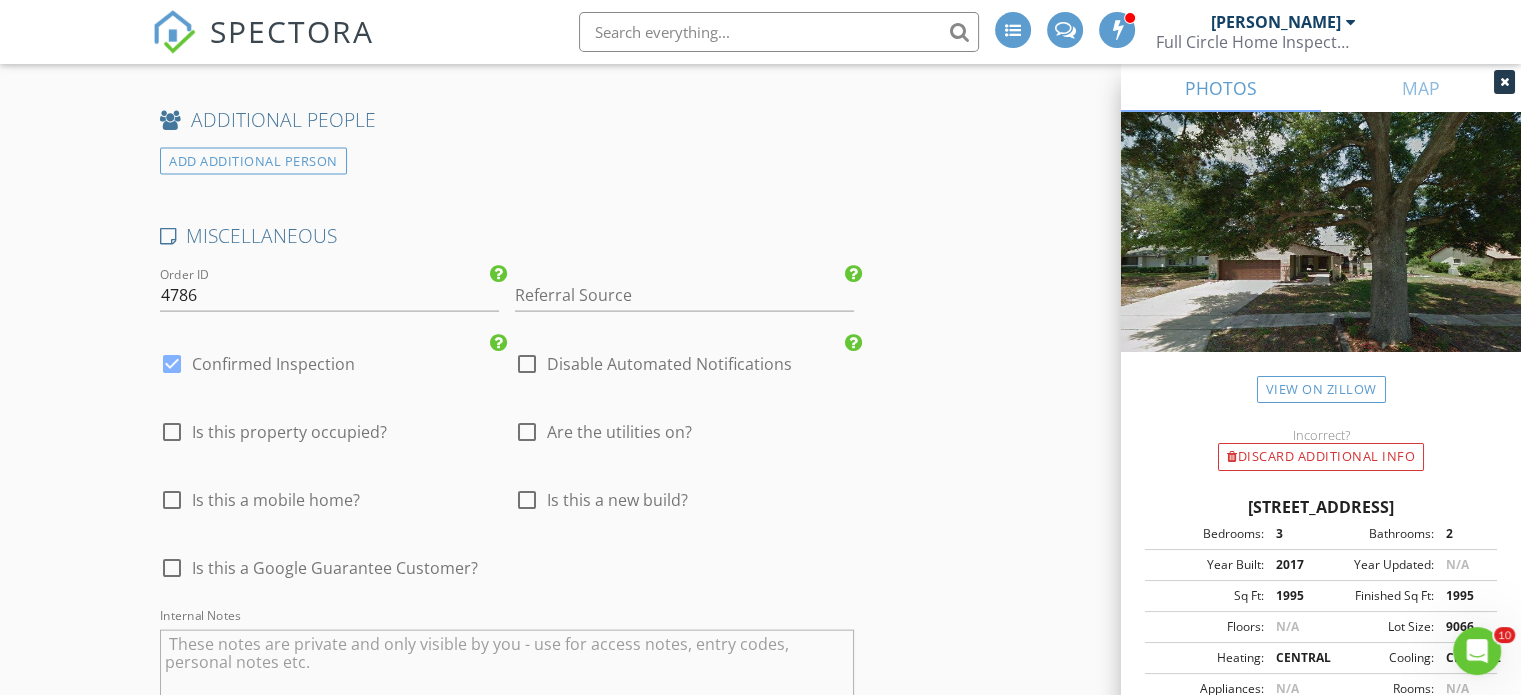 scroll, scrollTop: 4290, scrollLeft: 0, axis: vertical 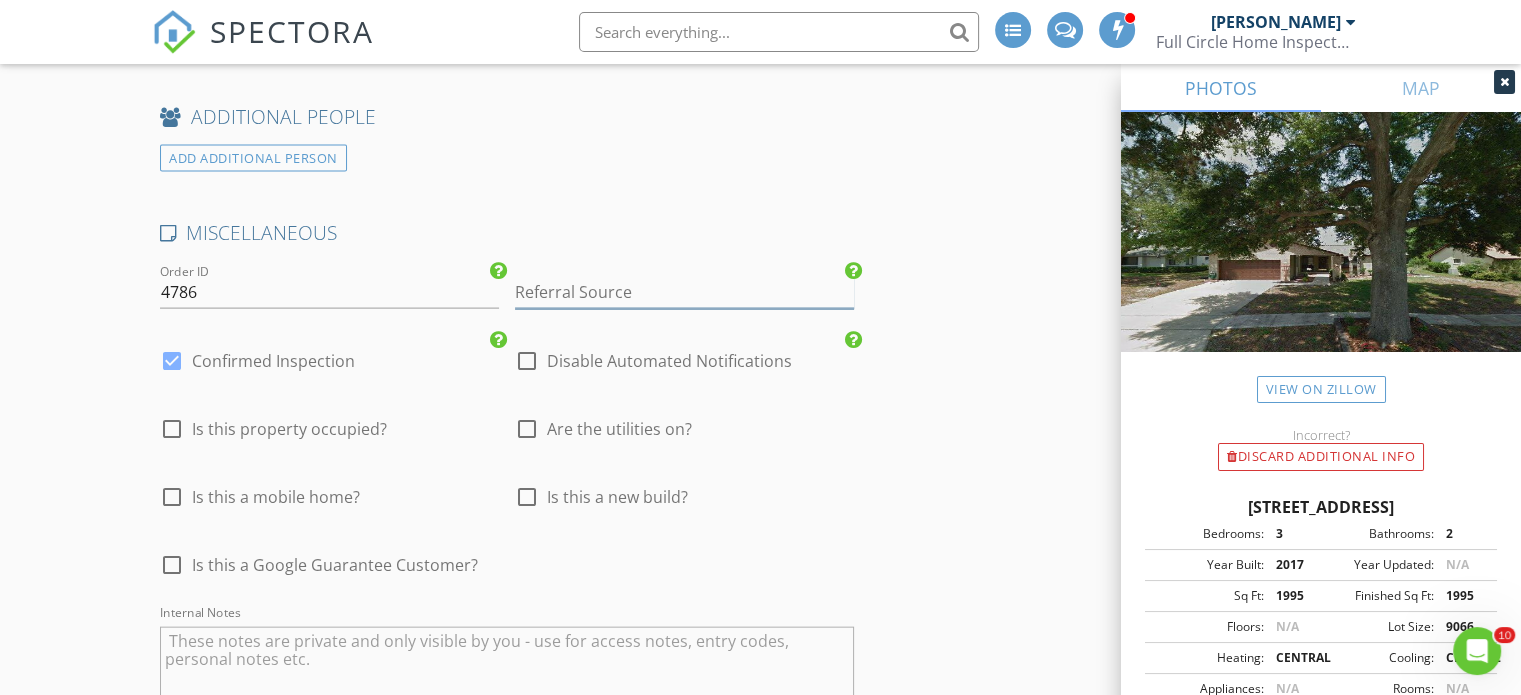 click at bounding box center (684, 292) 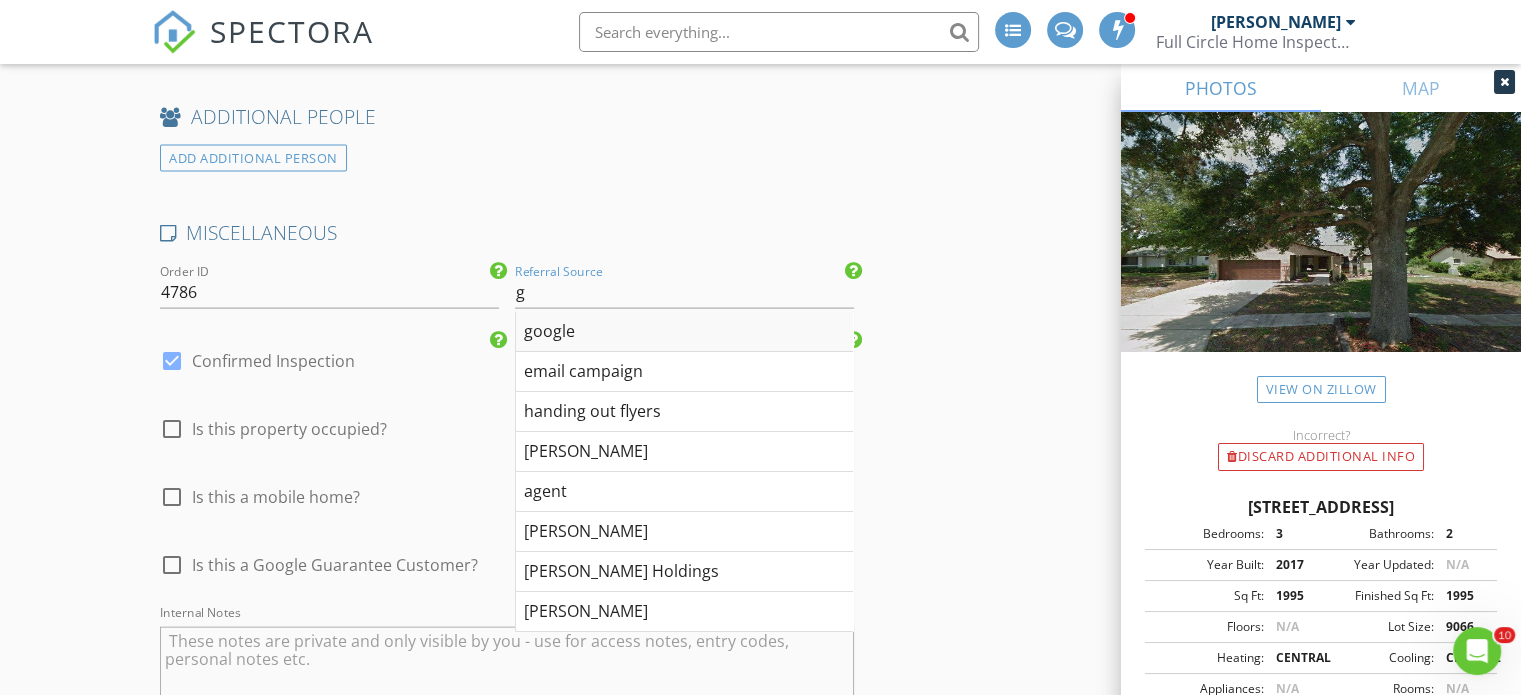 click on "google" at bounding box center [684, 332] 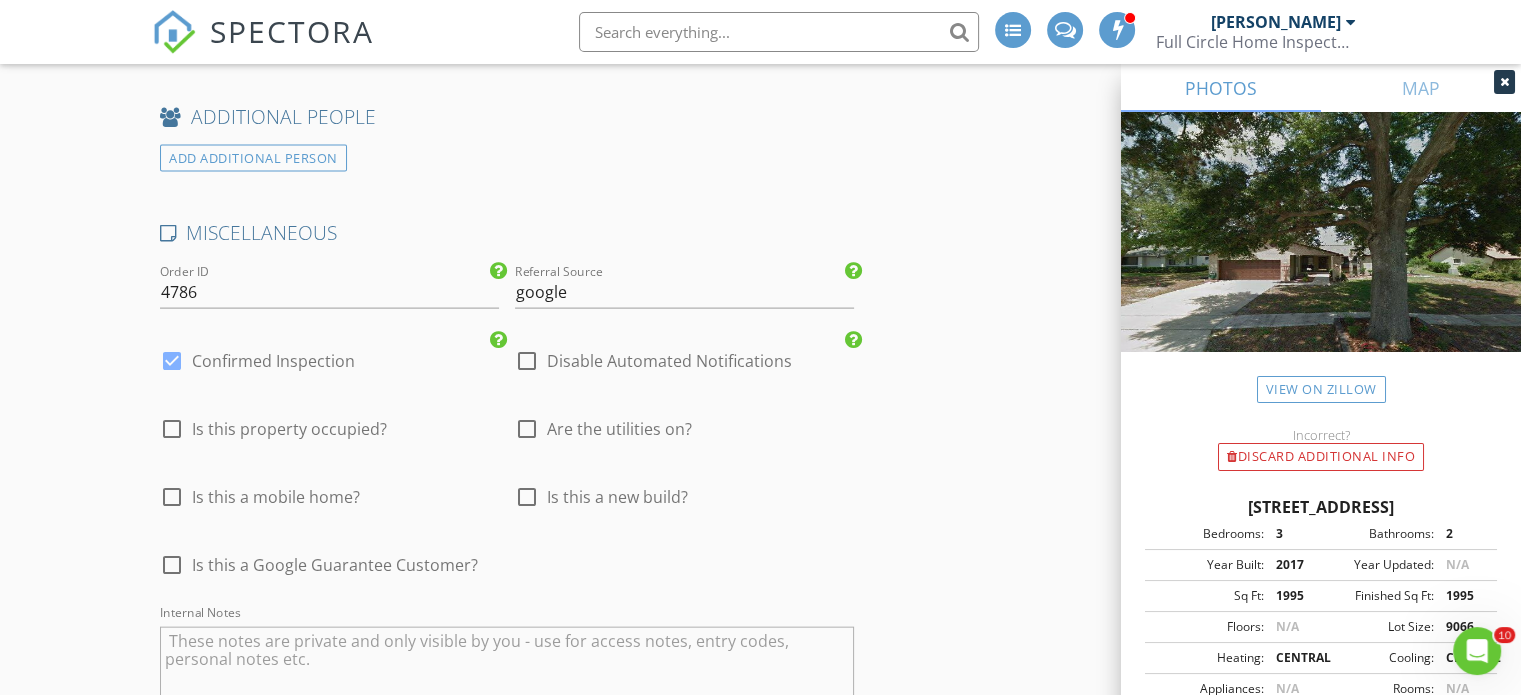 scroll, scrollTop: 4490, scrollLeft: 0, axis: vertical 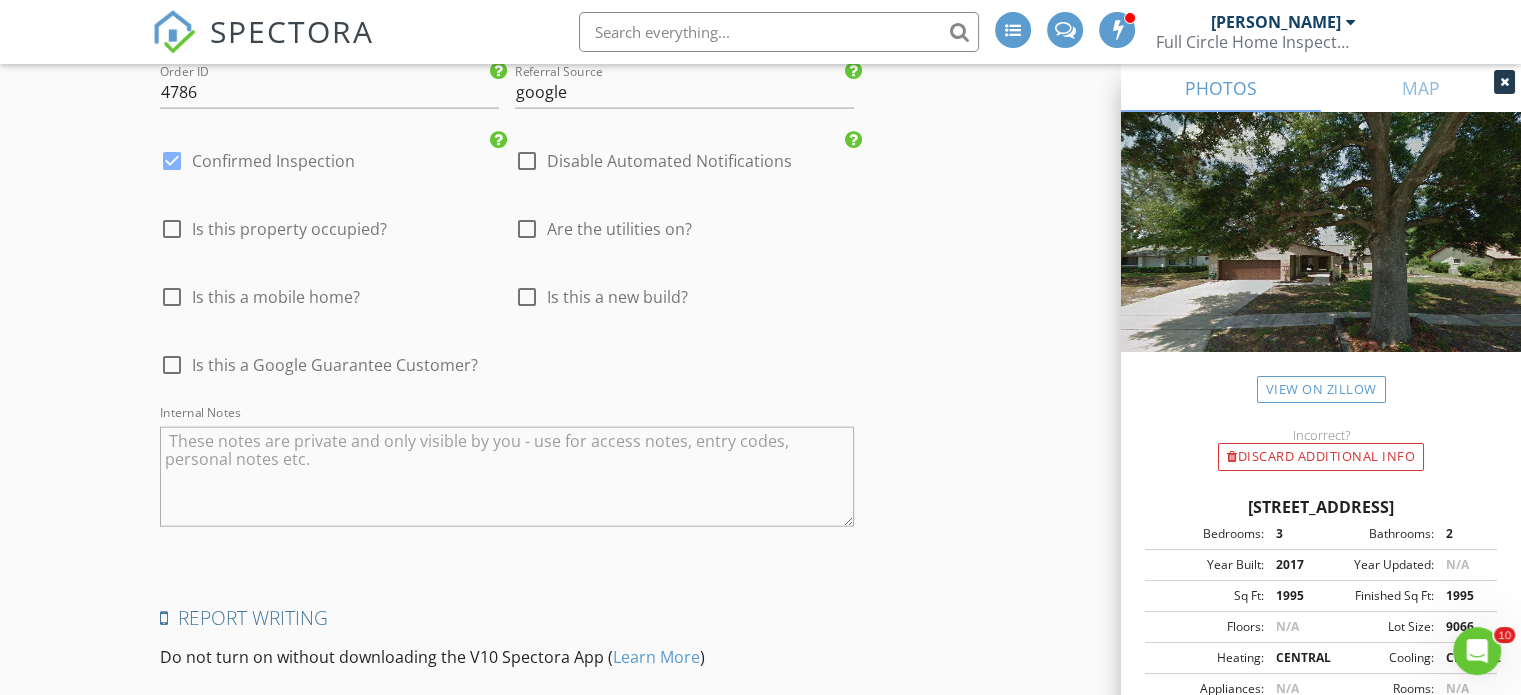 click at bounding box center [507, 477] 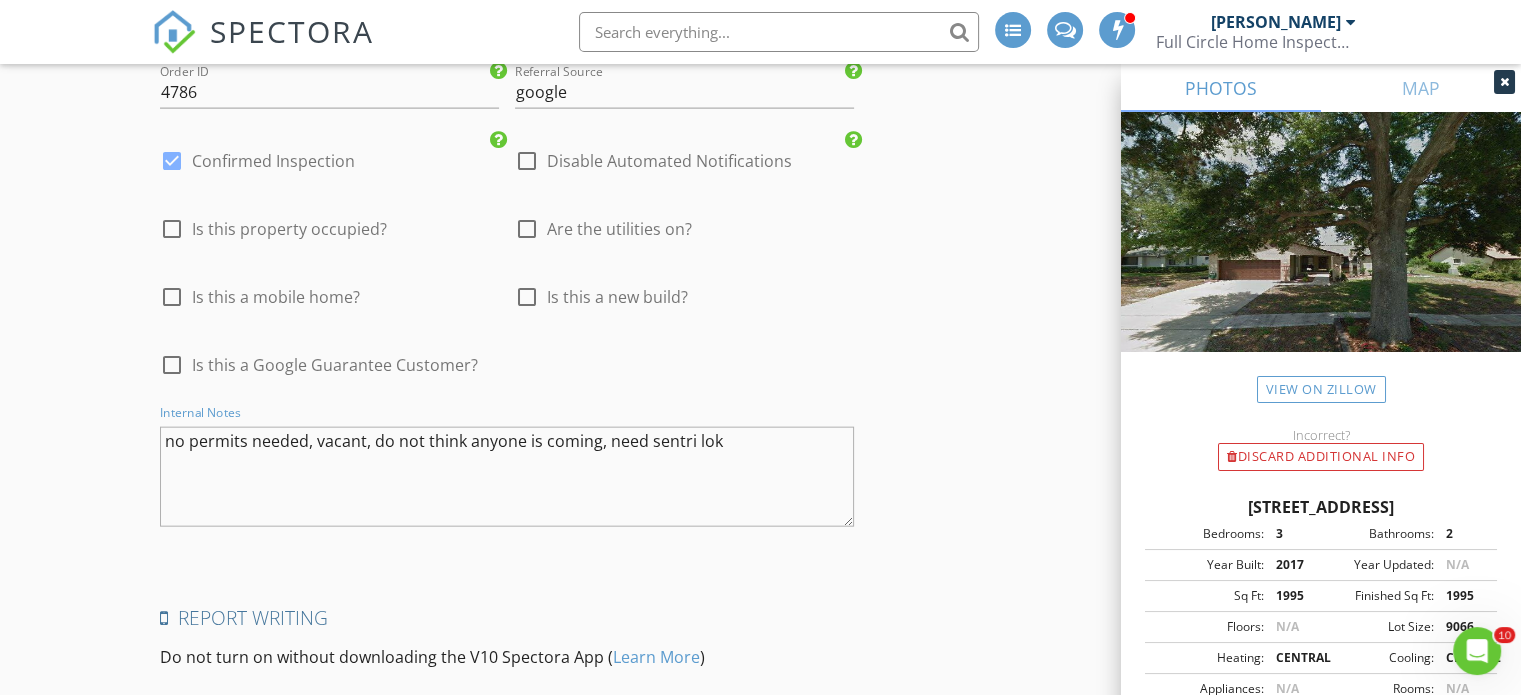 type on "no permits needed, vacant, do not think anyone is coming, need sentri lok" 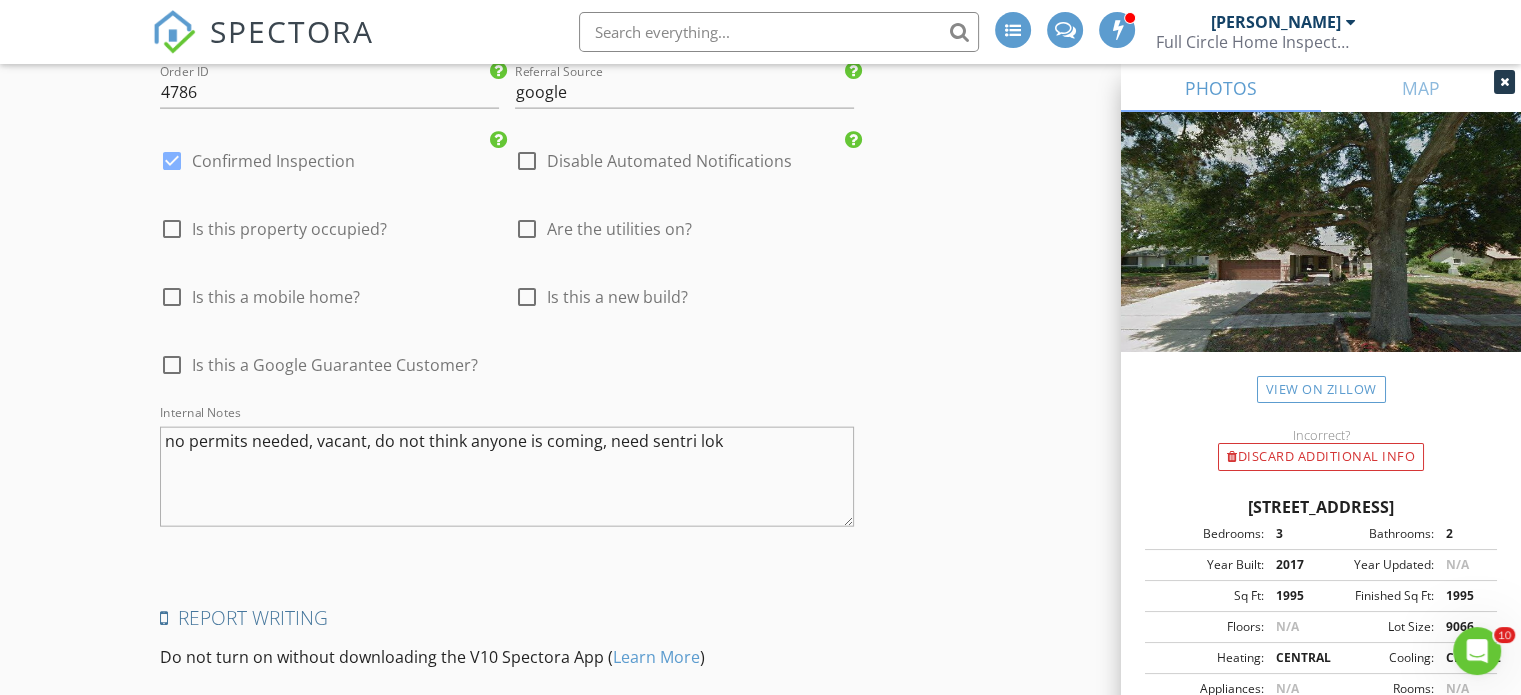 click on "INSPECTOR(S)
check_box   Jim Reynolds   PRIMARY   check_box_outline_blank   Taylor Reynolds     check_box_outline_blank   Alex Bruhl     Jim Reynolds arrow_drop_down   check_box_outline_blank Jim Reynolds specifically requested
Date/Time
07/12/2025 9:00 AM
Location
Address Search       Address 196 Morning Glory Dr   Unit   City Lake Mary   State FL   Zip 32746   County Seminole     Square Feet 1995   Year Built 2017   Foundation arrow_drop_down     Jim Reynolds     29.6 miles     (an hour)
client
check_box Enable Client CC email for this inspection   Client Search     check_box_outline_blank Client is a Company/Organization     First Name Melissa   Last Name LeBron   Email reoagentmelissa@gmail.com   CC Email   Phone 352-304-1084   Address   City   State   Zip     Tags         Notes   Private Notes
SERVICES" at bounding box center (760, -1636) 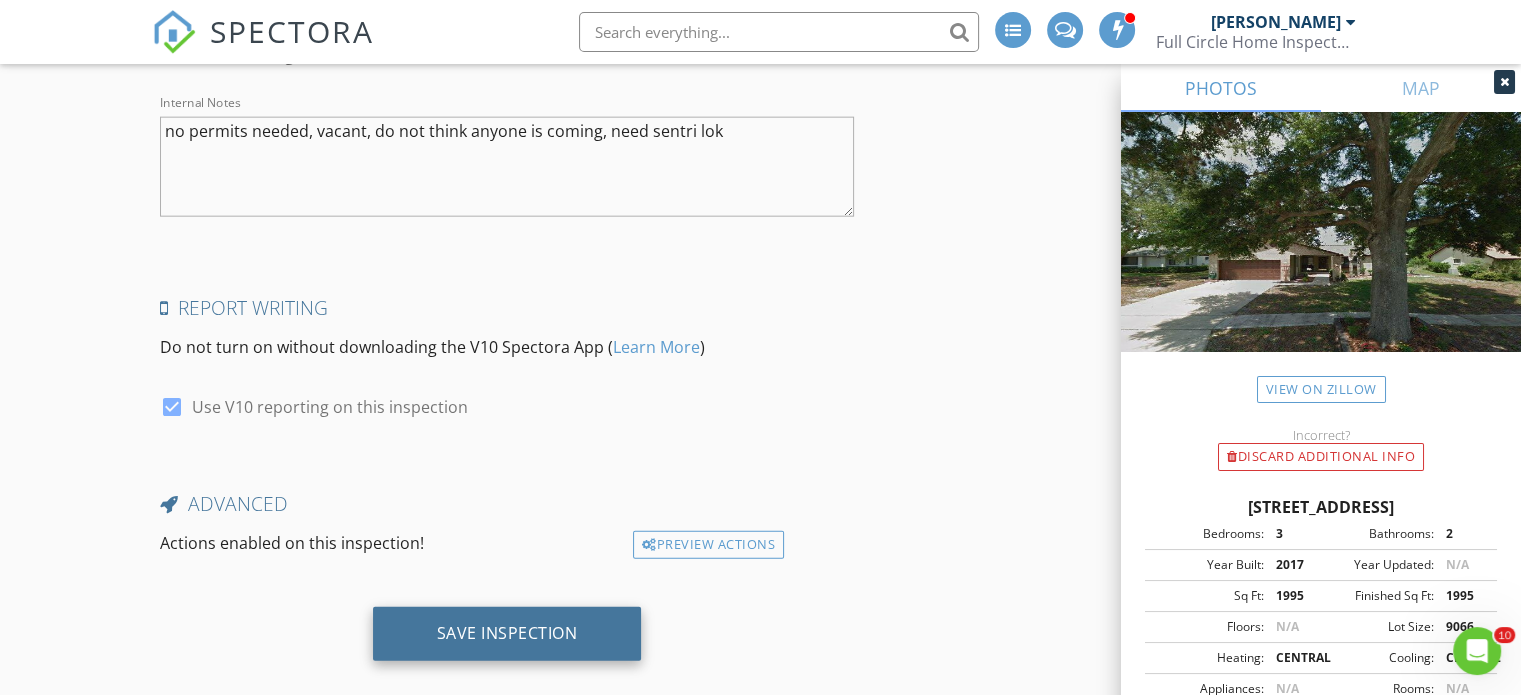 click on "Save Inspection" at bounding box center (507, 633) 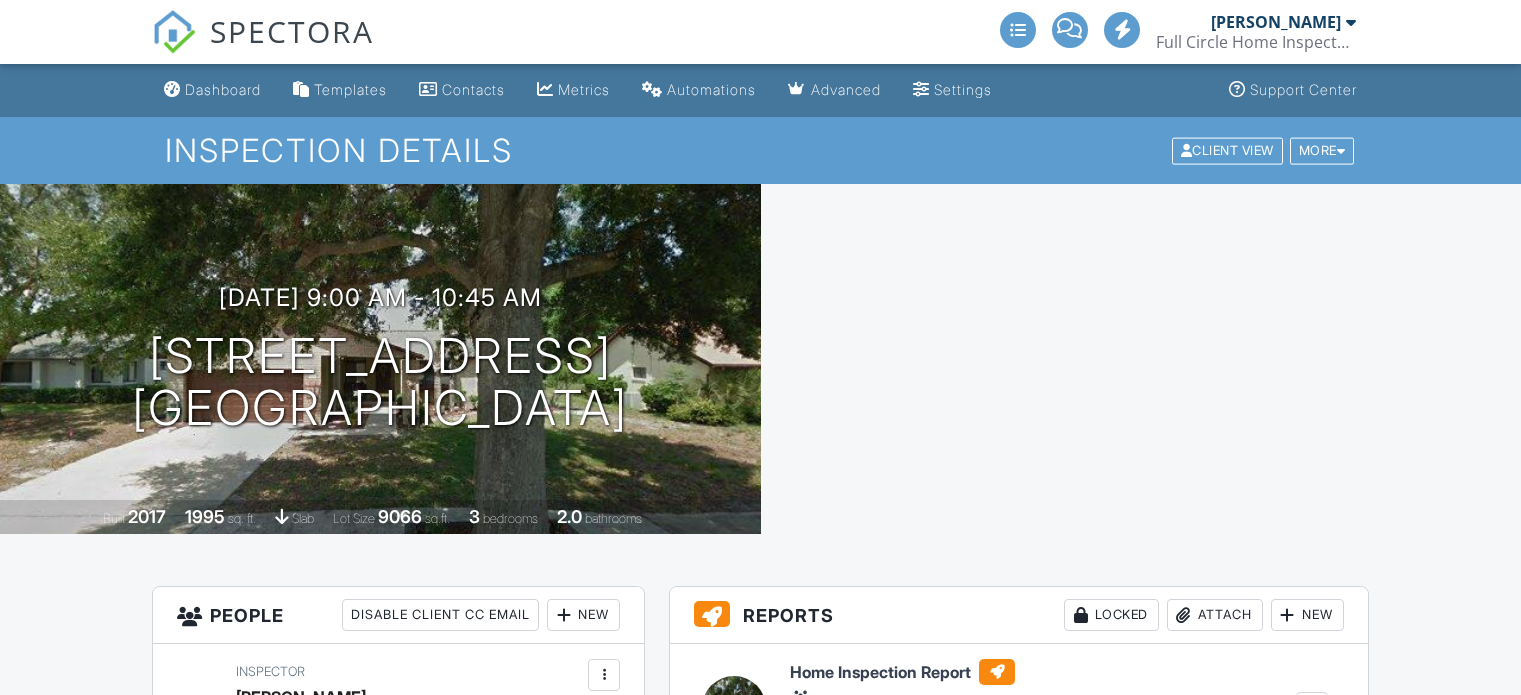 scroll, scrollTop: 0, scrollLeft: 0, axis: both 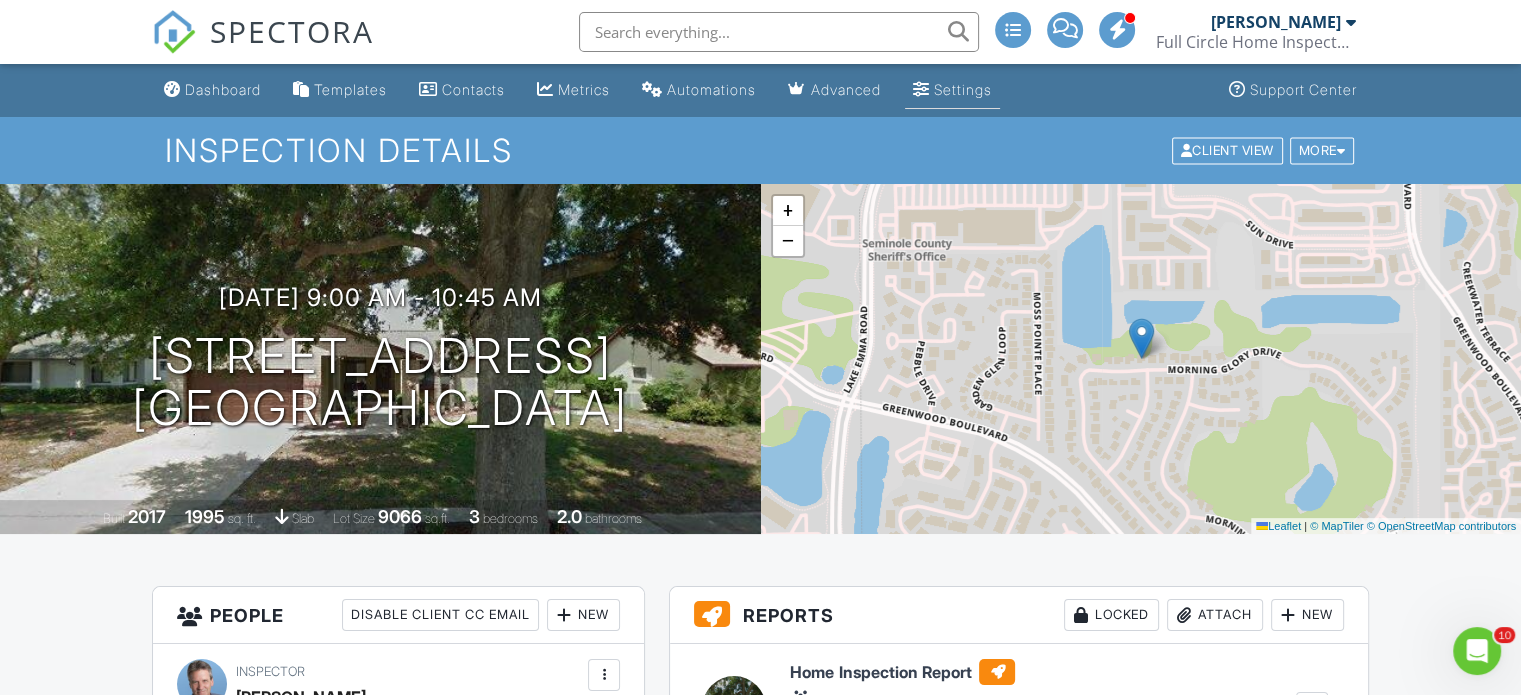 click on "Settings" at bounding box center [963, 89] 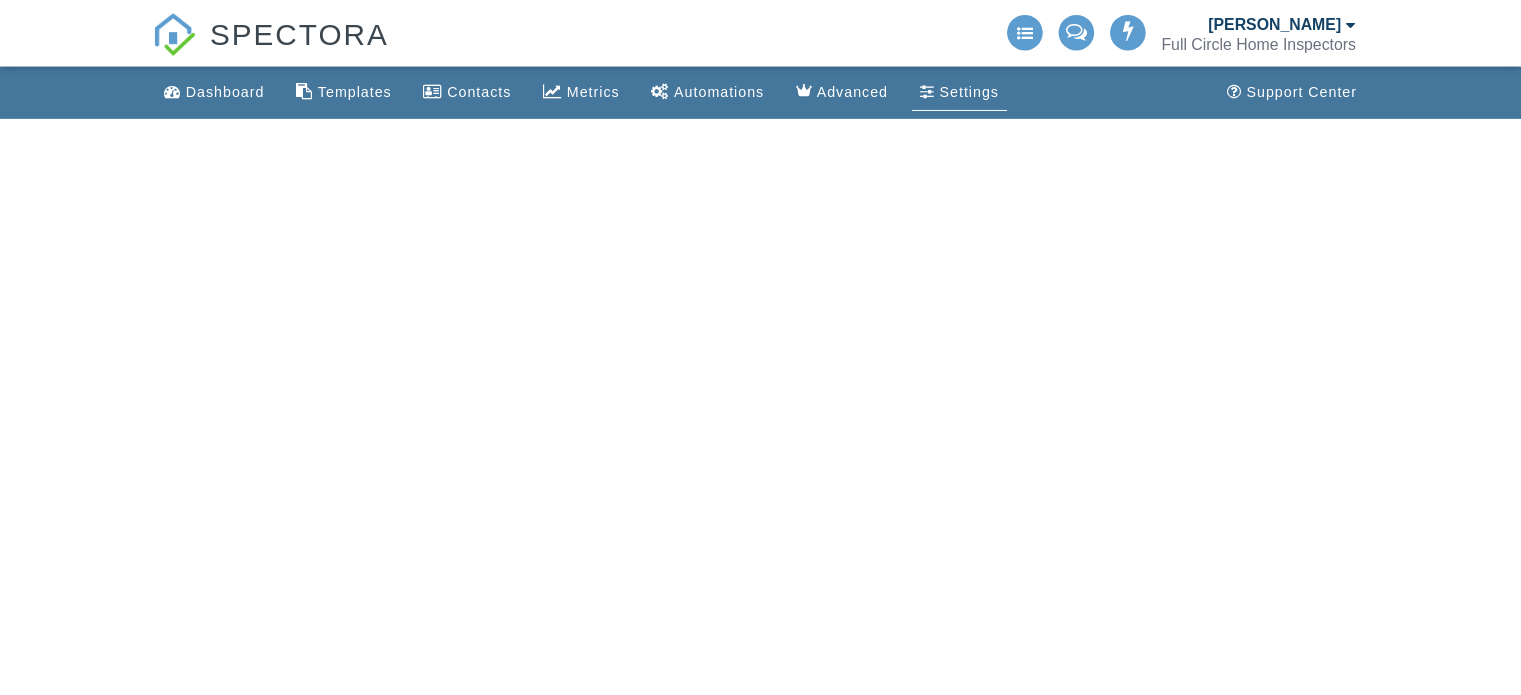 scroll, scrollTop: 0, scrollLeft: 0, axis: both 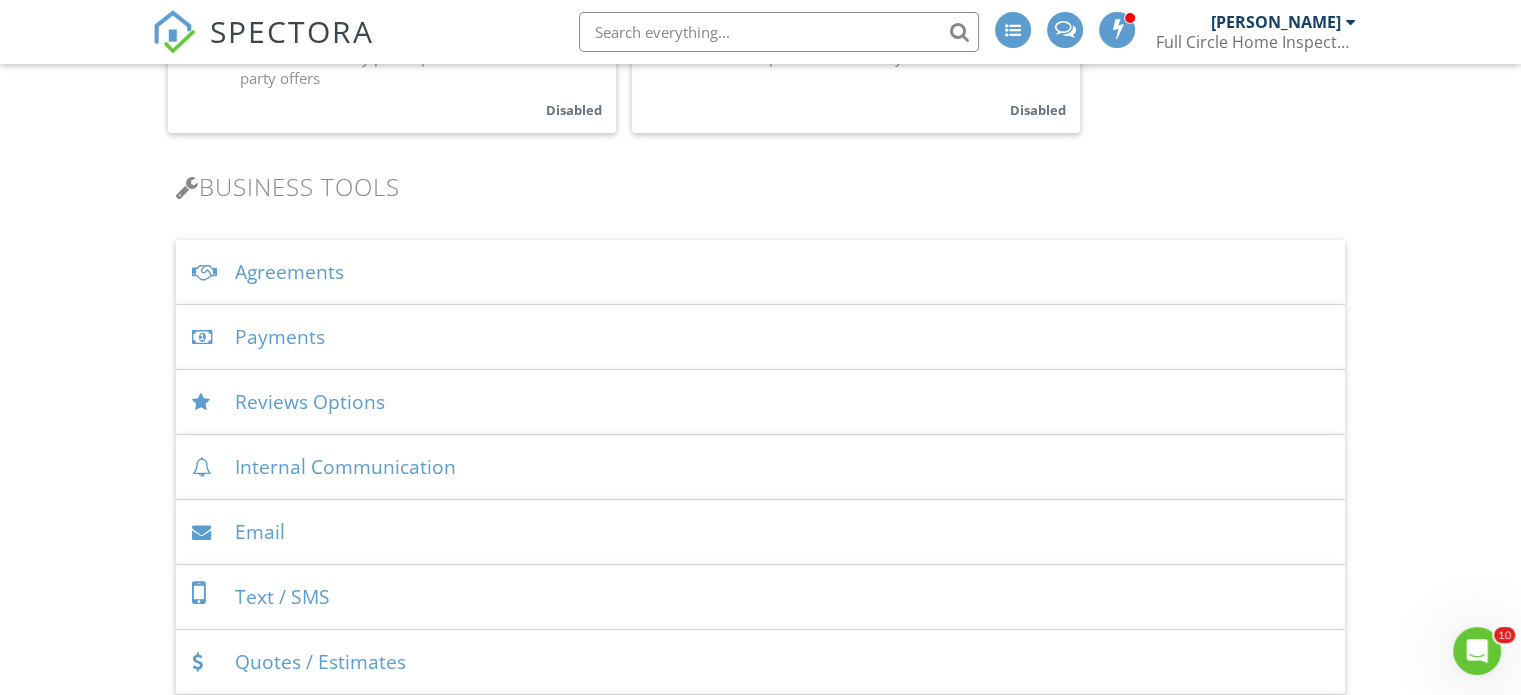 click on "Payments" at bounding box center (760, 337) 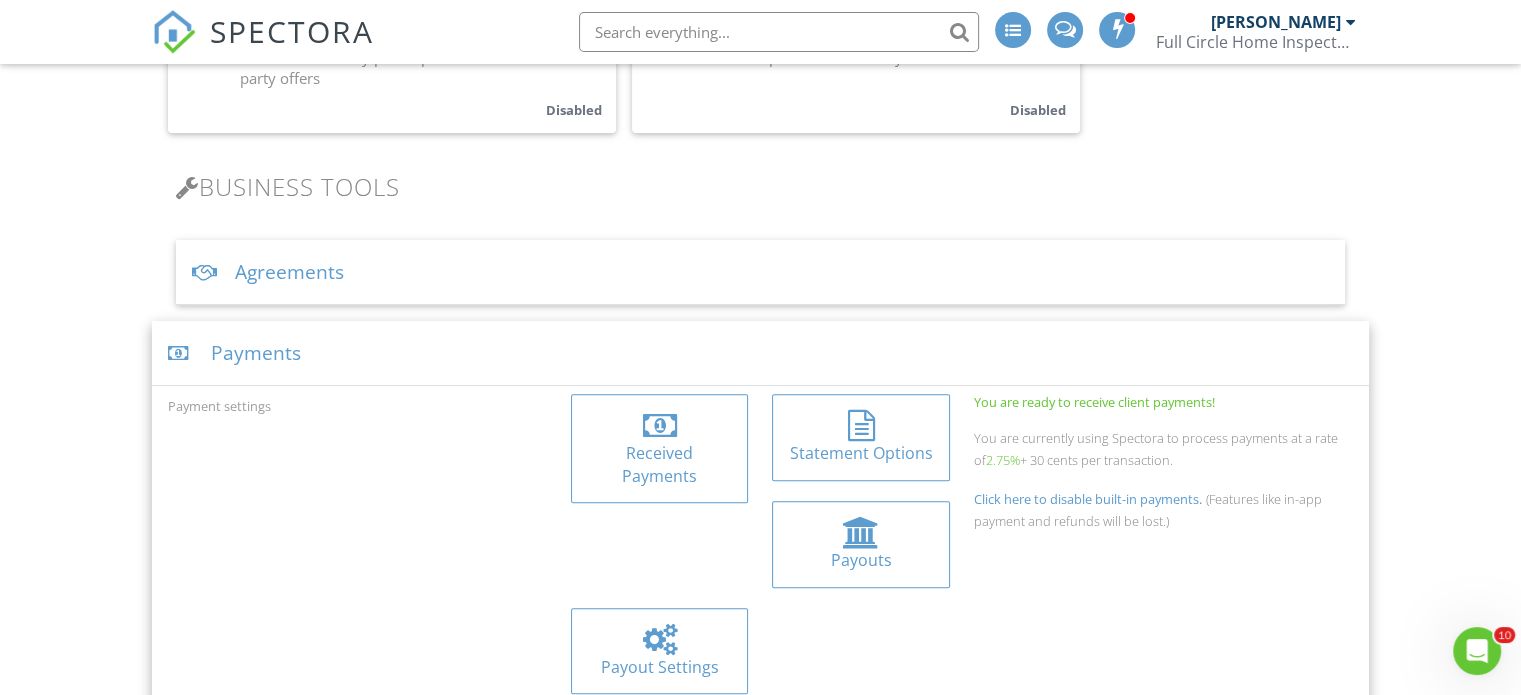 click at bounding box center (660, 426) 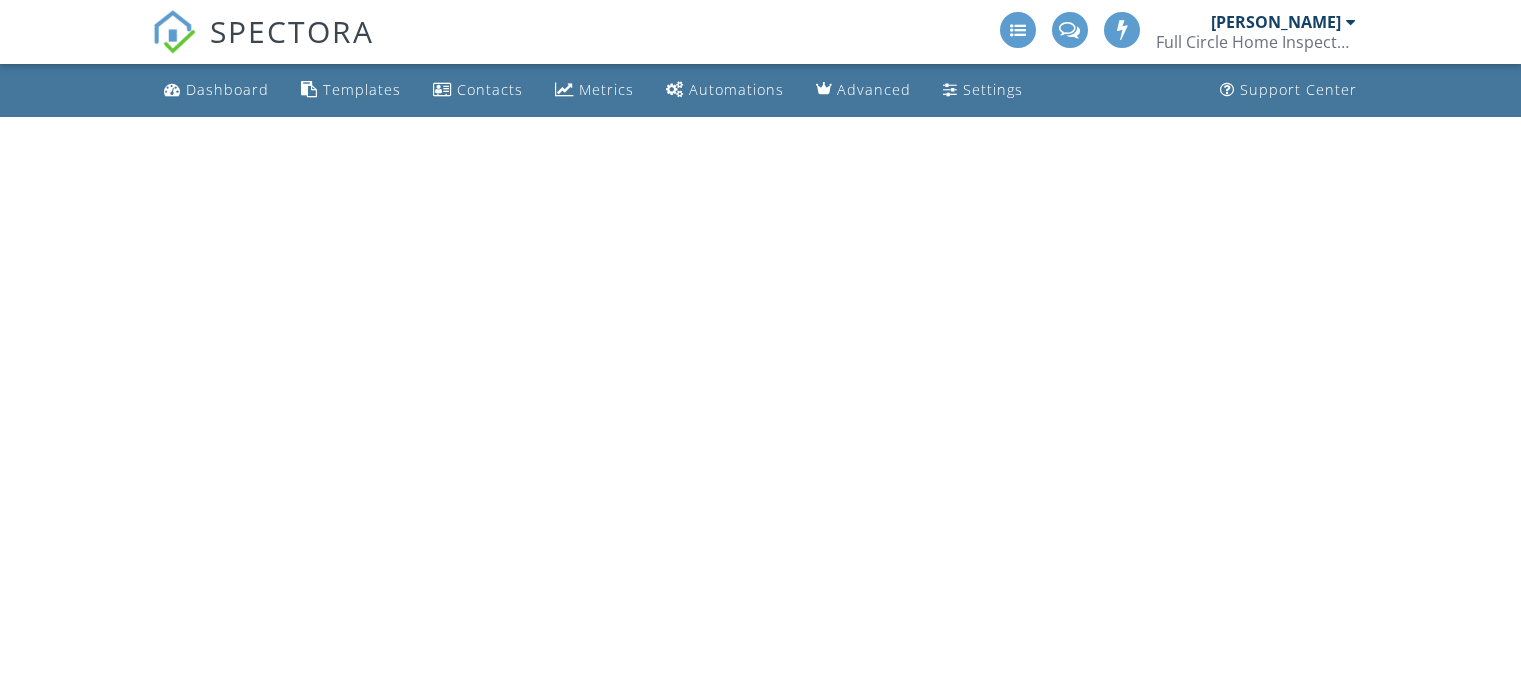 scroll, scrollTop: 0, scrollLeft: 0, axis: both 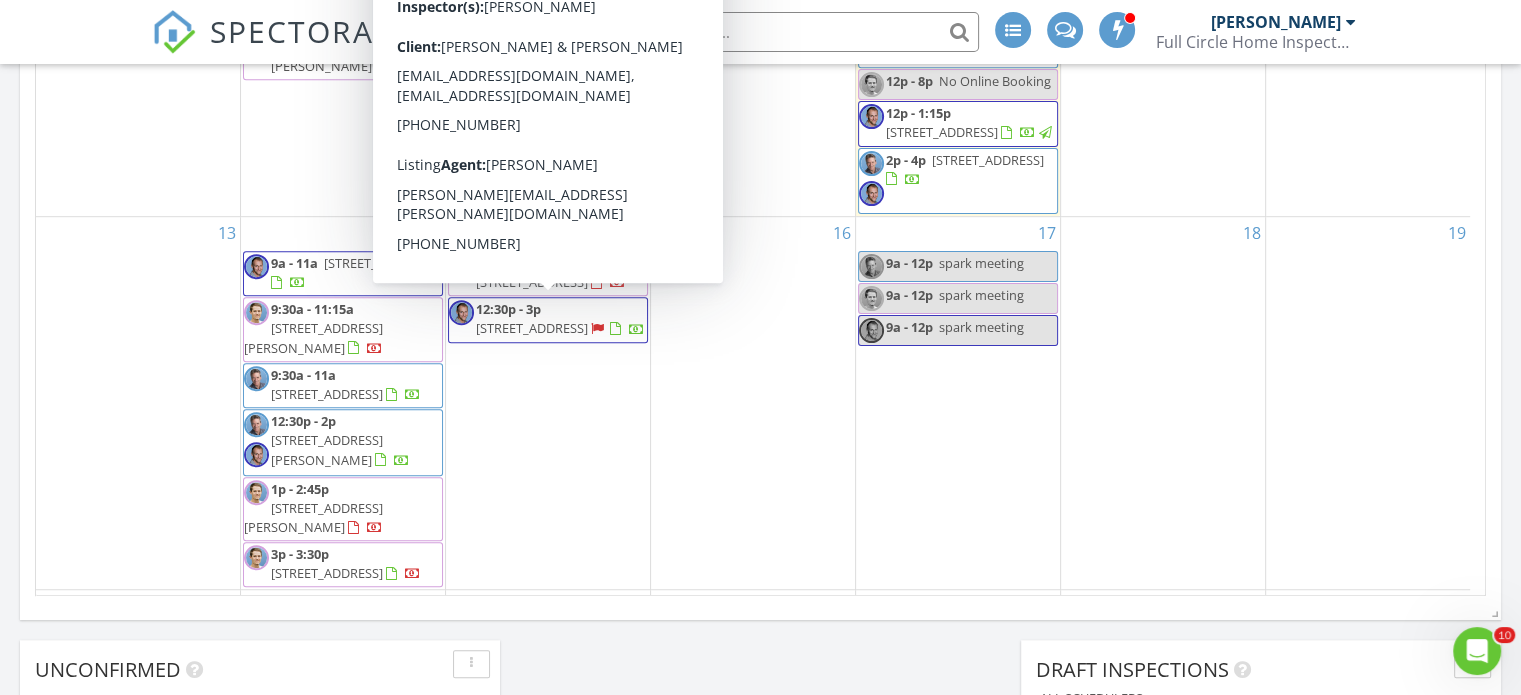 click at bounding box center (597, 329) 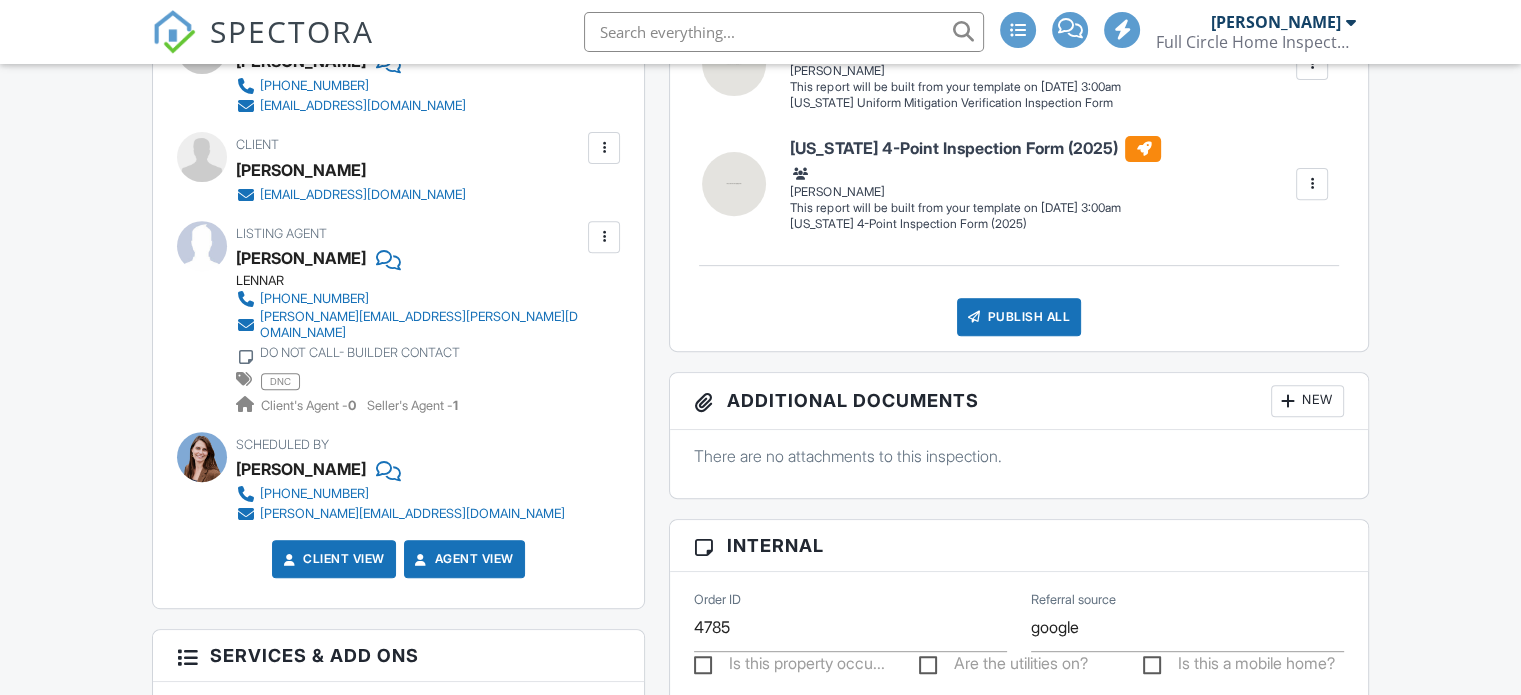 scroll, scrollTop: 768, scrollLeft: 0, axis: vertical 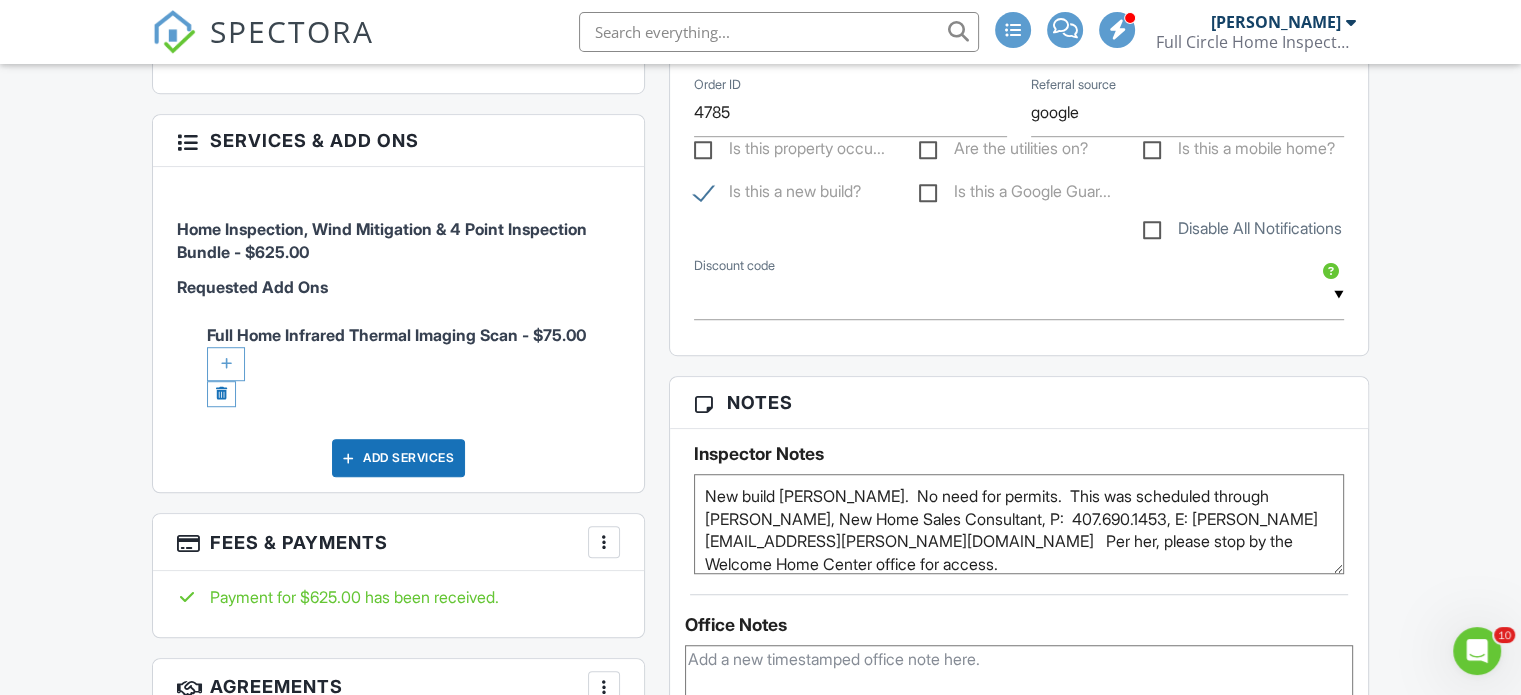 click on "Add Services" at bounding box center (398, 458) 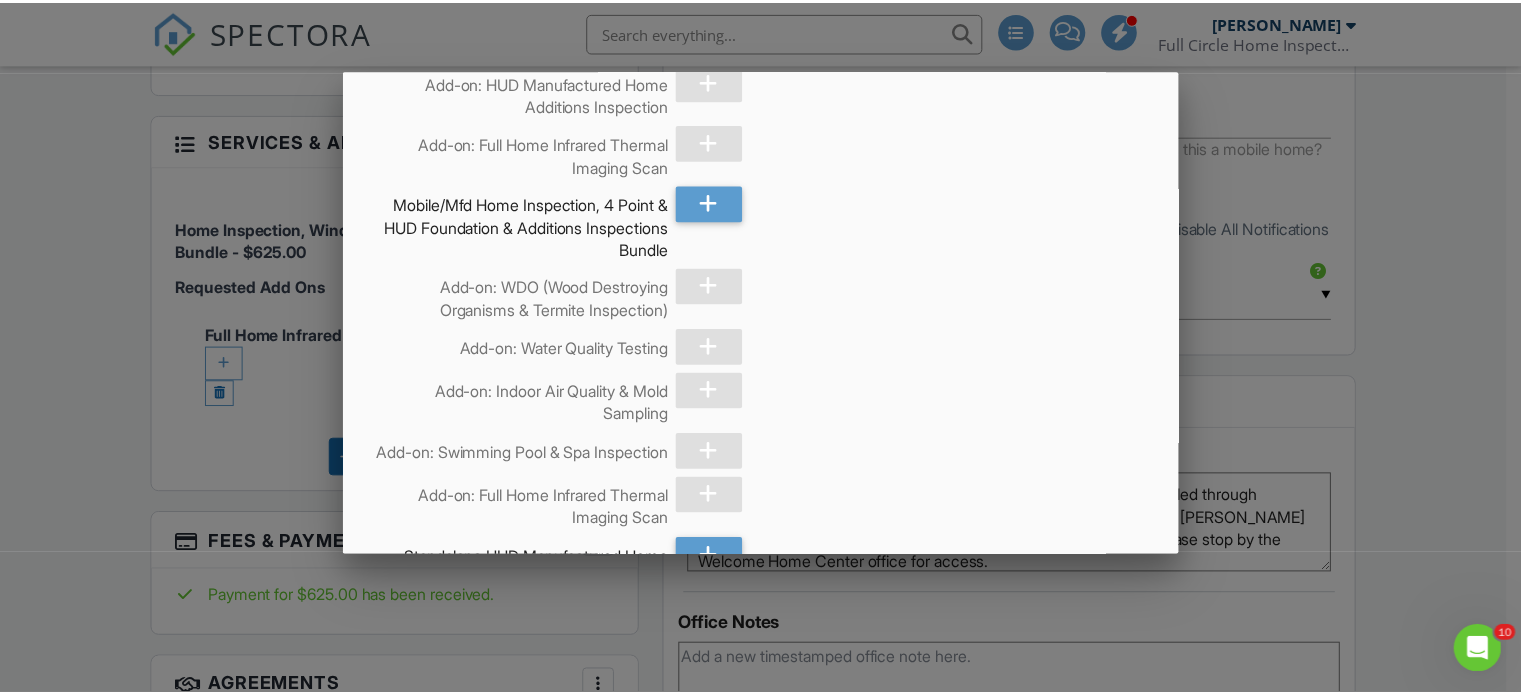 scroll, scrollTop: 1175, scrollLeft: 0, axis: vertical 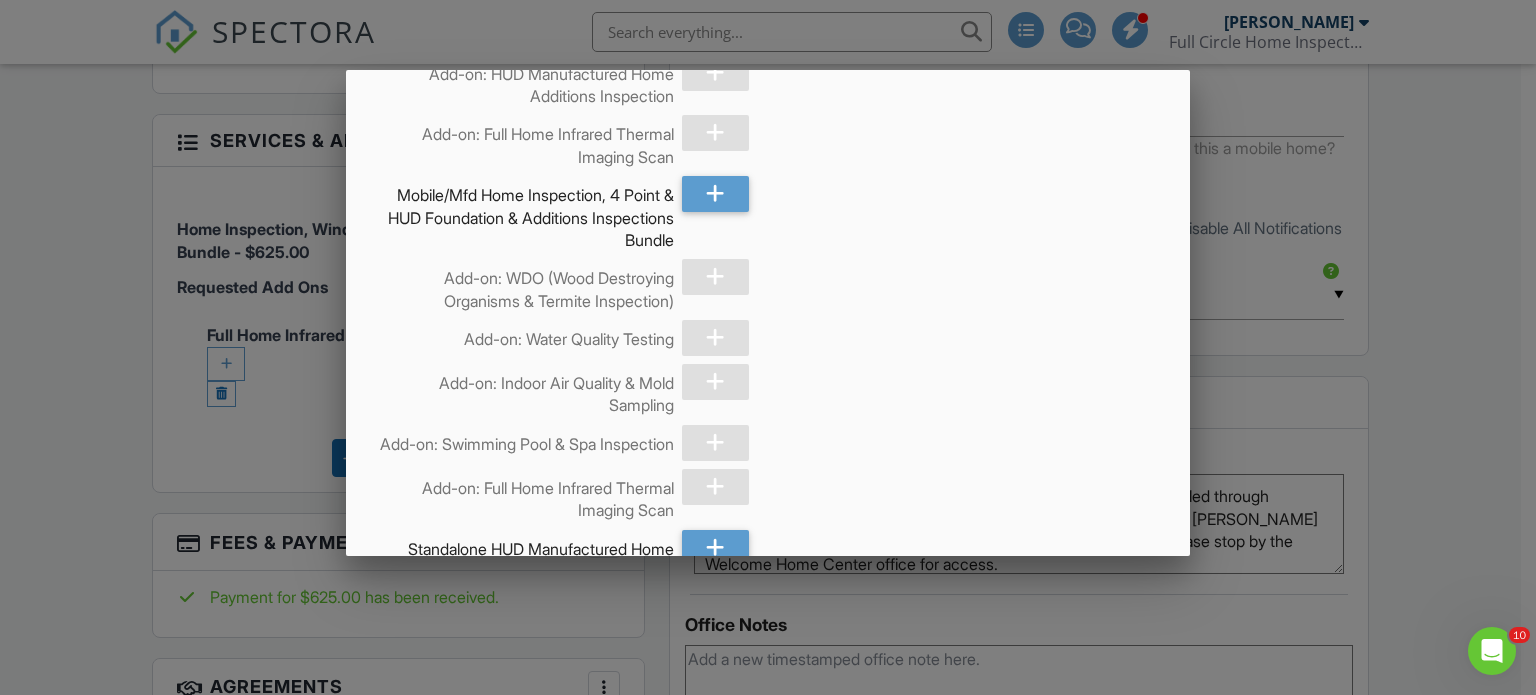click at bounding box center [768, 334] 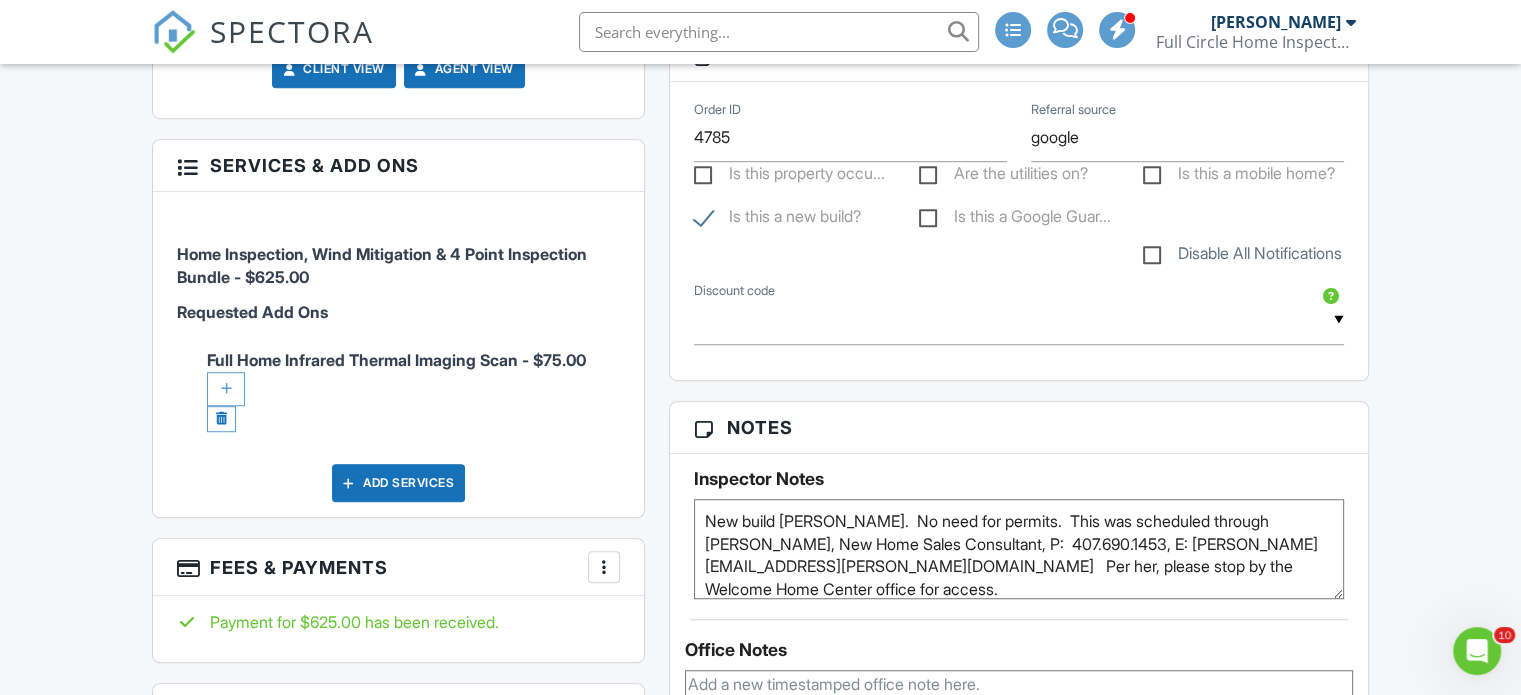 scroll, scrollTop: 1242, scrollLeft: 0, axis: vertical 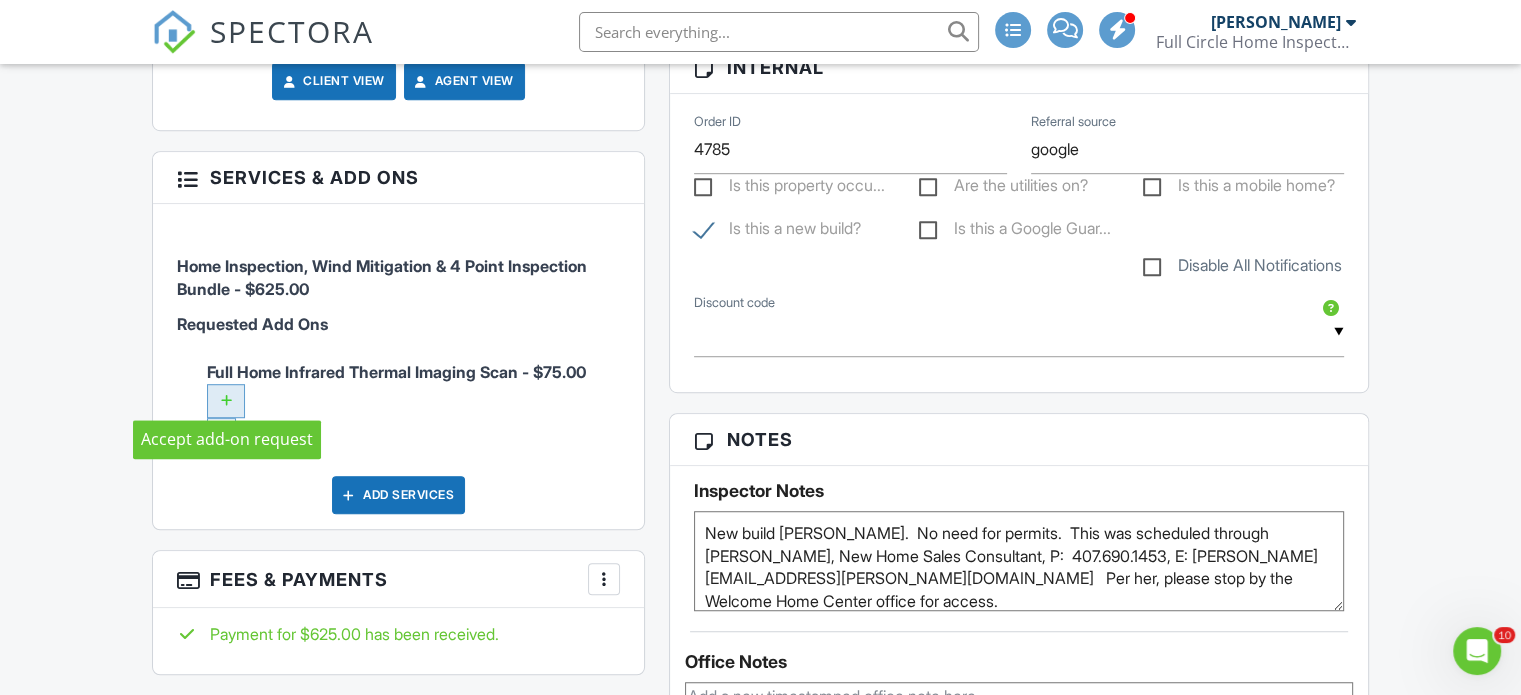 click at bounding box center (226, 401) 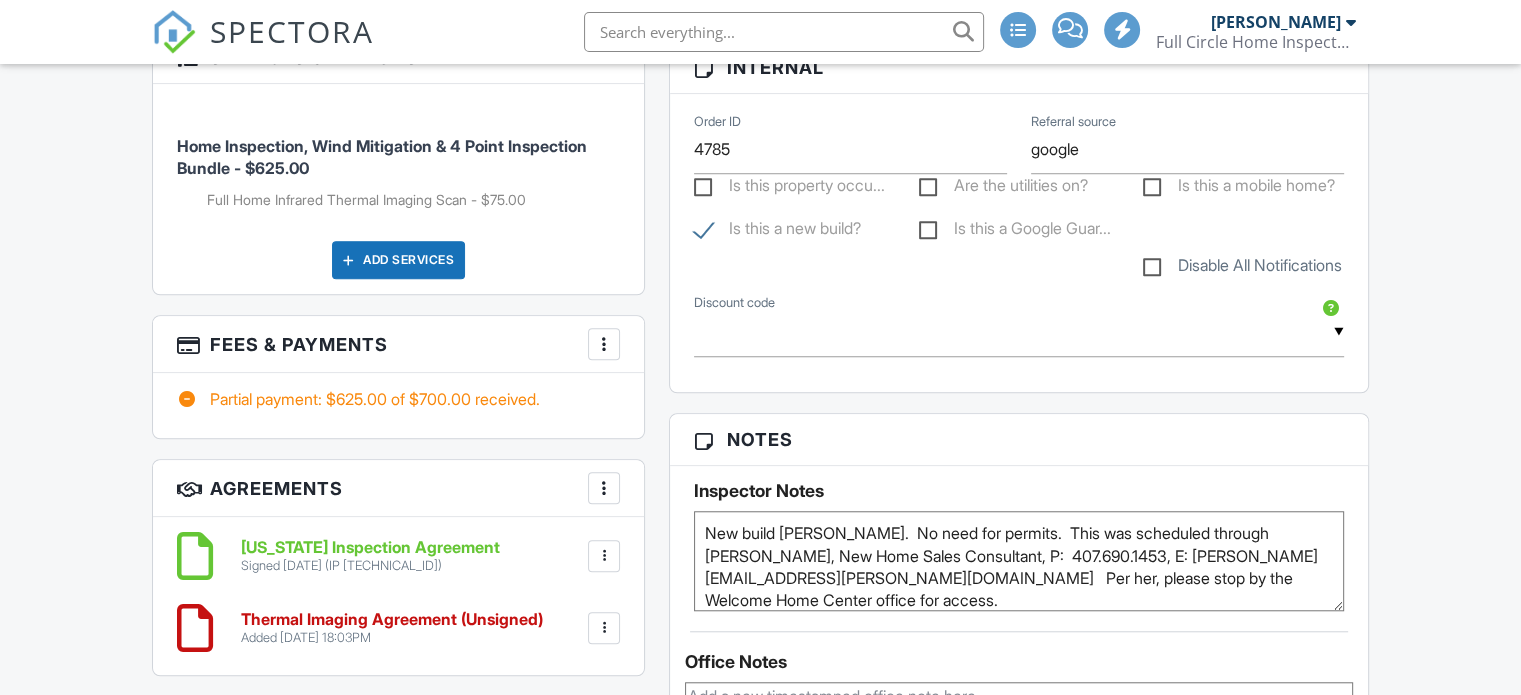 scroll, scrollTop: 0, scrollLeft: 0, axis: both 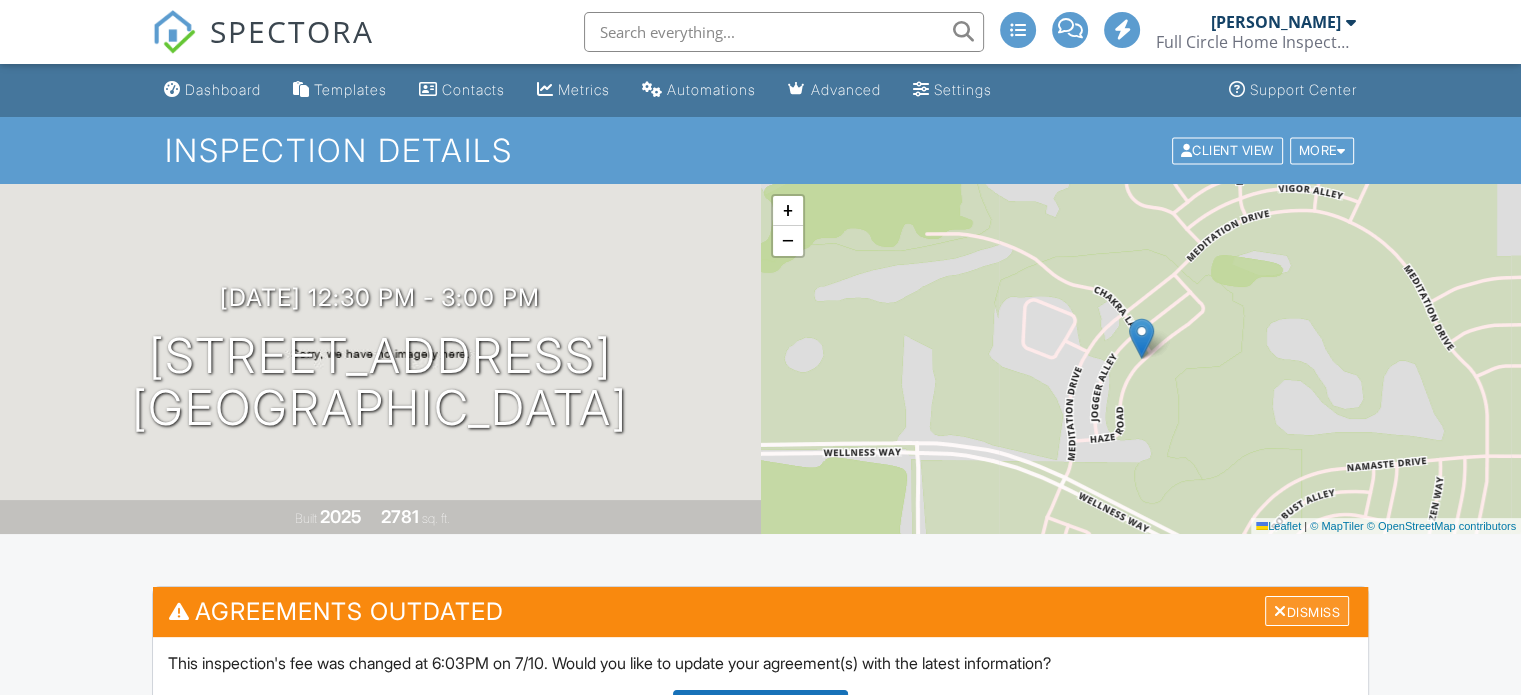 click on "Dismiss" at bounding box center [1307, 611] 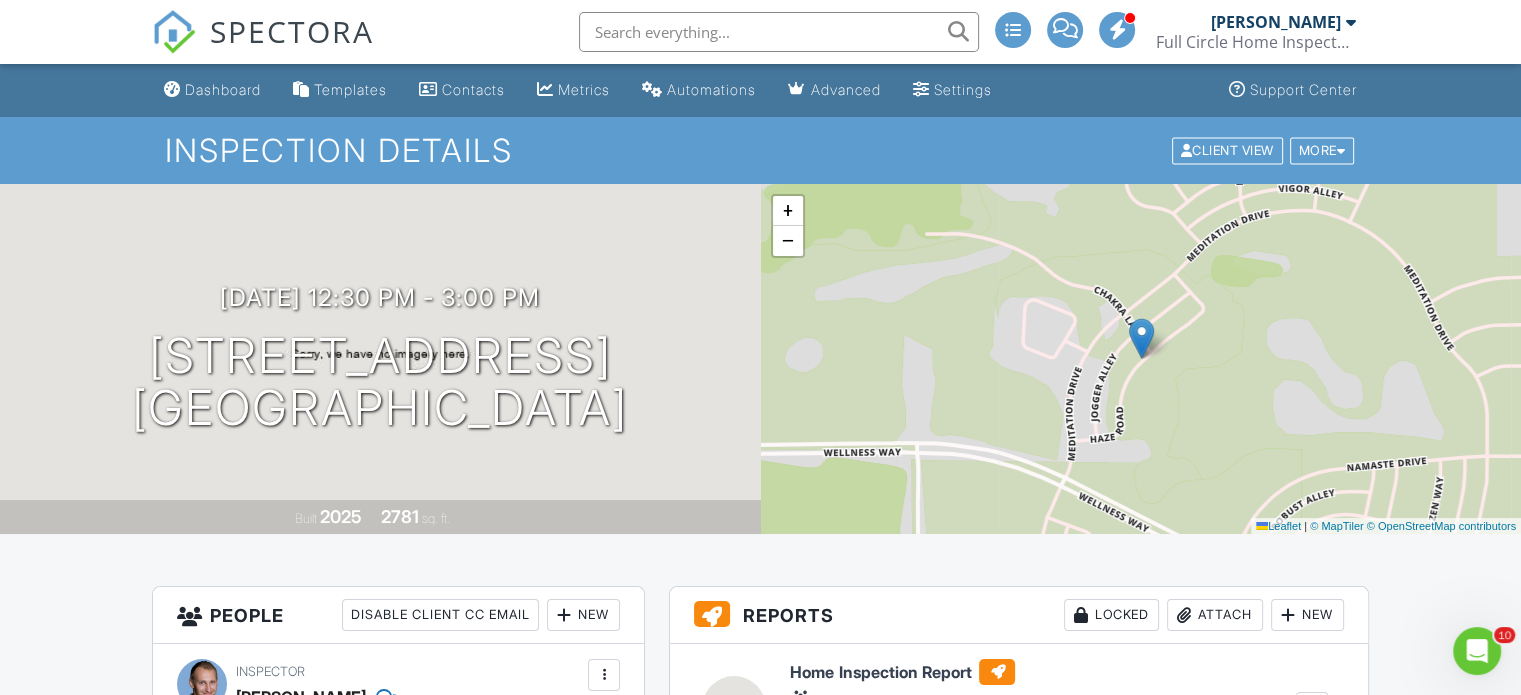 scroll, scrollTop: 0, scrollLeft: 0, axis: both 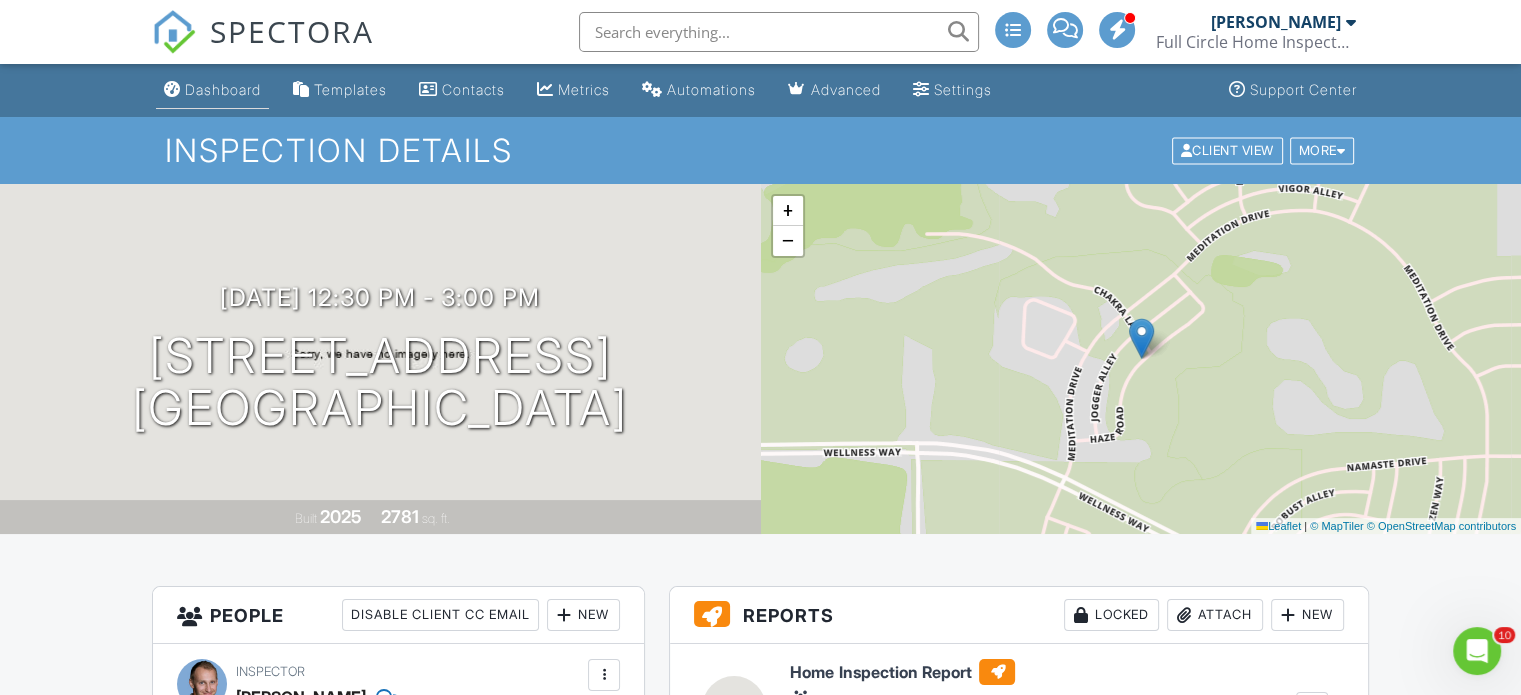 click on "Dashboard" at bounding box center (223, 89) 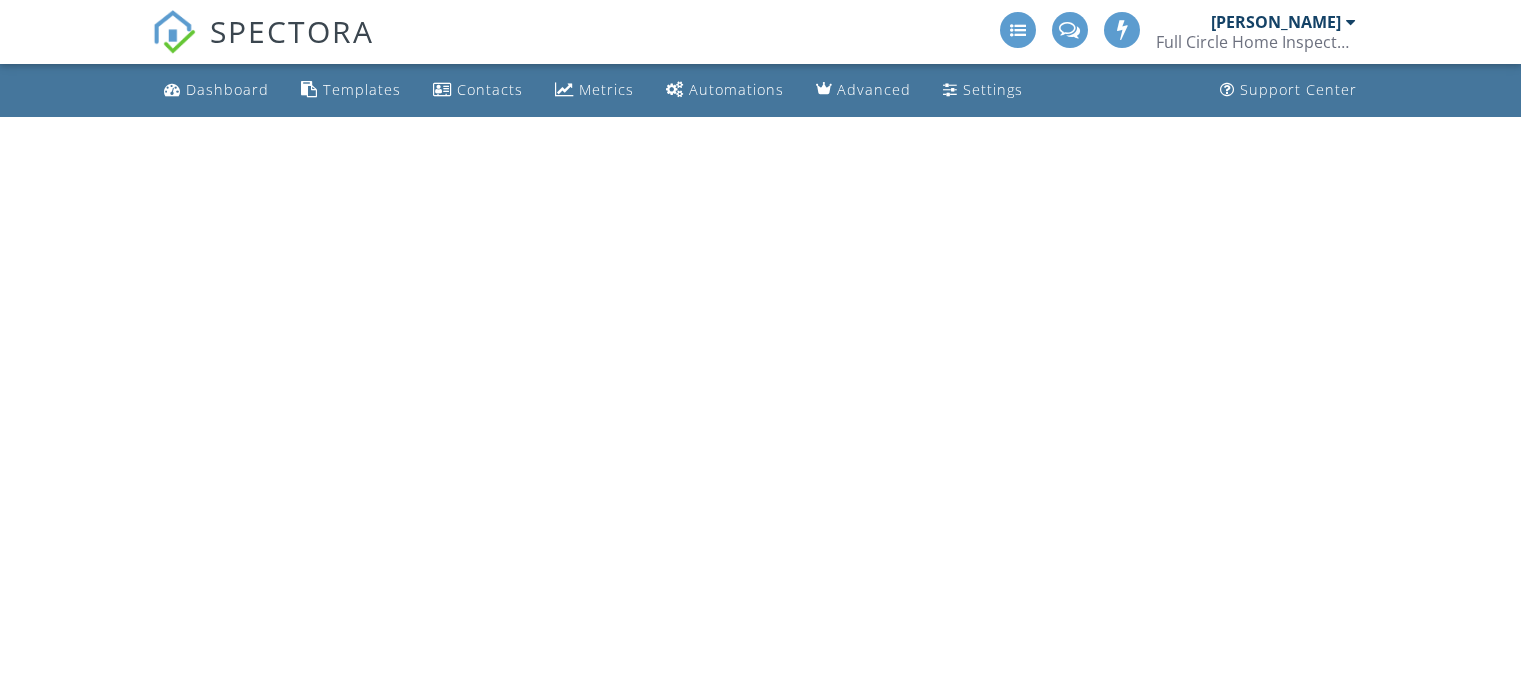 scroll, scrollTop: 0, scrollLeft: 0, axis: both 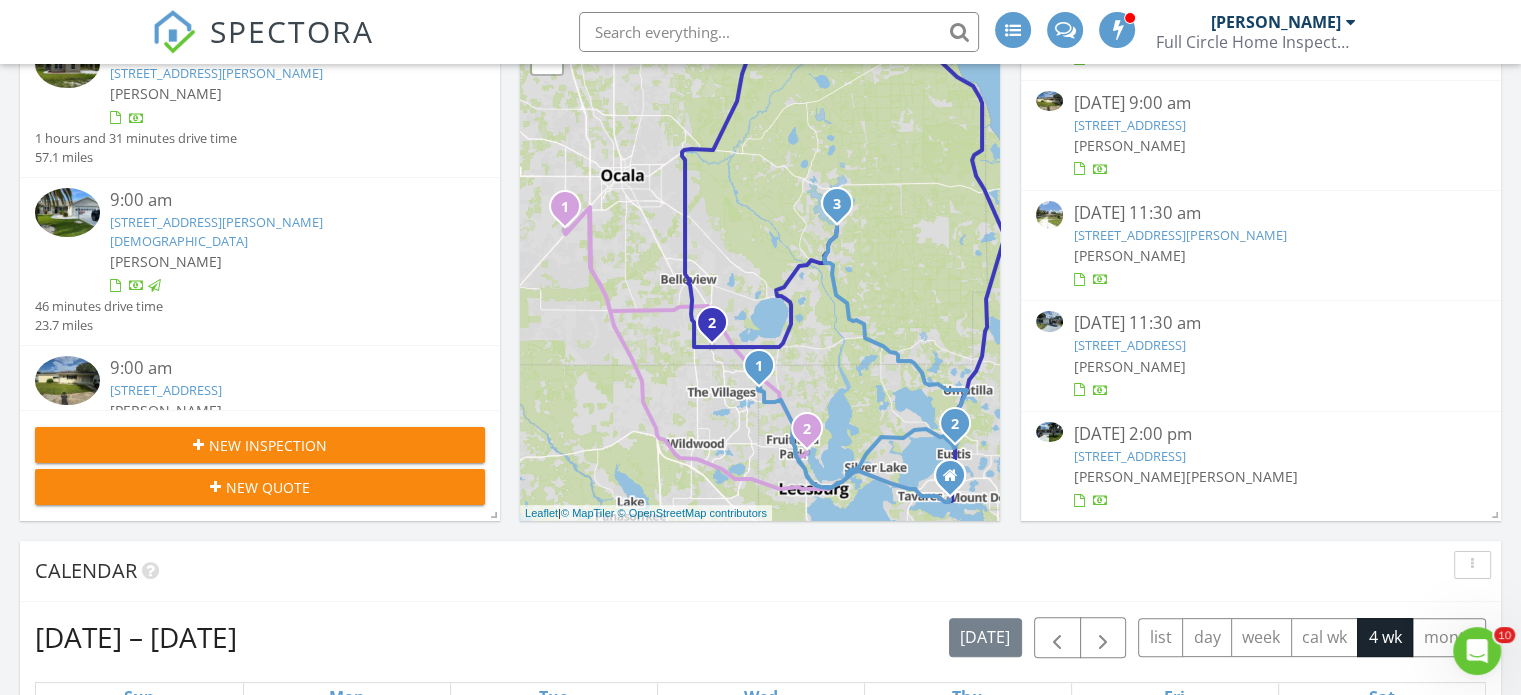click on "[STREET_ADDRESS]" at bounding box center [1129, 456] 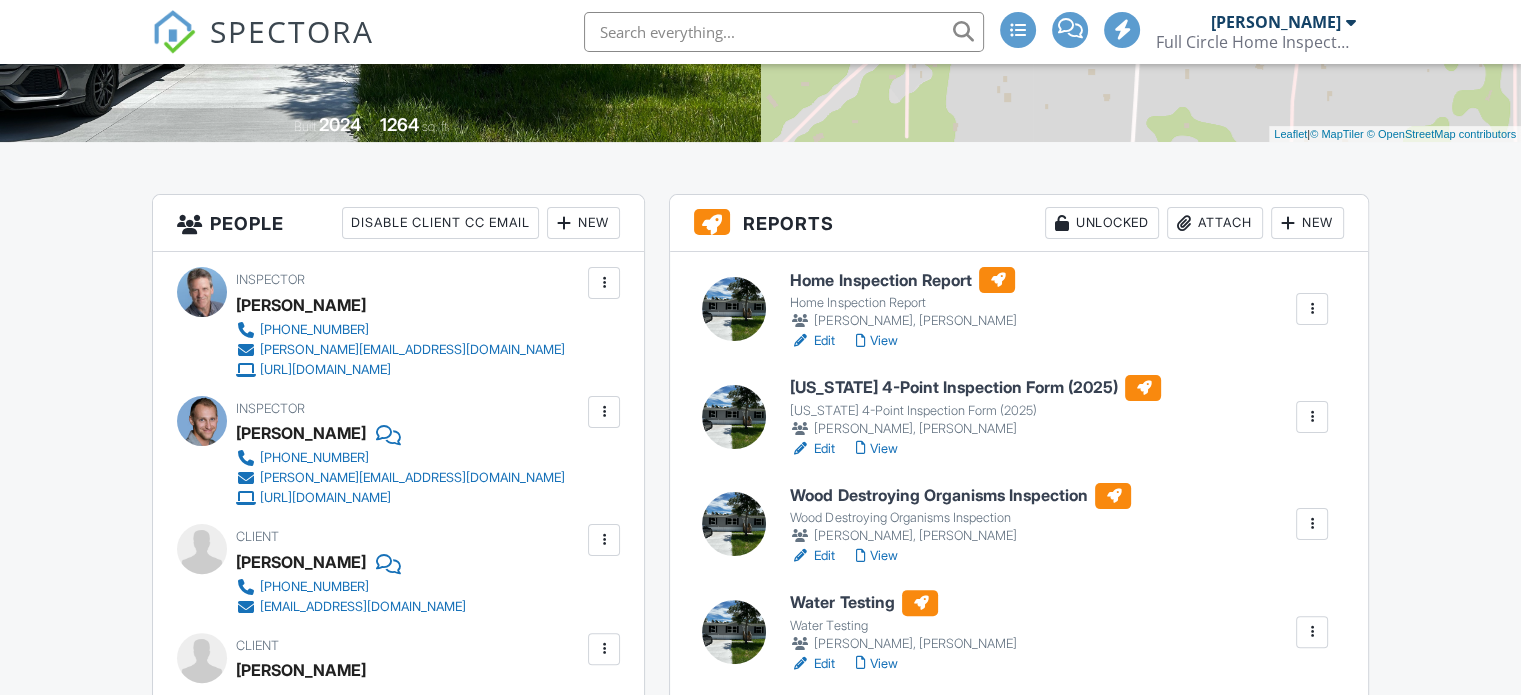 scroll, scrollTop: 767, scrollLeft: 0, axis: vertical 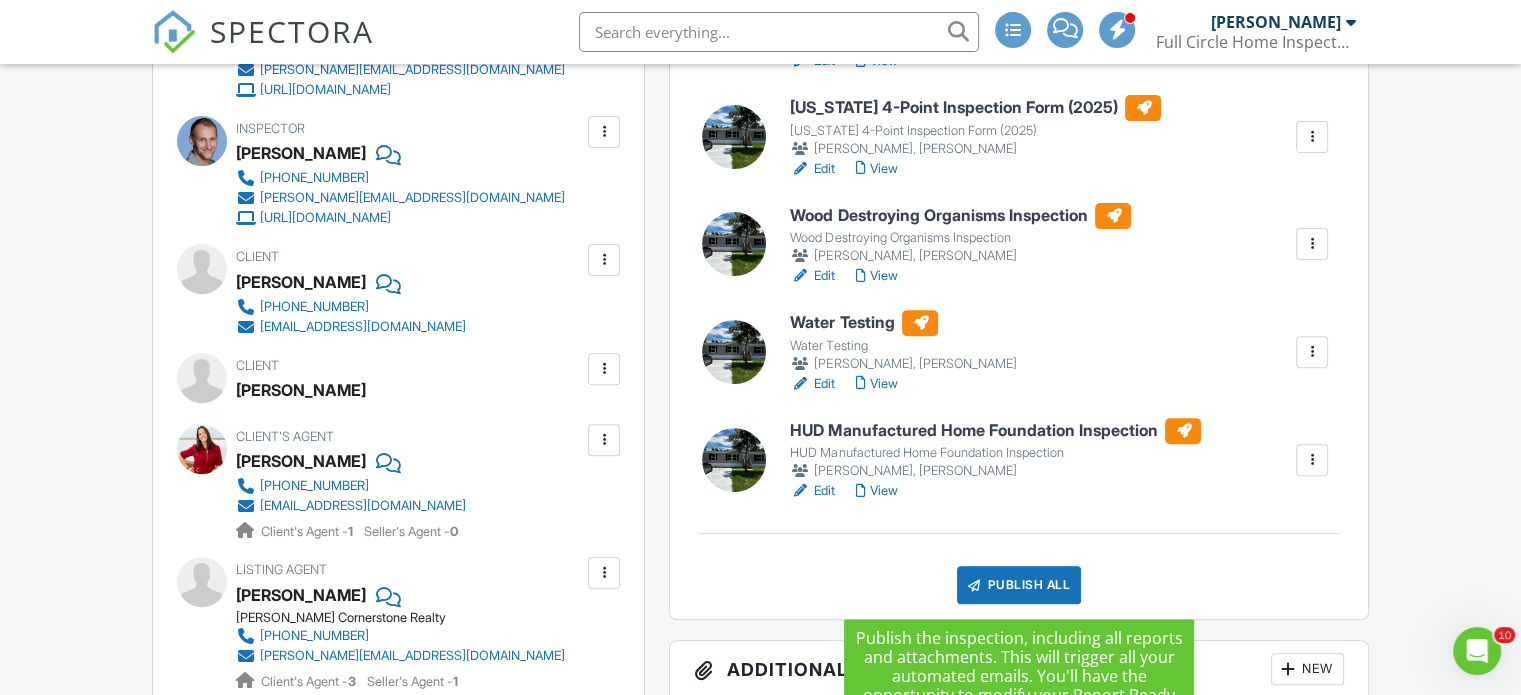 click on "Publish All" at bounding box center (1019, 585) 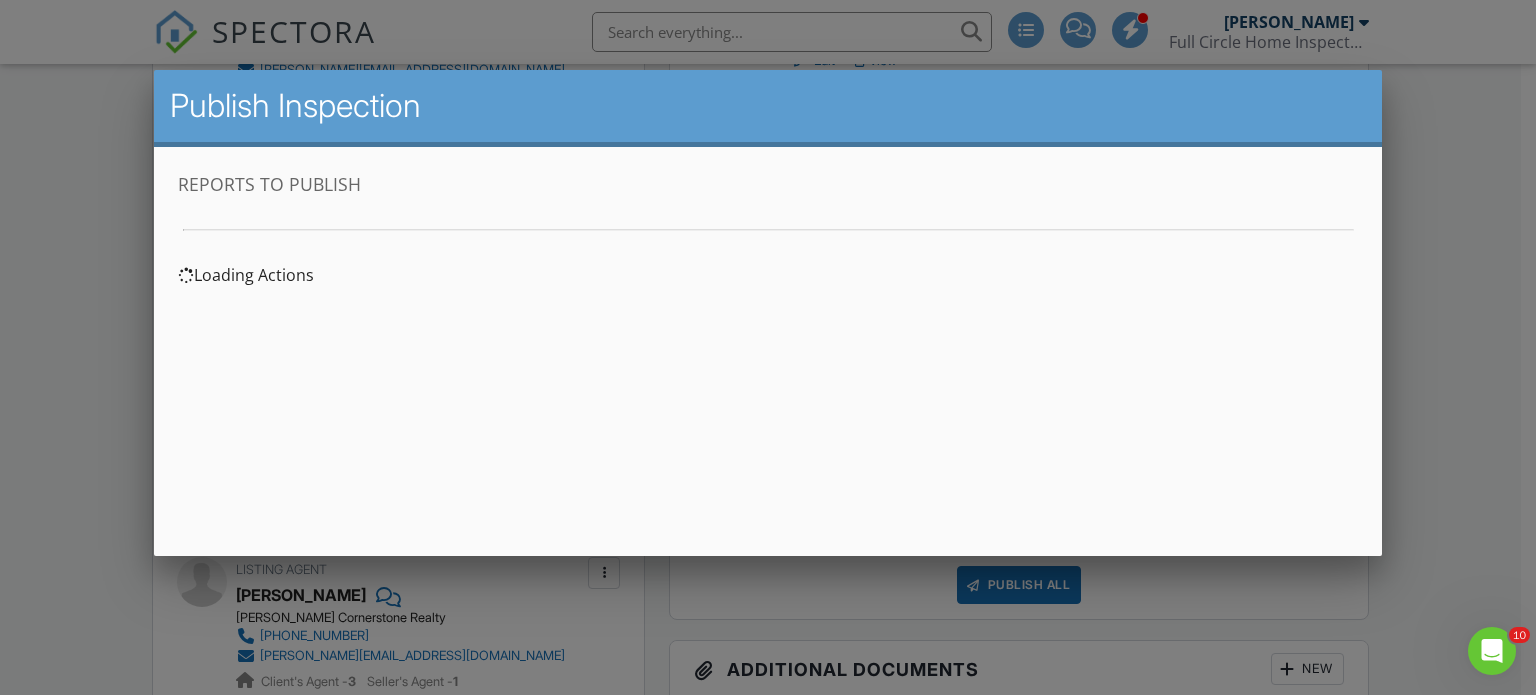 scroll, scrollTop: 0, scrollLeft: 0, axis: both 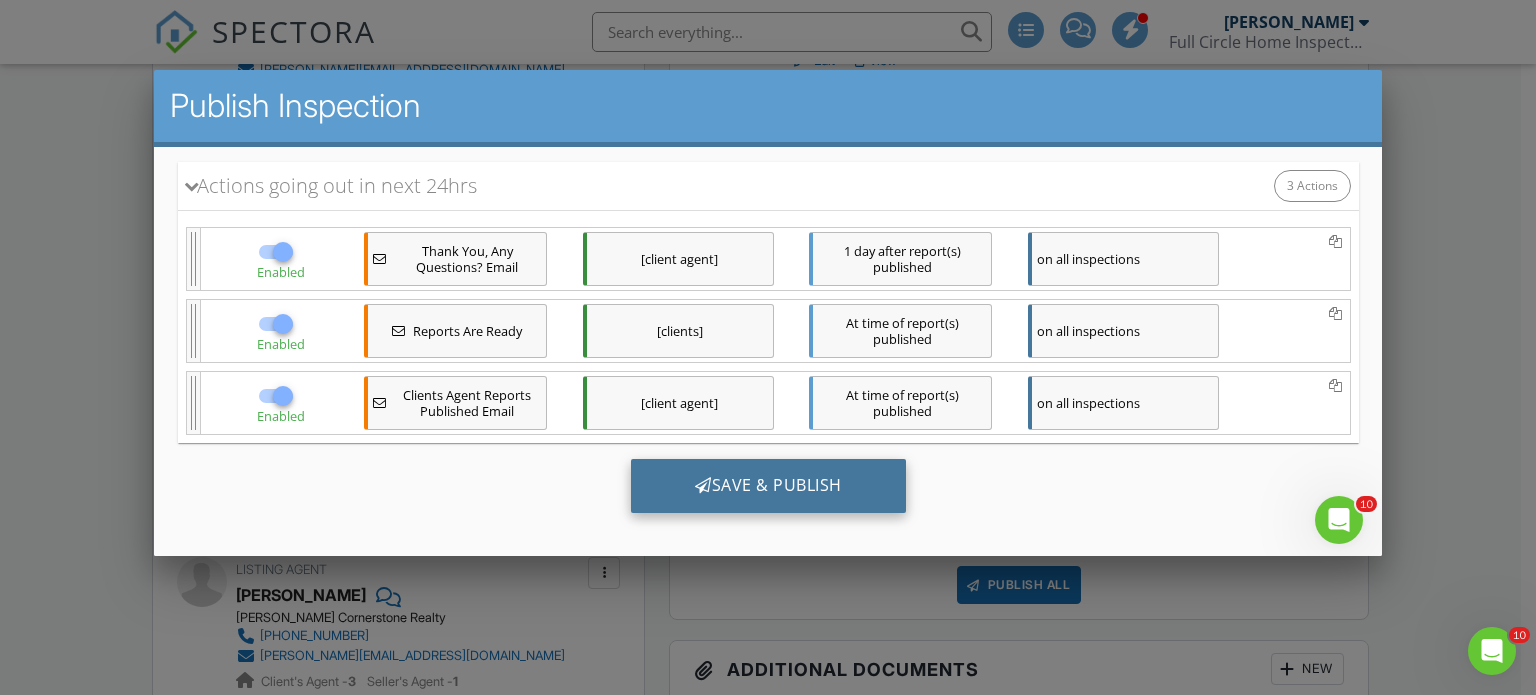 click on "Save & Publish" at bounding box center (767, 485) 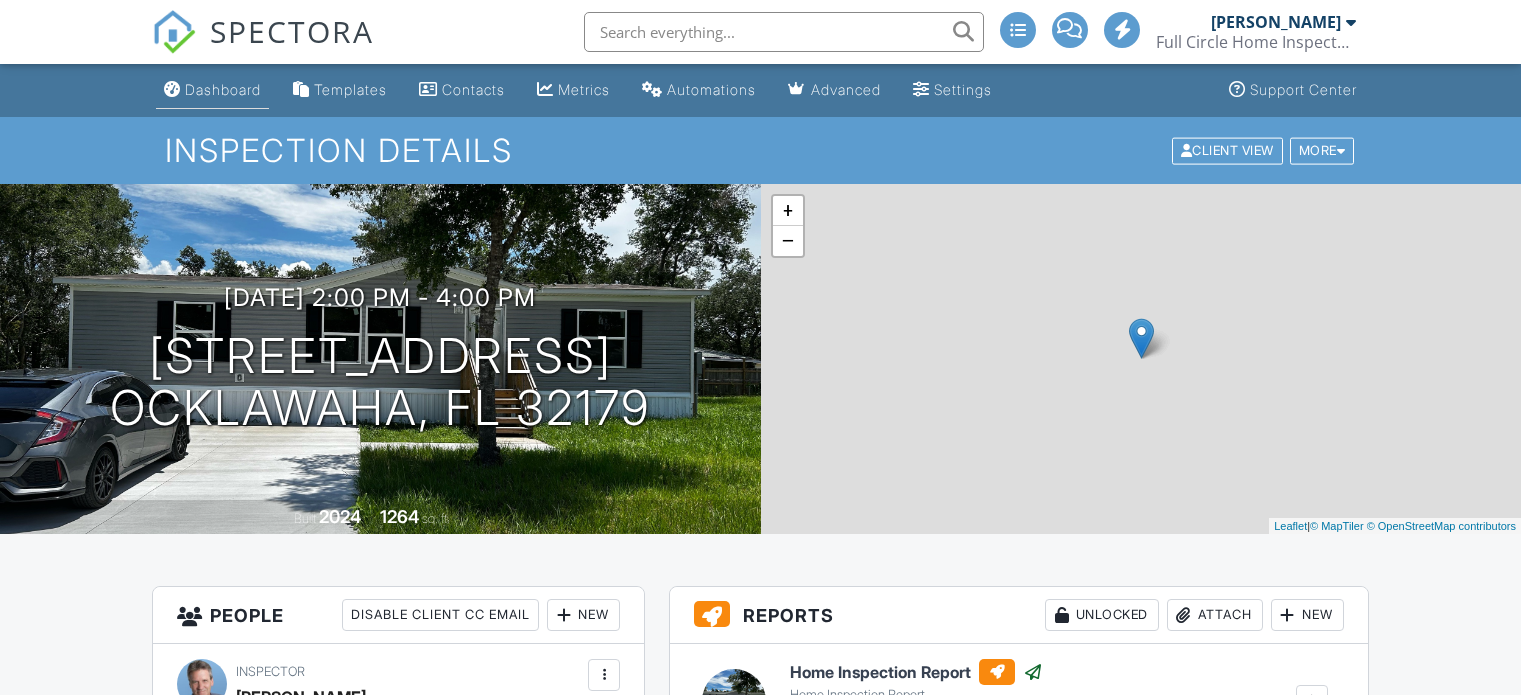 scroll, scrollTop: 0, scrollLeft: 0, axis: both 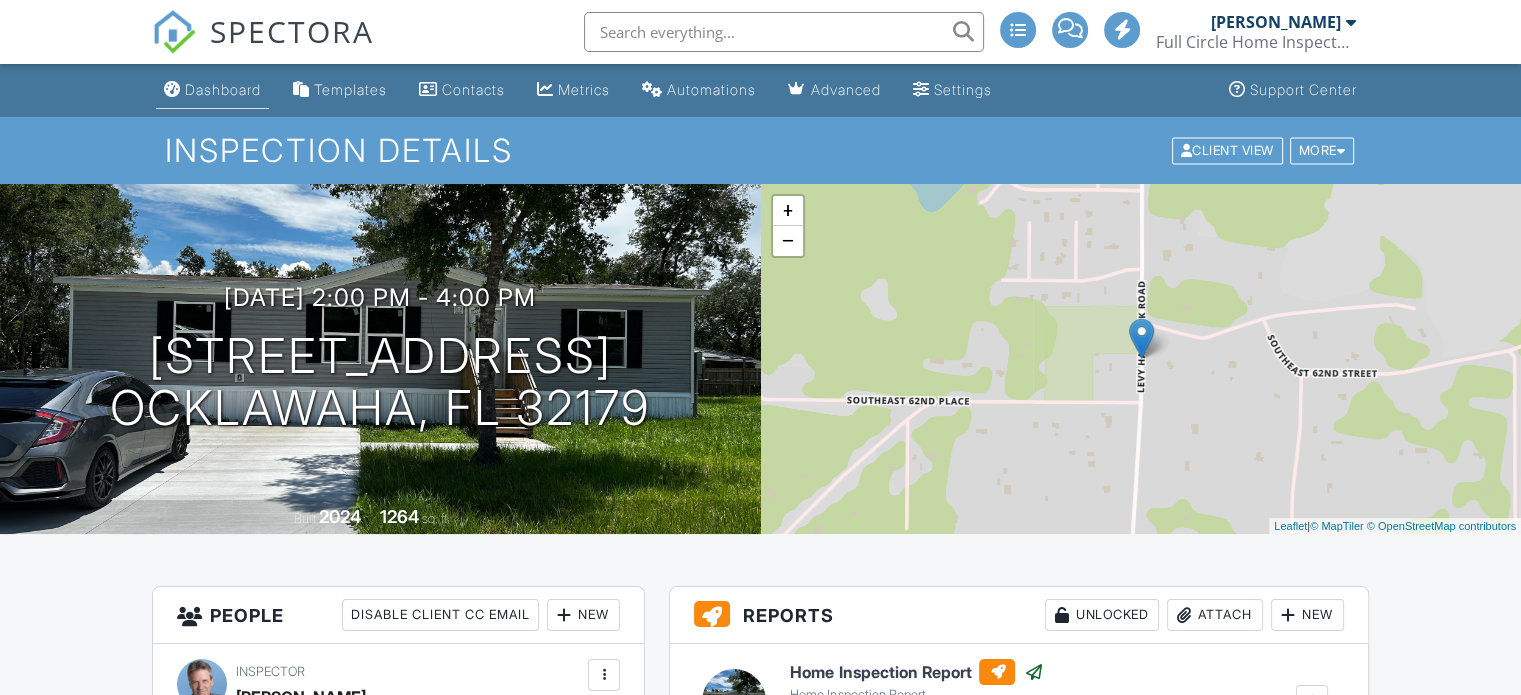 click on "Dashboard" at bounding box center (223, 89) 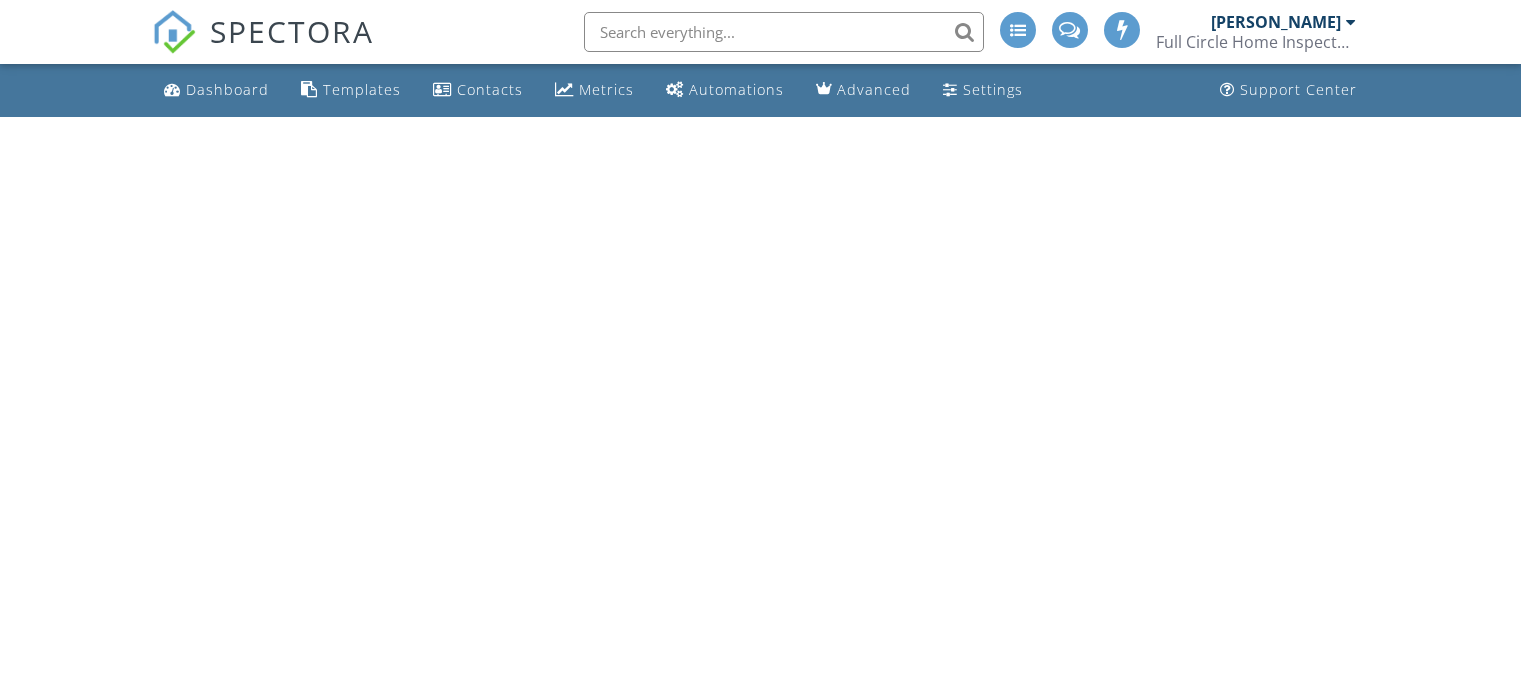 scroll, scrollTop: 0, scrollLeft: 0, axis: both 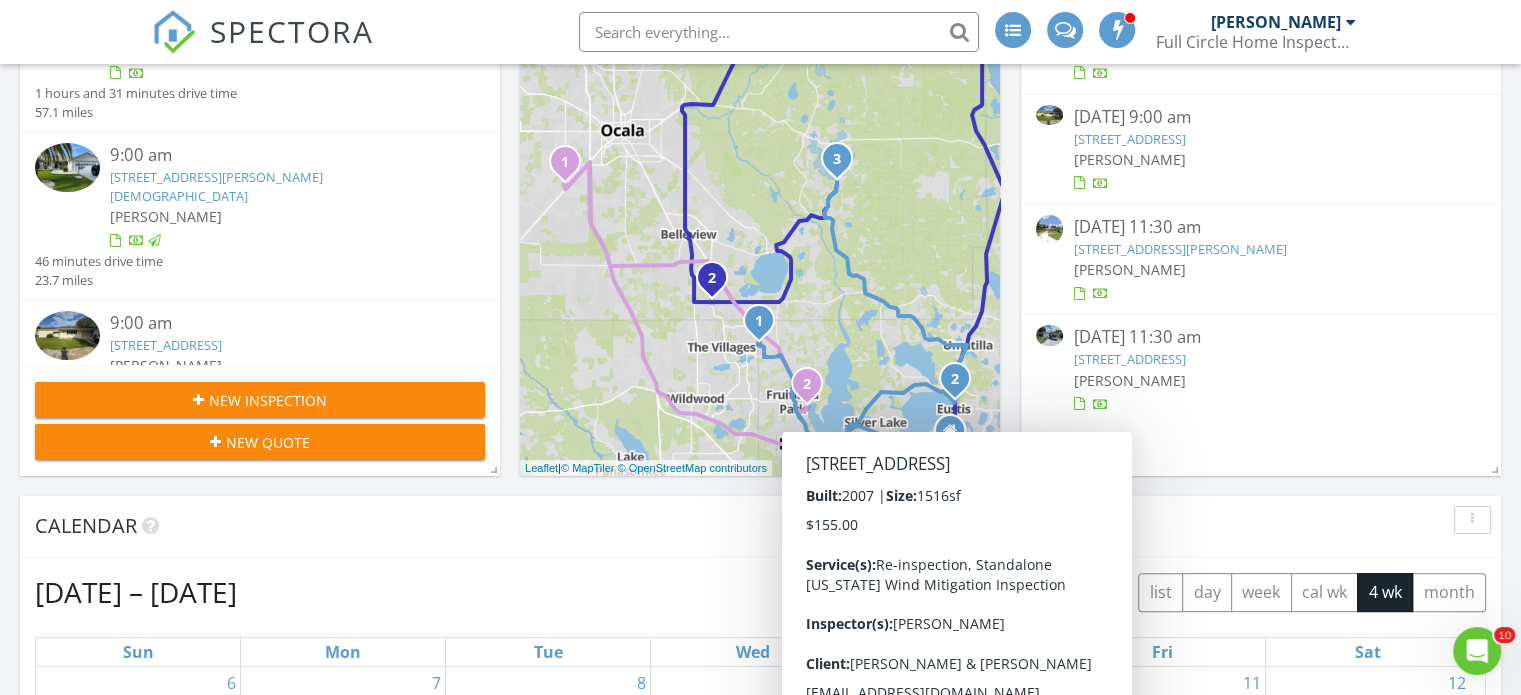 click on "Today
All Inspectors
9:00 am
13491 E Hwy 316, Fort McCoy, FL 32134
Alex Bruhl
1 hours and 31 minutes drive time   57.1 miles       9:00 am
1228 Zapata Pl, Lady Lake, FL 32159
Jim Reynolds
46 minutes drive time   23.7 miles       9:00 am
6426 SW 60th Ave, Ocala, FL 34474
Taylor Reynolds
1 hours and 17 minutes drive time   51.8 miles       11:30 am
130 E Pendleton Ave, Eustis, FL 32726
Jim Reynolds
45 minutes drive time   25.4 miles       11:30 am
7 Great Oak Dr, Fruitland Park, FL 34731
Taylor Reynolds
56 minutes drive time   36.6 miles       12:00 pm" at bounding box center [760, 786] 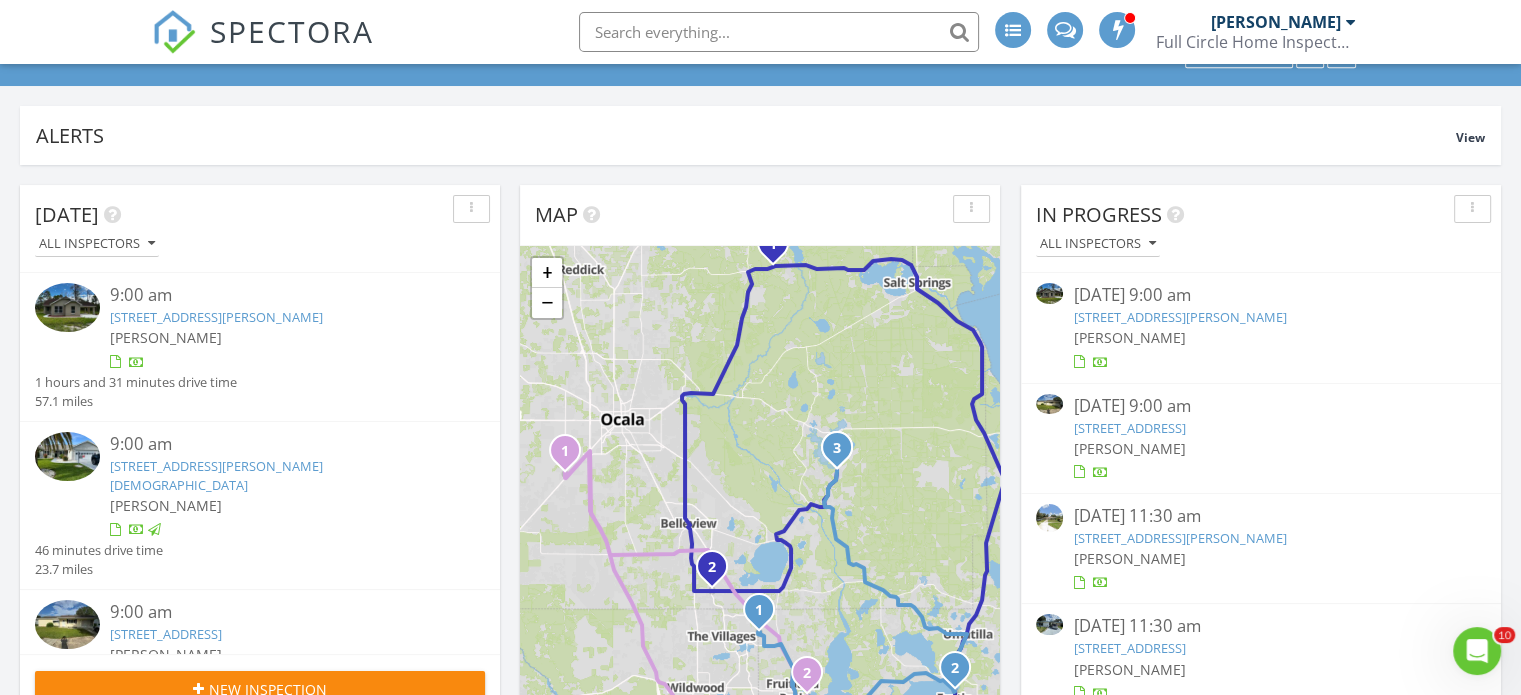 scroll, scrollTop: 92, scrollLeft: 0, axis: vertical 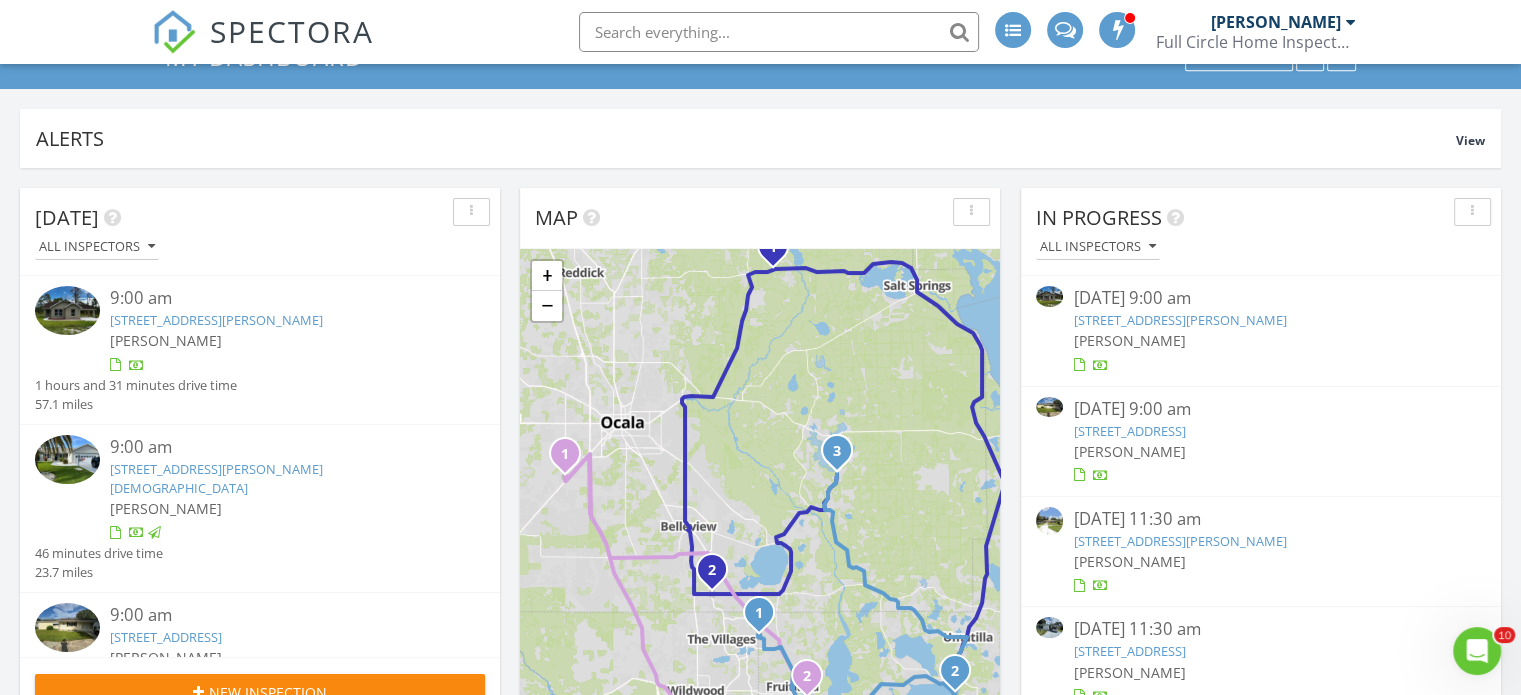 click on "130 E Pendleton Ave, Eustis, FL 32726" at bounding box center (1179, 541) 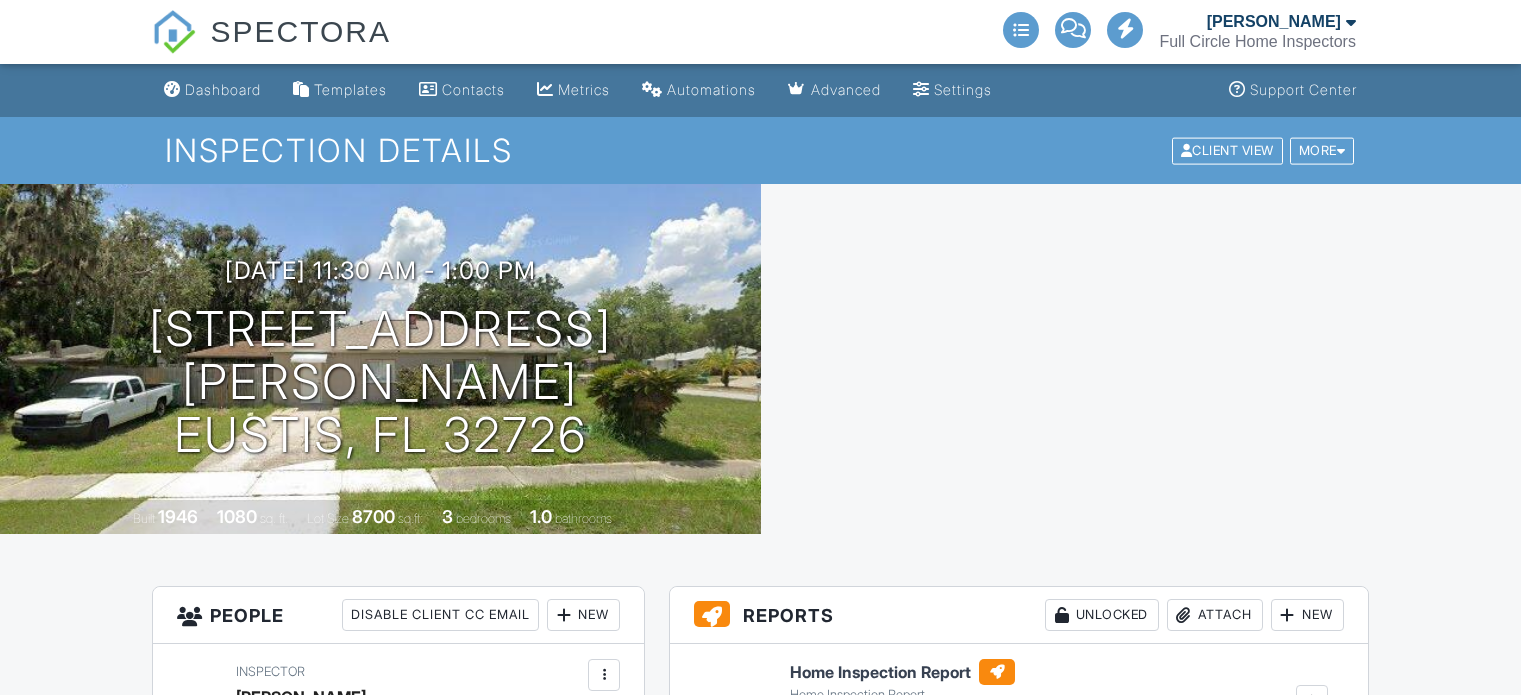 scroll, scrollTop: 0, scrollLeft: 0, axis: both 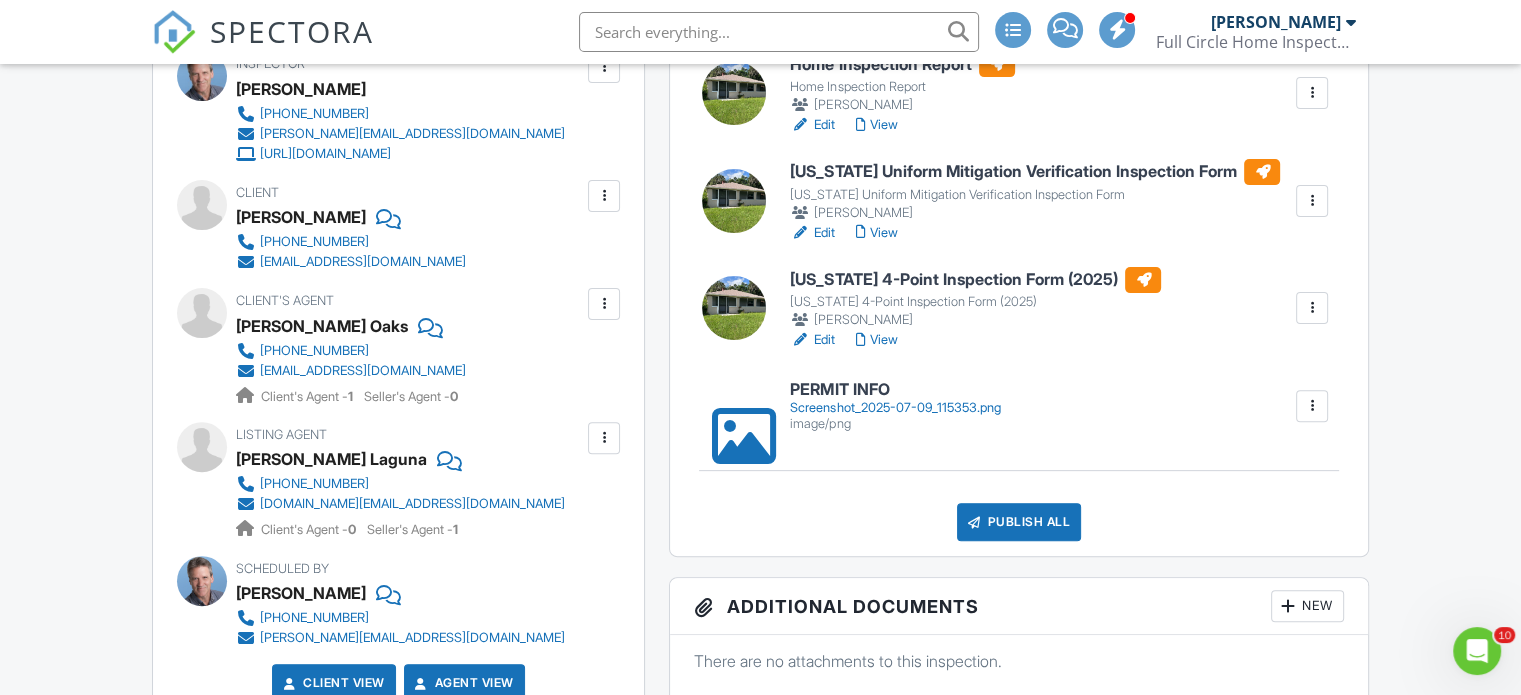click on "[US_STATE] 4-Point Inspection Form (2025)" at bounding box center [975, 280] 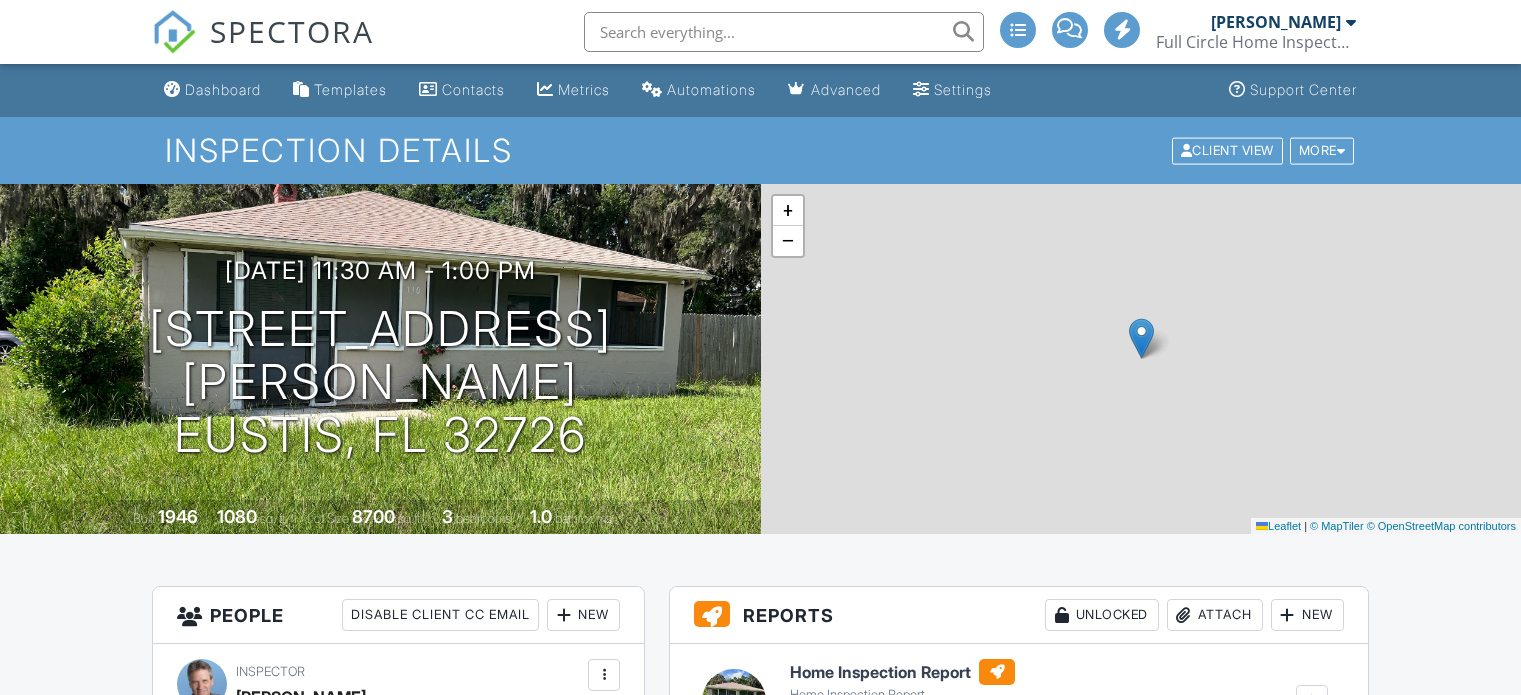scroll, scrollTop: 0, scrollLeft: 0, axis: both 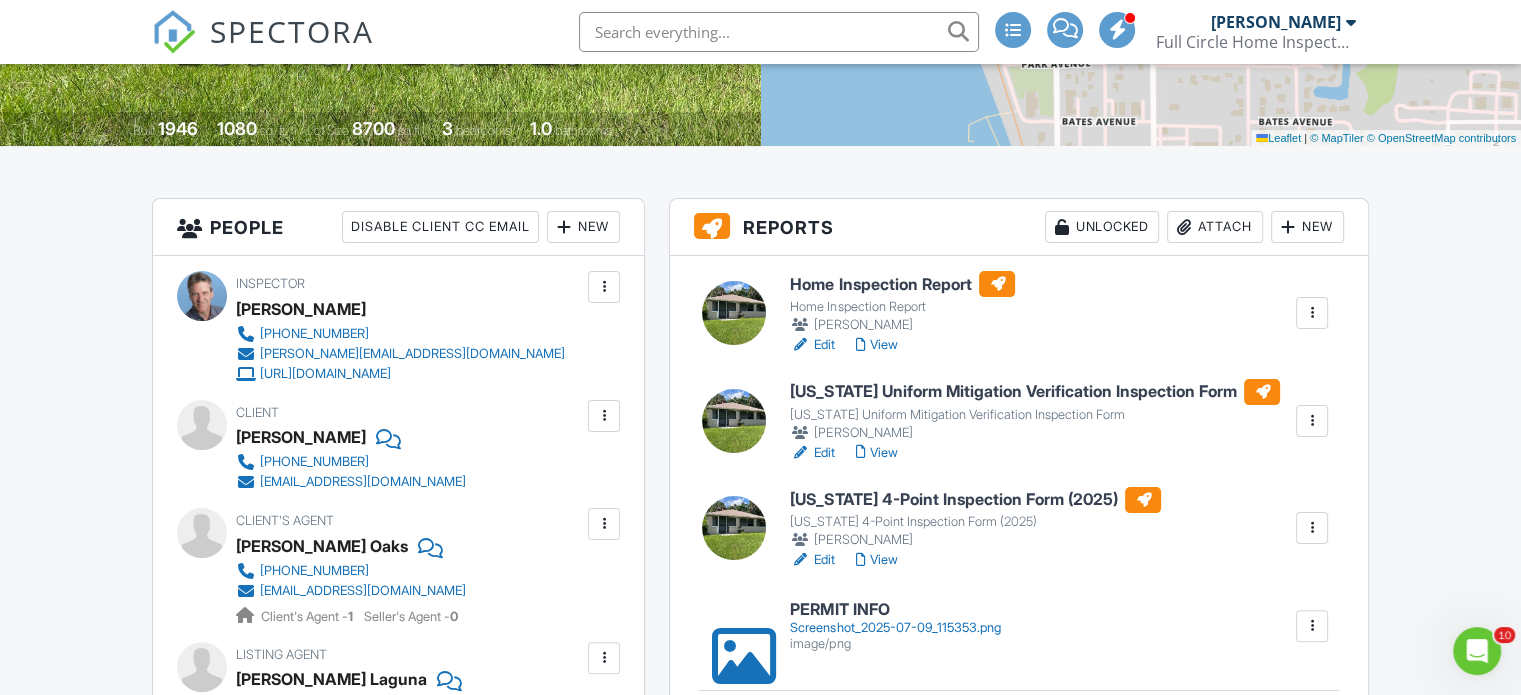 click on "Home Inspection Report" at bounding box center [902, 284] 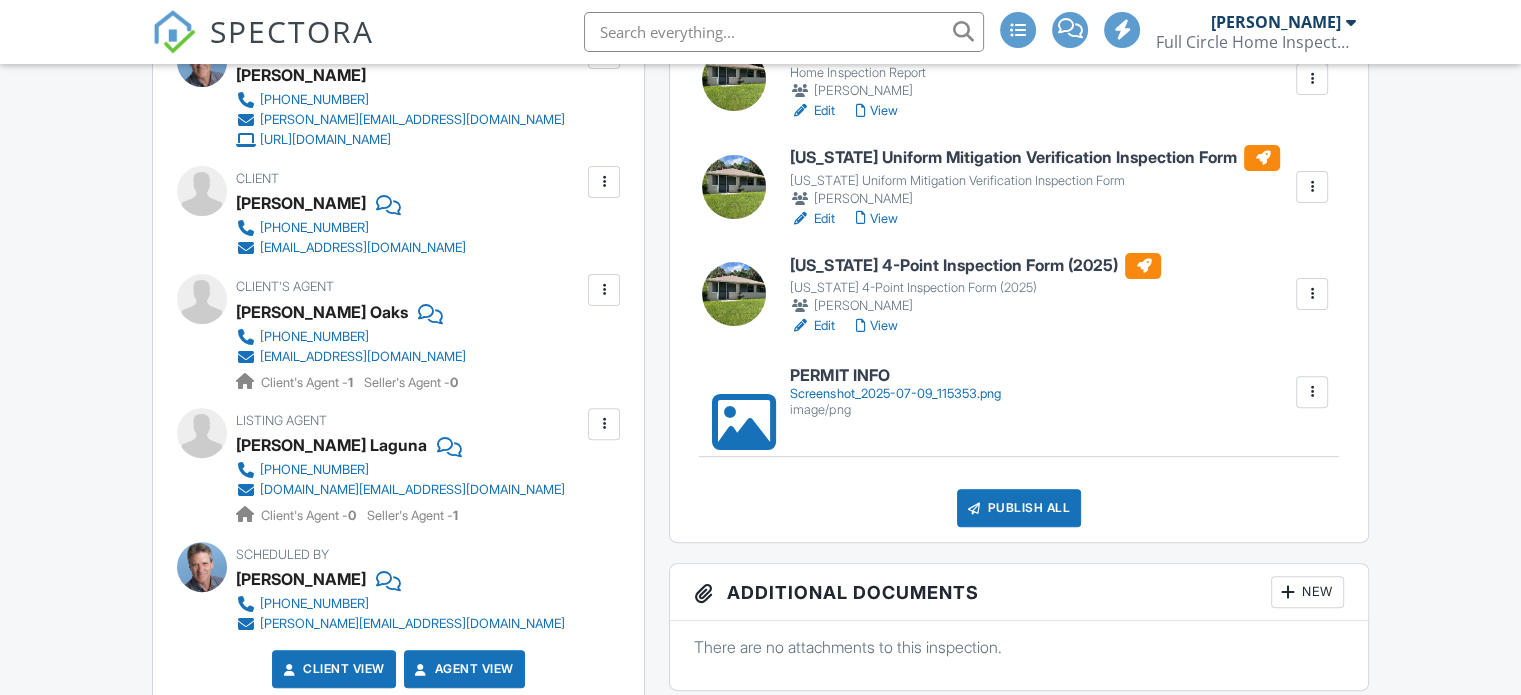 scroll, scrollTop: 643, scrollLeft: 0, axis: vertical 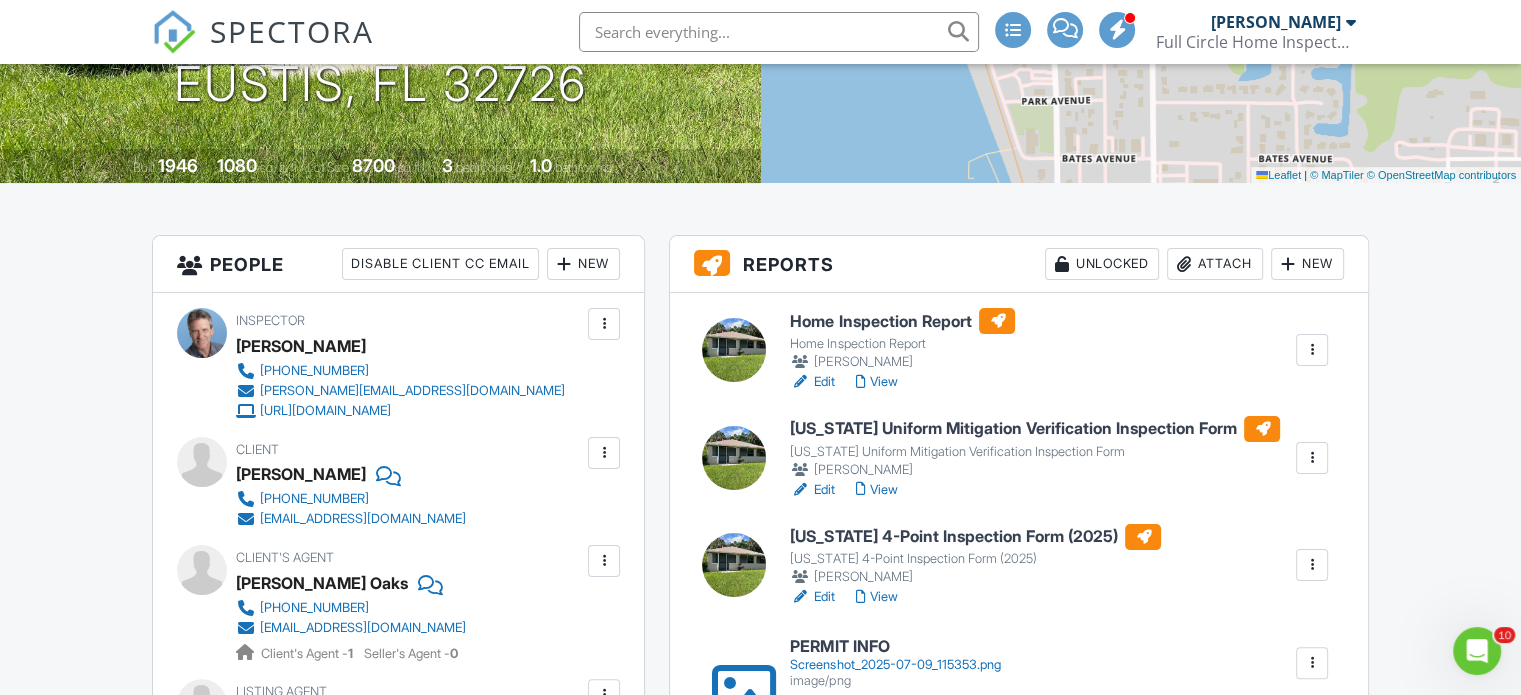 click on "Home Inspection Report" at bounding box center [902, 321] 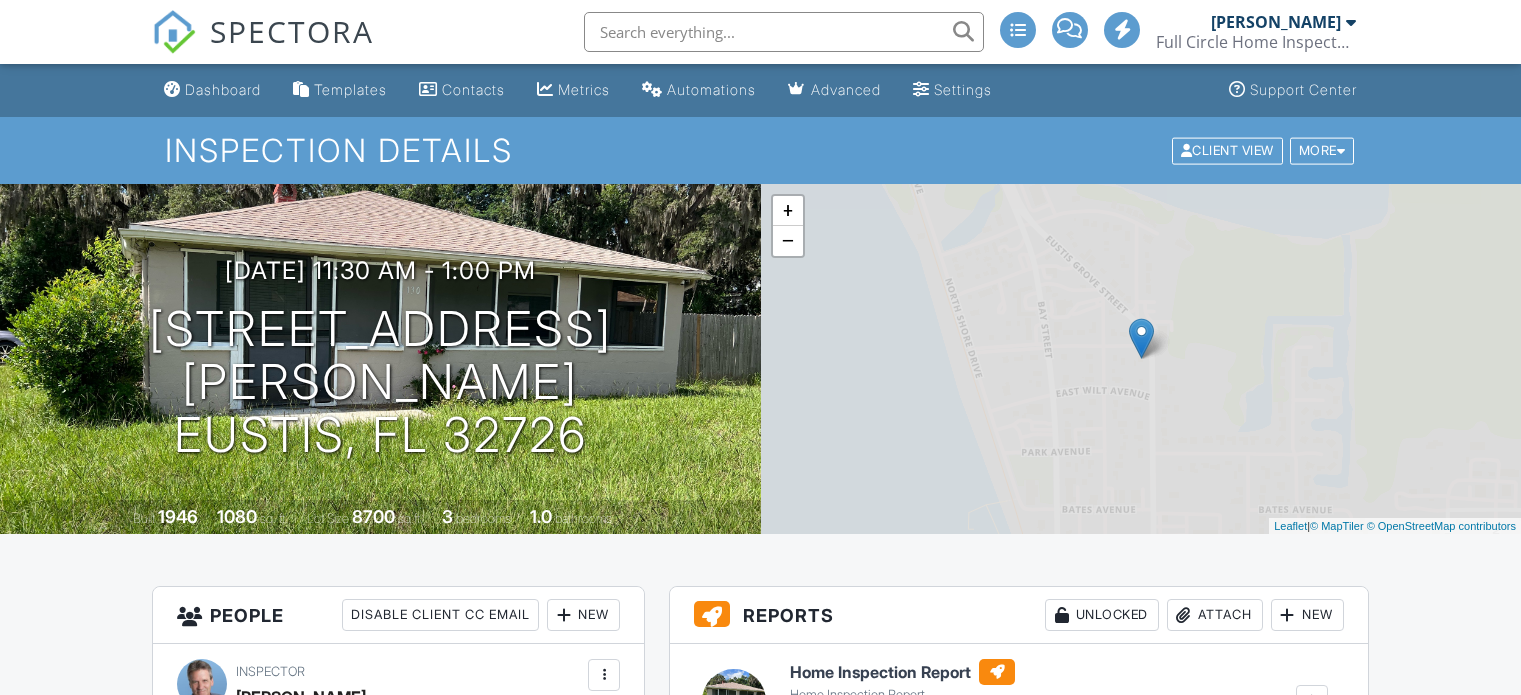scroll, scrollTop: 0, scrollLeft: 0, axis: both 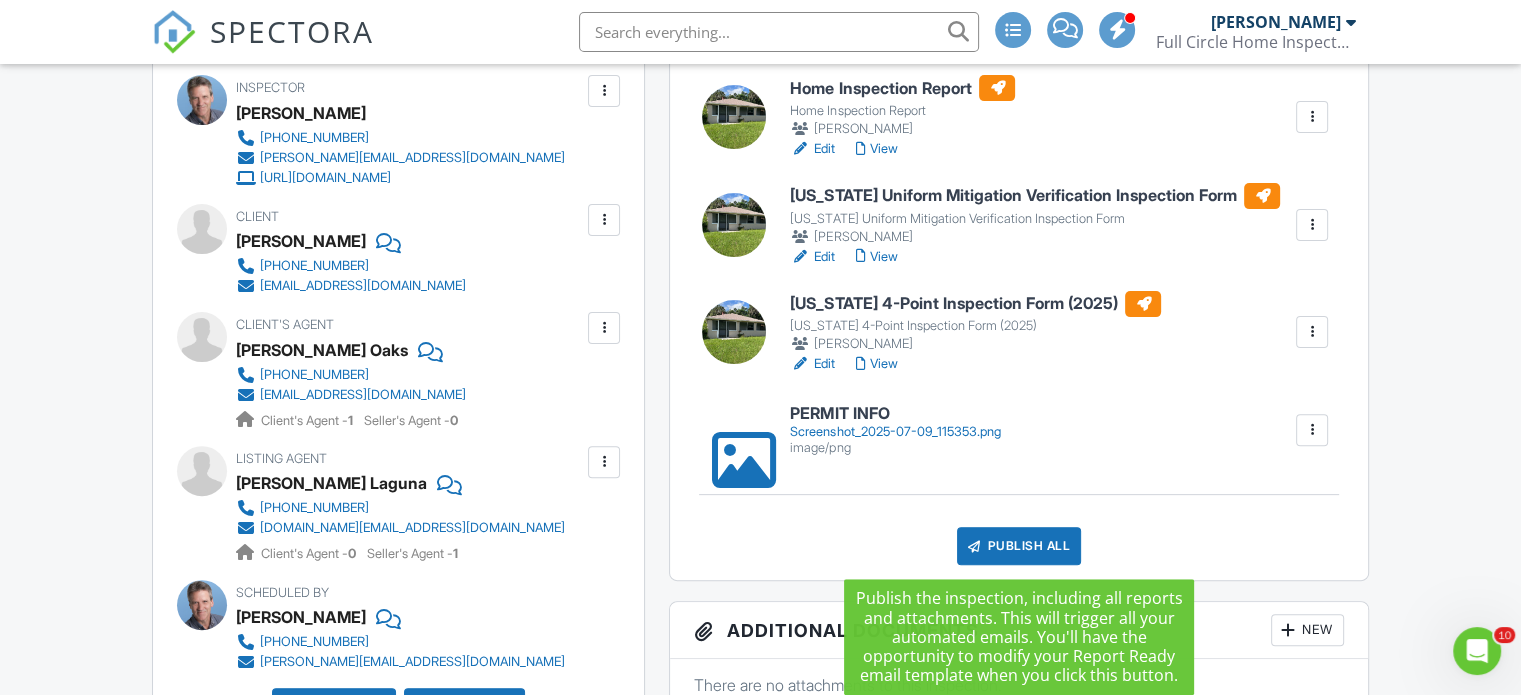 click on "Publish All" at bounding box center (1019, 546) 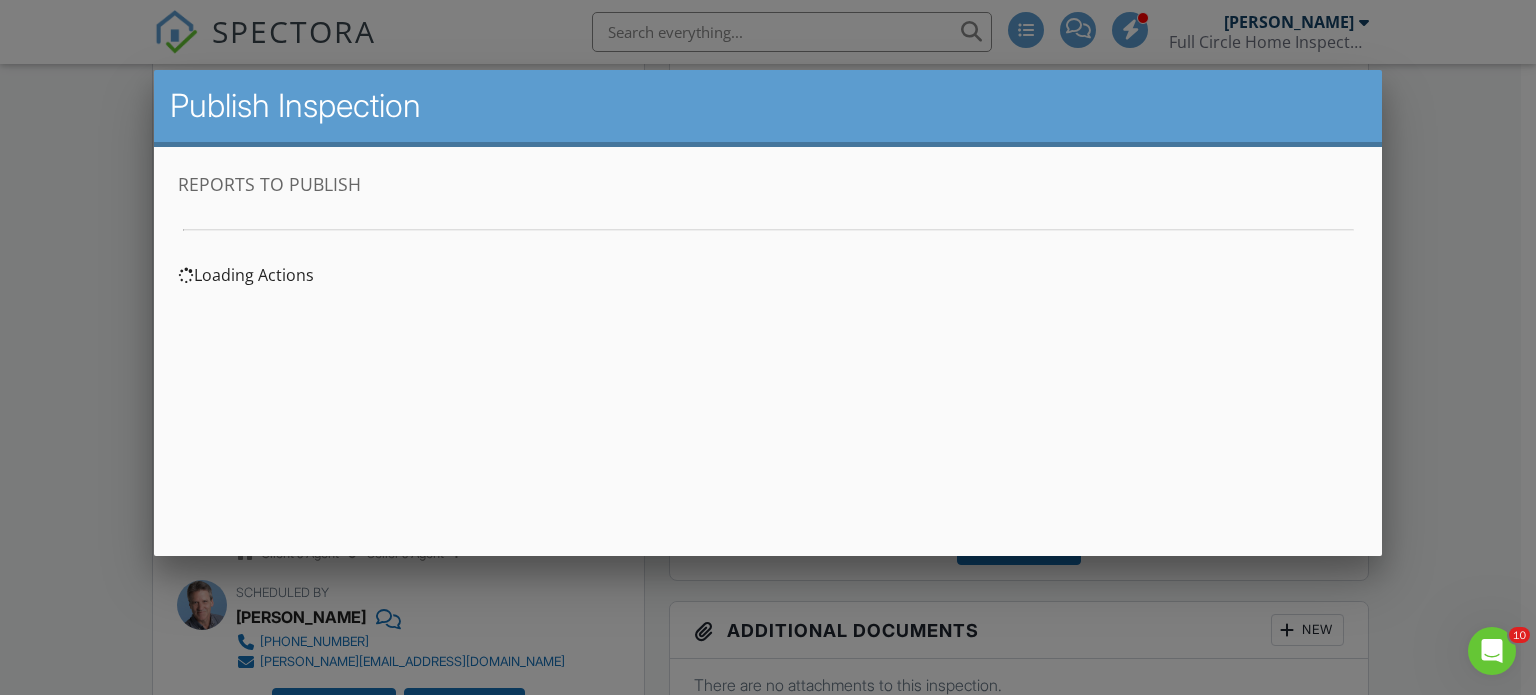 scroll, scrollTop: 0, scrollLeft: 0, axis: both 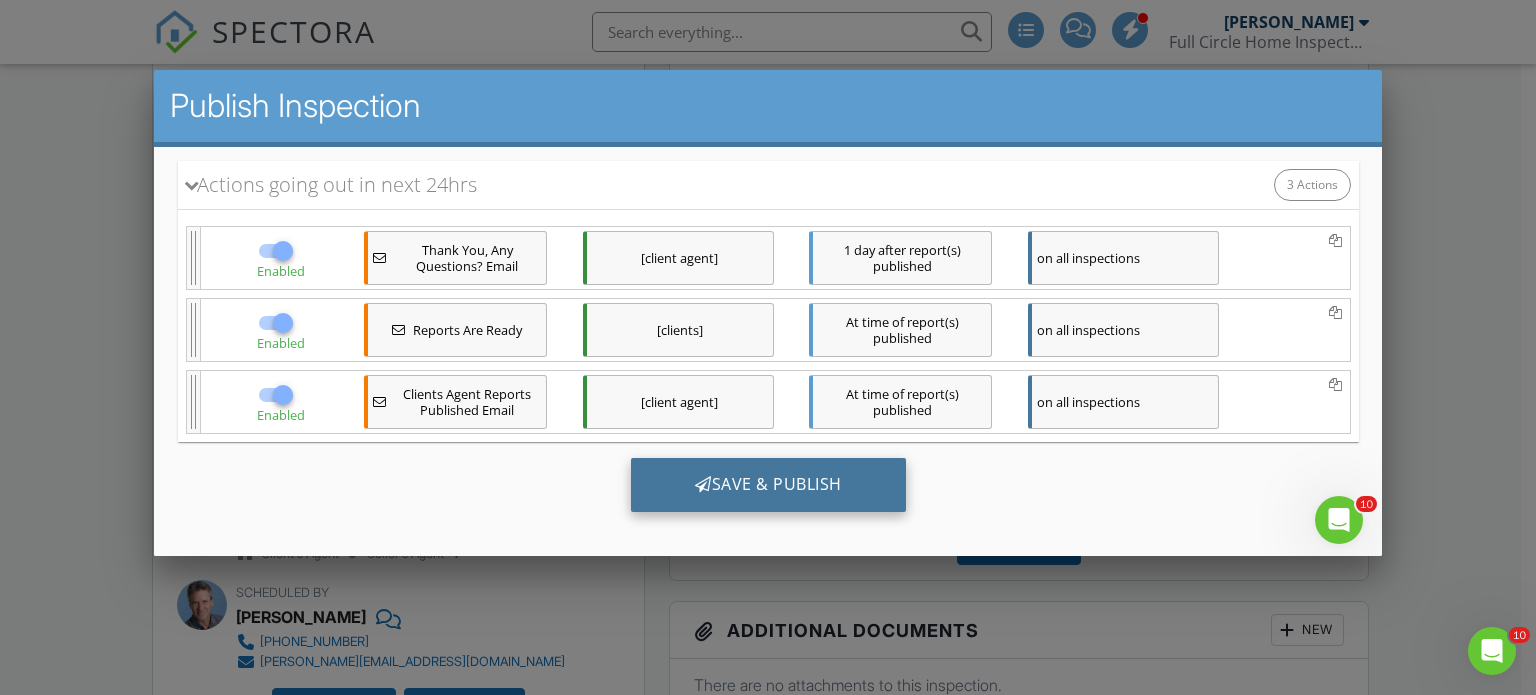 click on "Save & Publish" at bounding box center (767, 484) 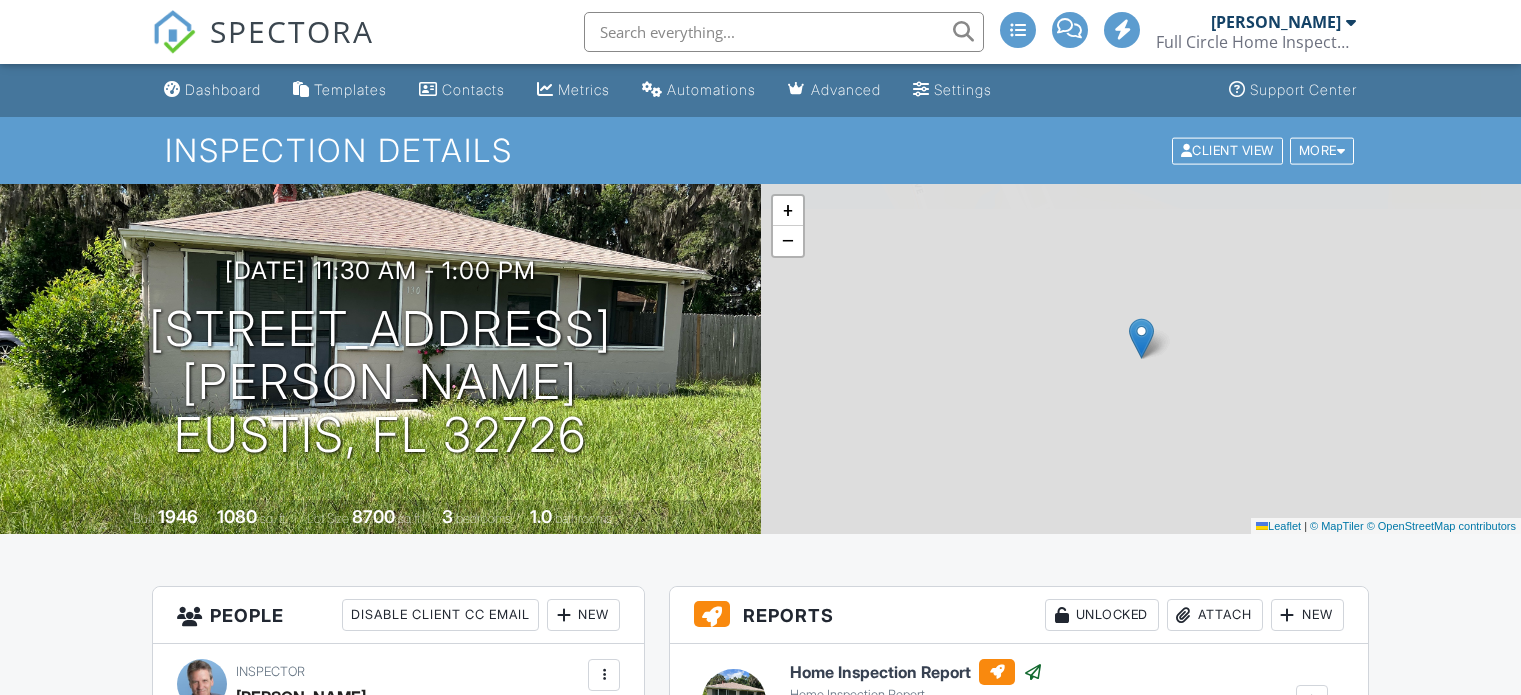 scroll, scrollTop: 0, scrollLeft: 0, axis: both 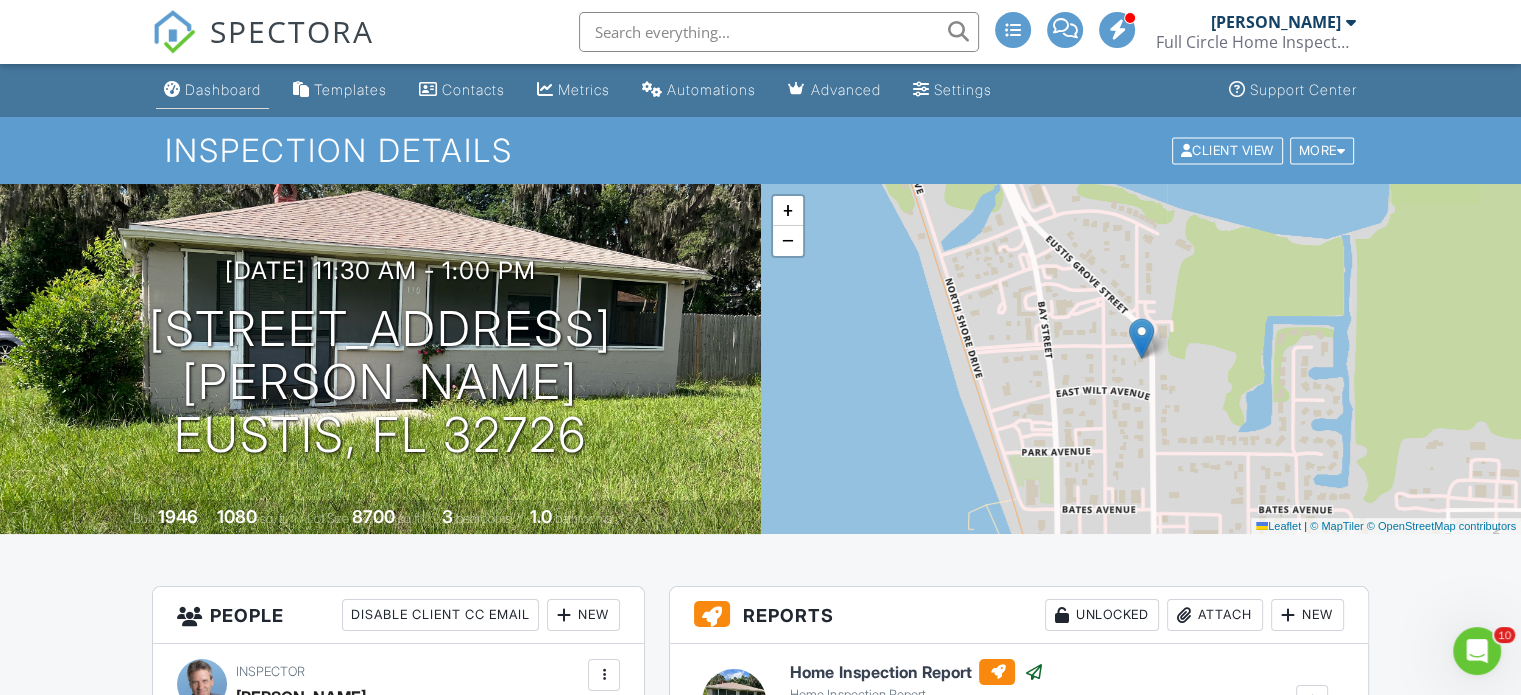 click on "Dashboard" at bounding box center (223, 89) 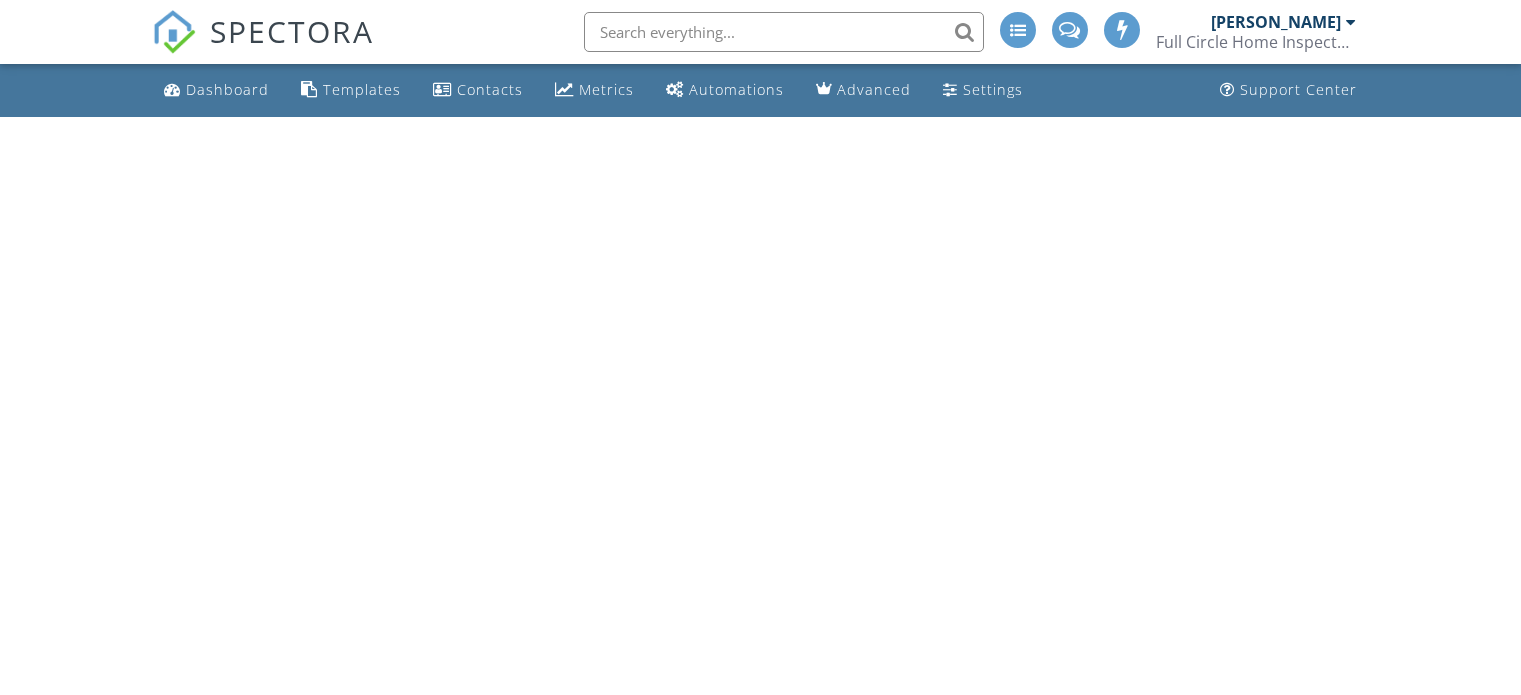 scroll, scrollTop: 0, scrollLeft: 0, axis: both 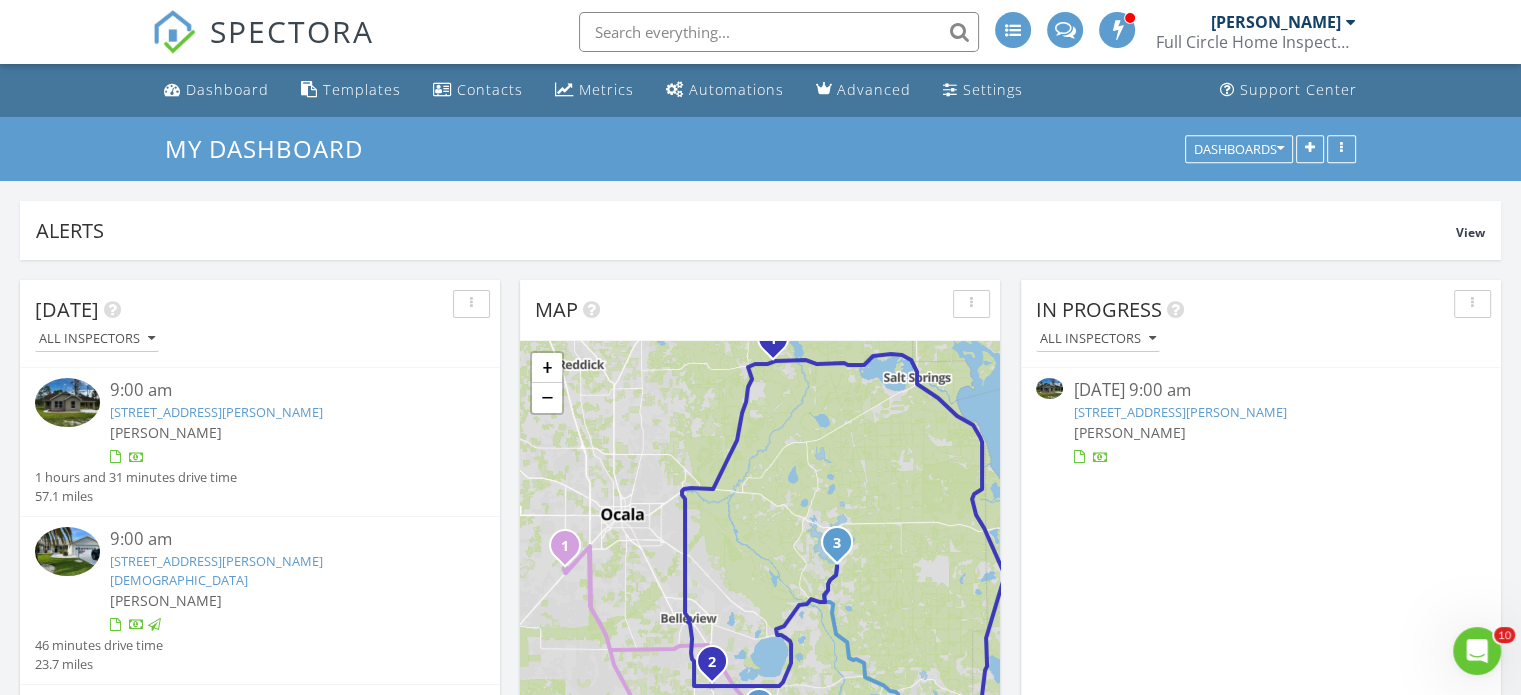 click on "[STREET_ADDRESS][PERSON_NAME]" at bounding box center [1179, 412] 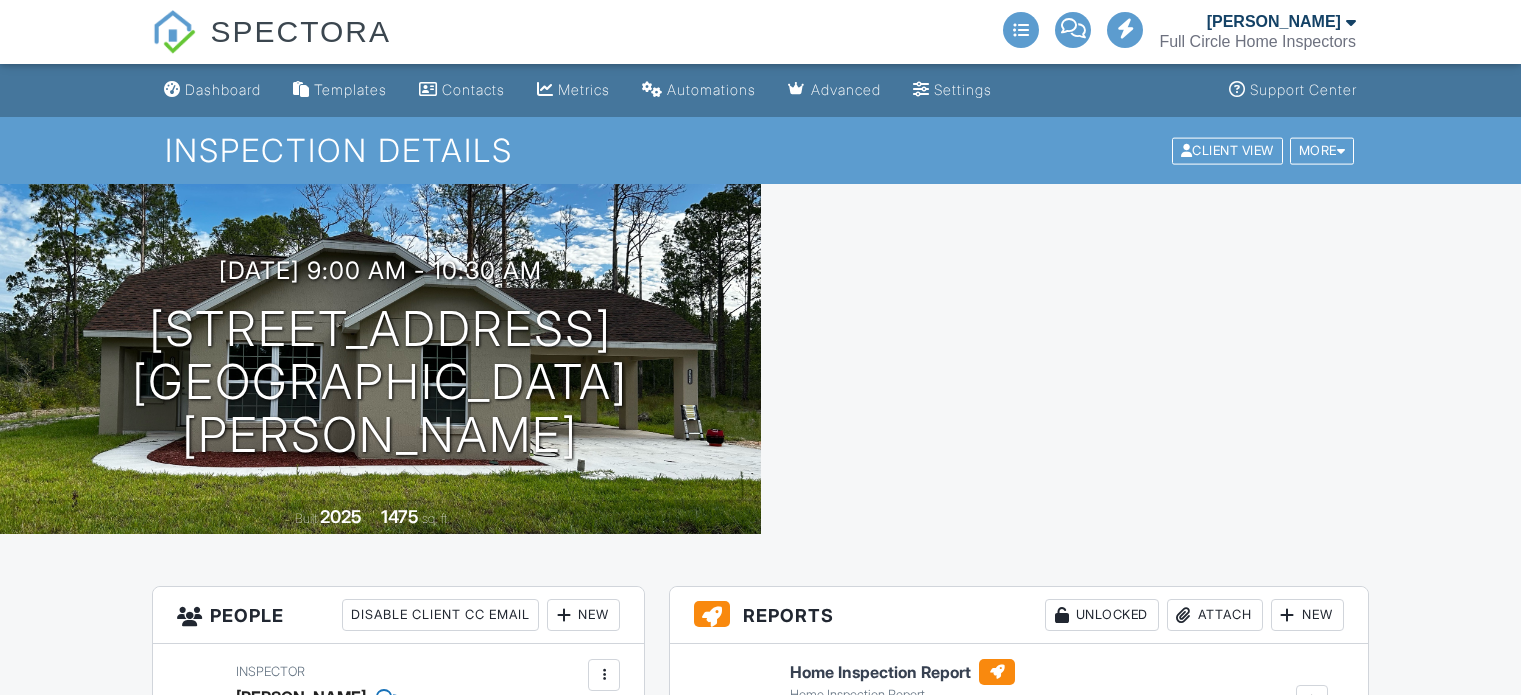 scroll, scrollTop: 0, scrollLeft: 0, axis: both 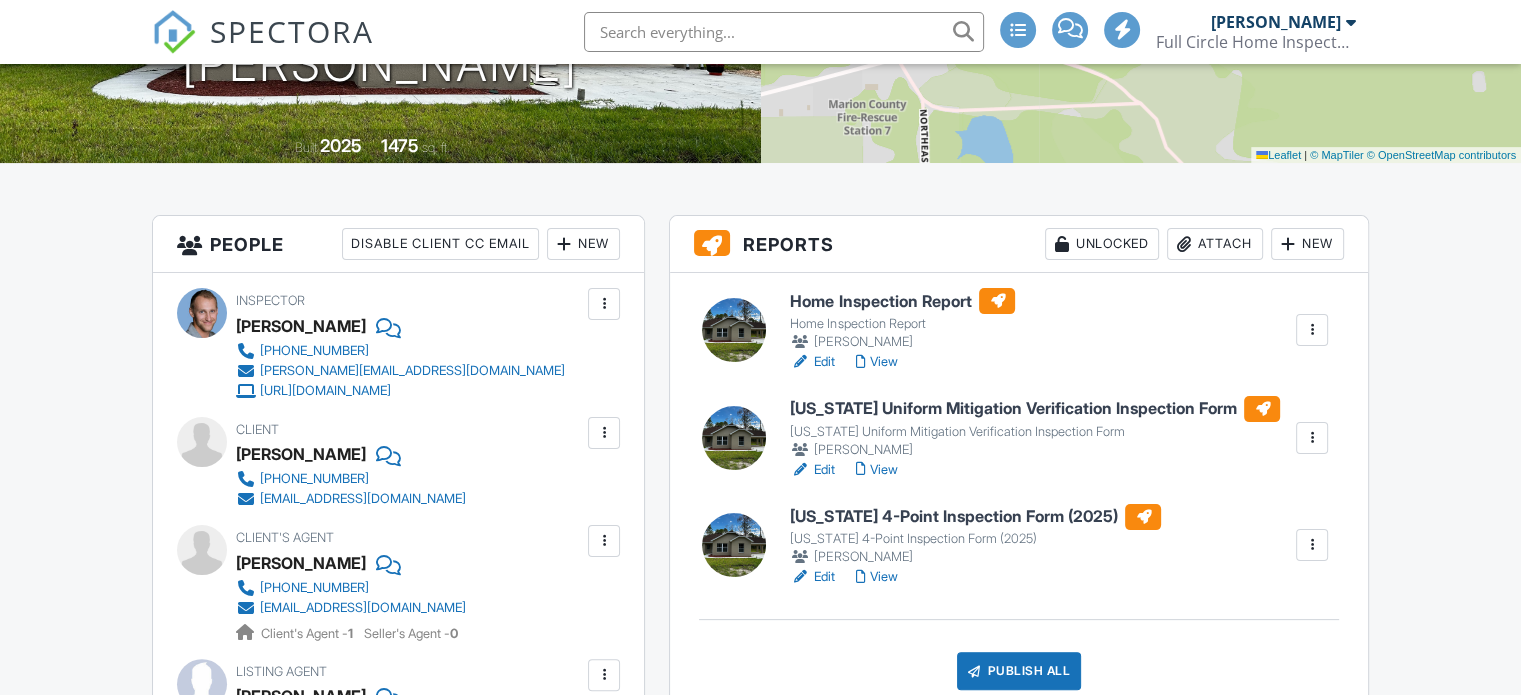 click on "[US_STATE] 4-Point Inspection Form (2025)" at bounding box center [975, 517] 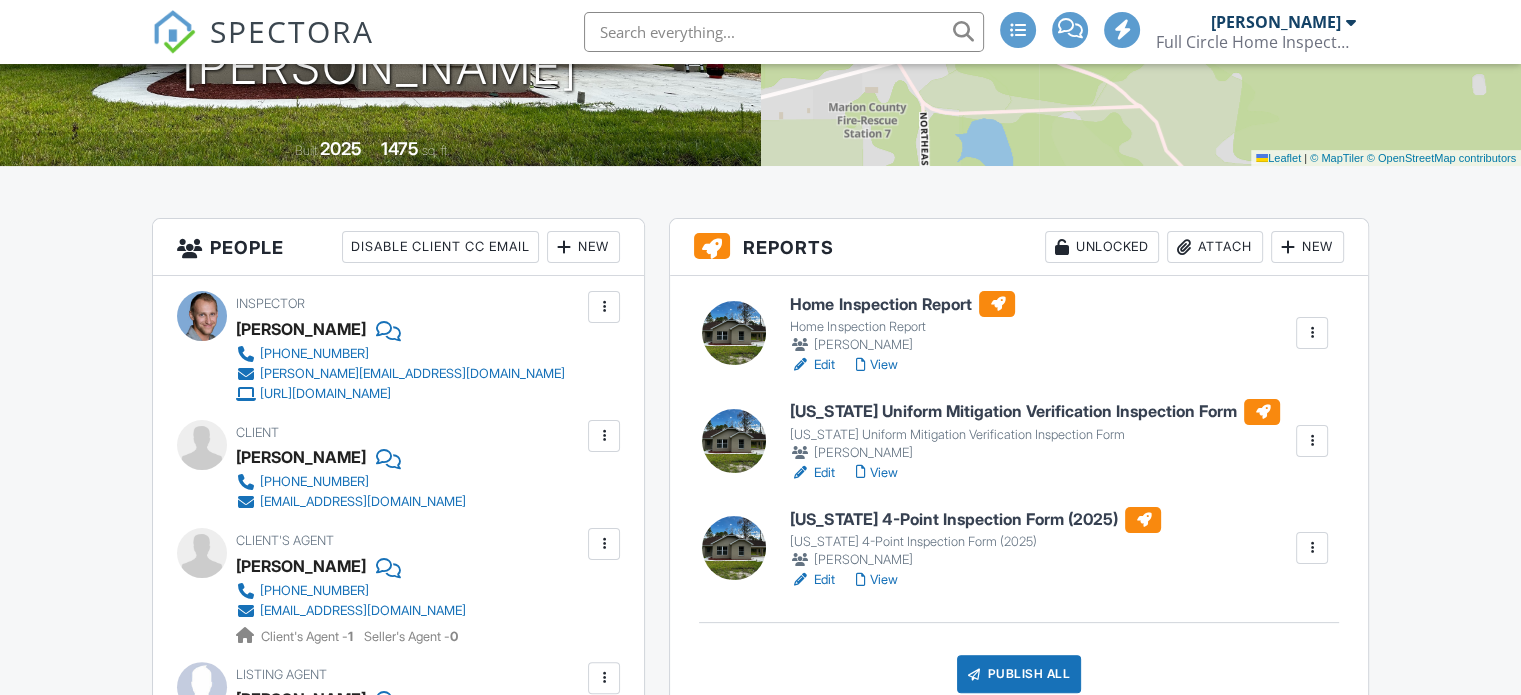 scroll, scrollTop: 368, scrollLeft: 0, axis: vertical 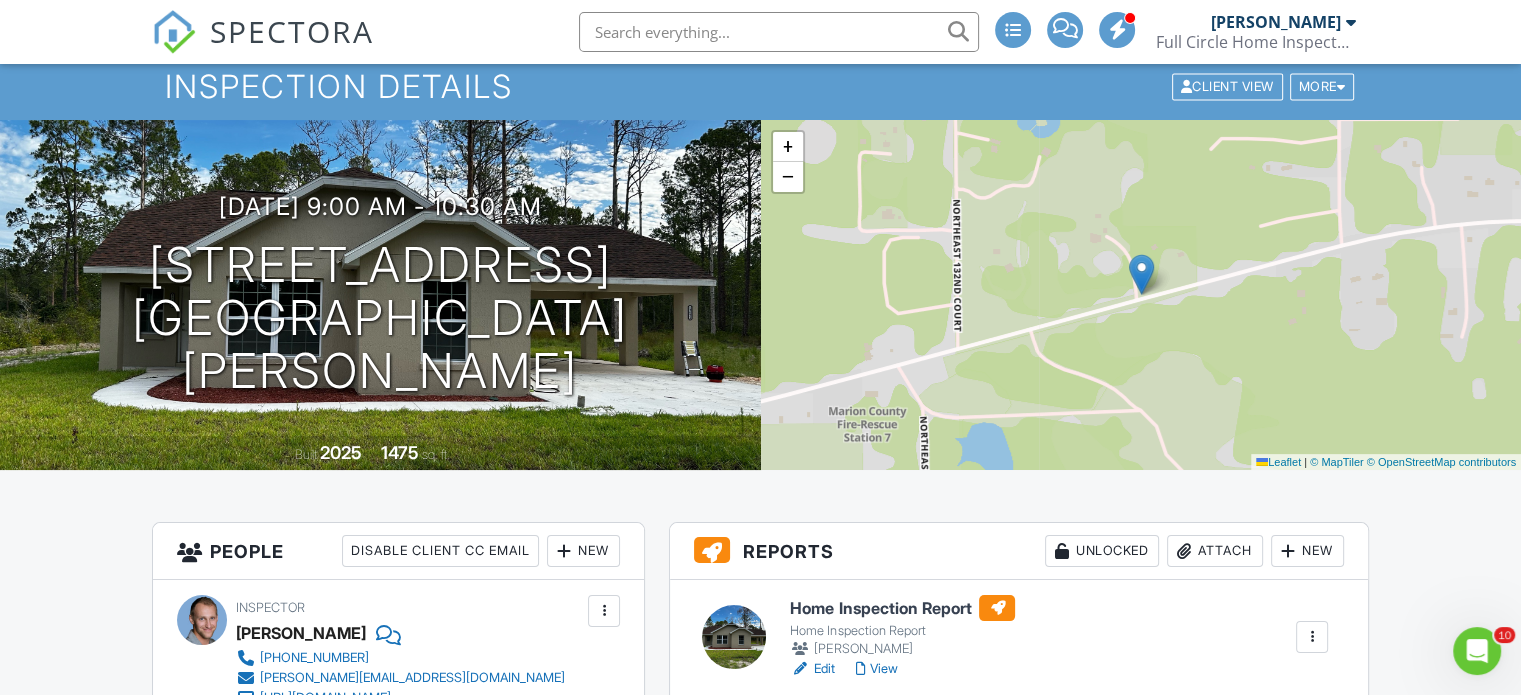 click on "Home Inspection Report" at bounding box center (902, 608) 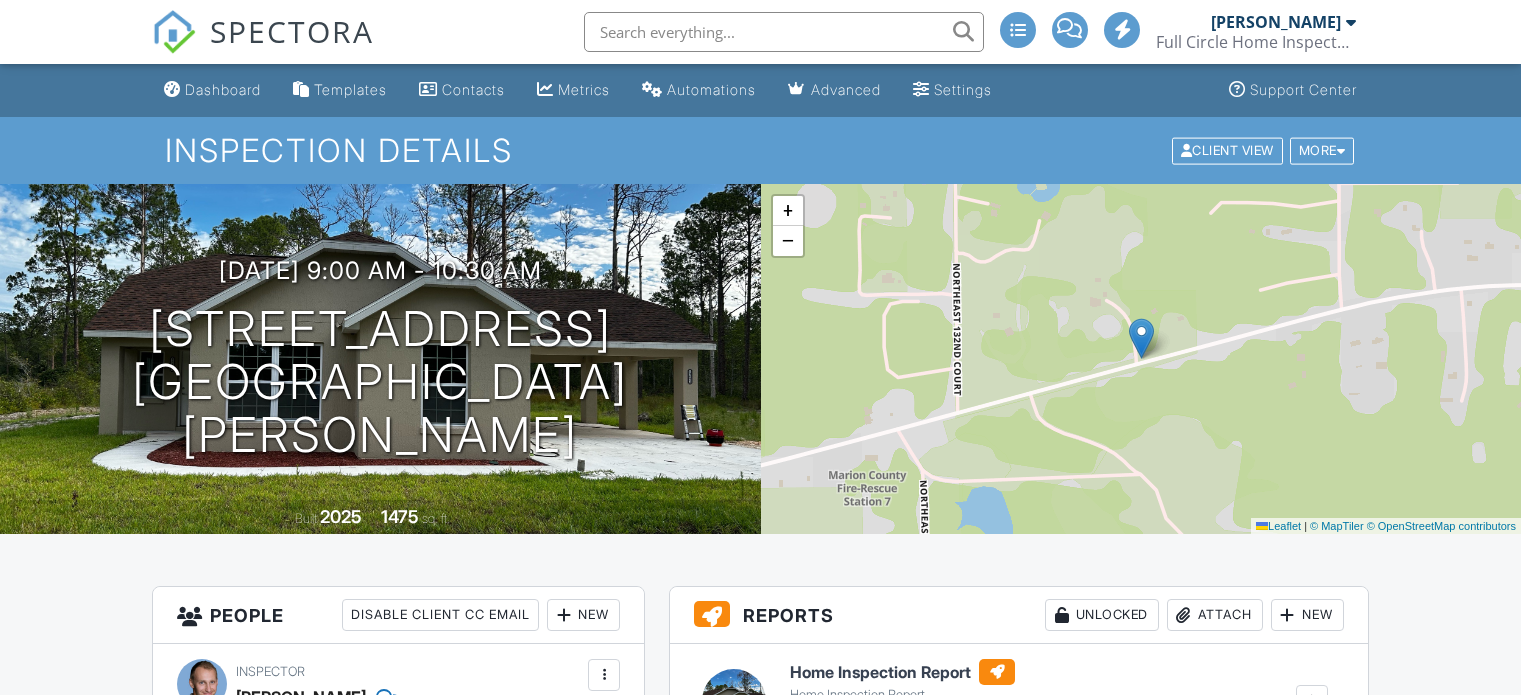 scroll, scrollTop: 0, scrollLeft: 0, axis: both 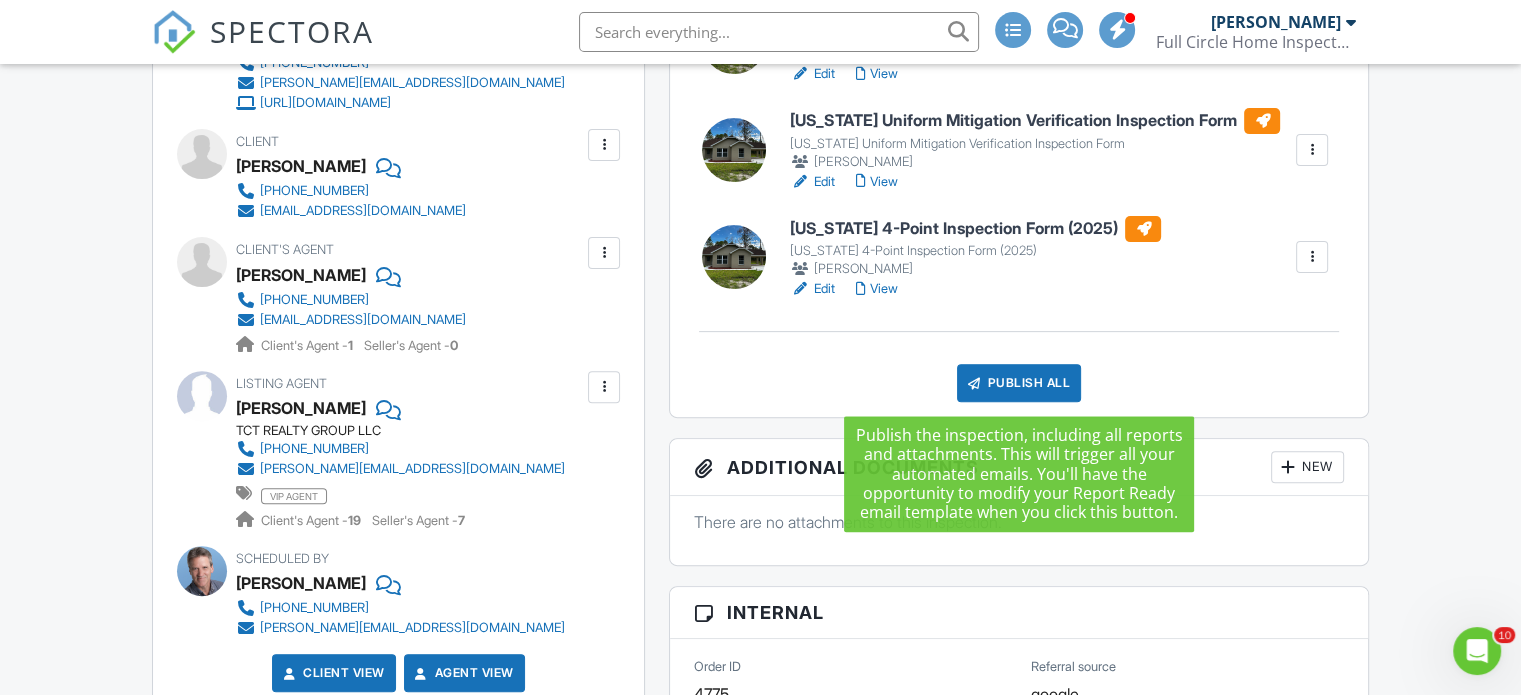 click on "Publish All" at bounding box center [1019, 383] 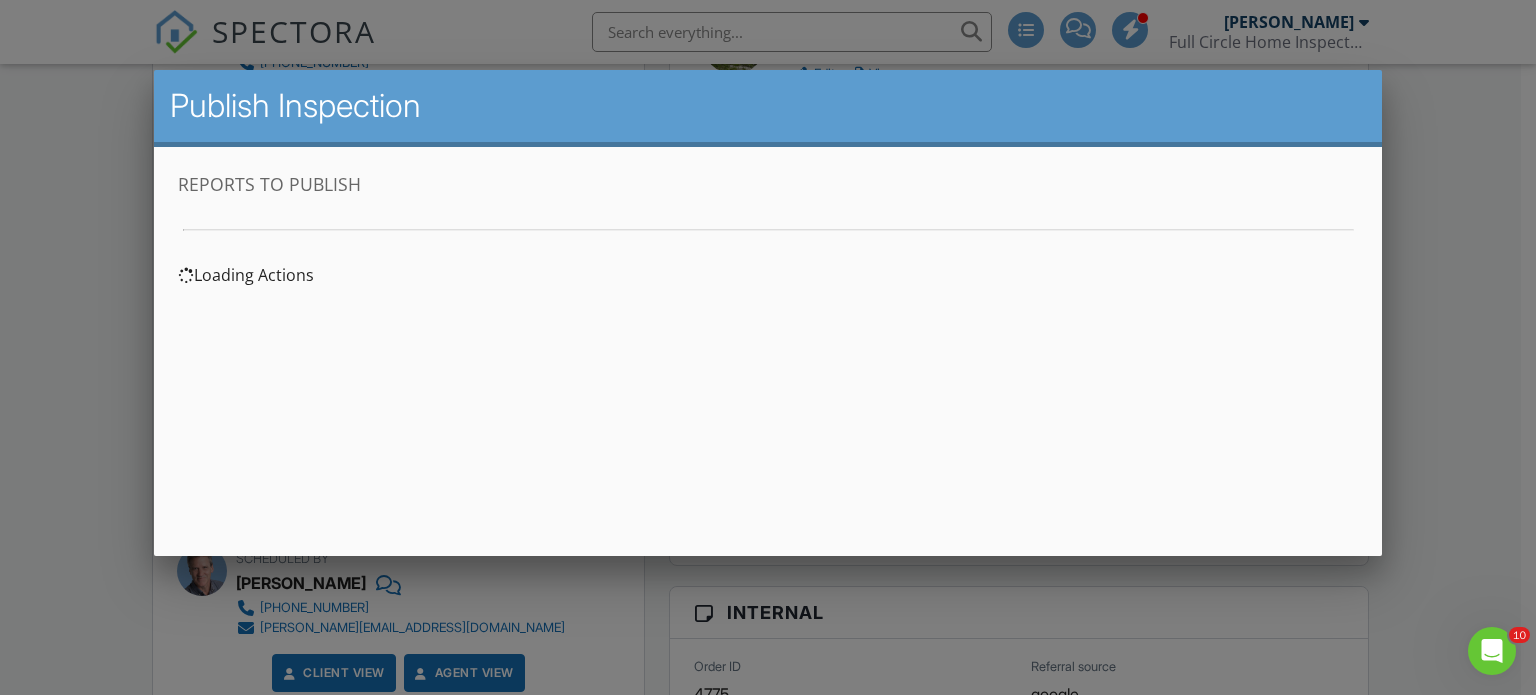 scroll, scrollTop: 0, scrollLeft: 0, axis: both 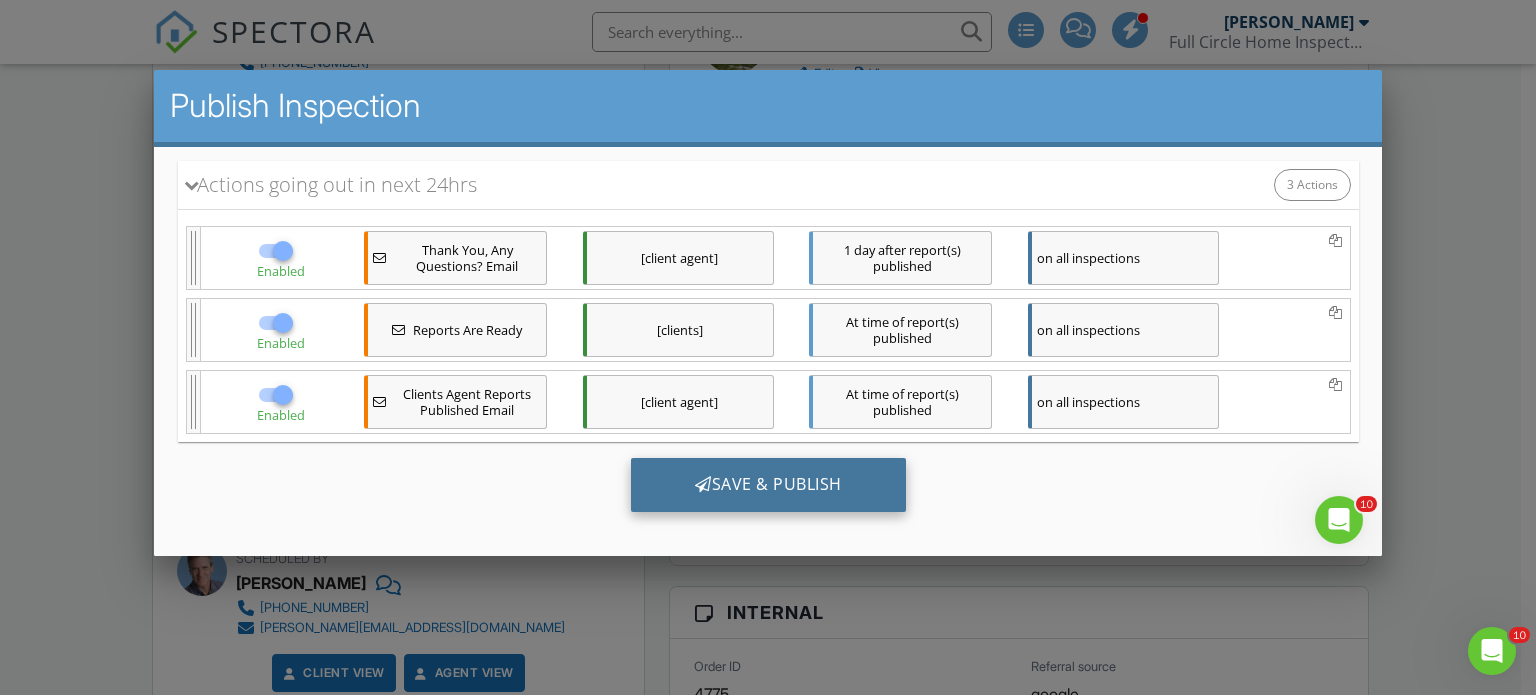 click on "Save & Publish" at bounding box center (767, 484) 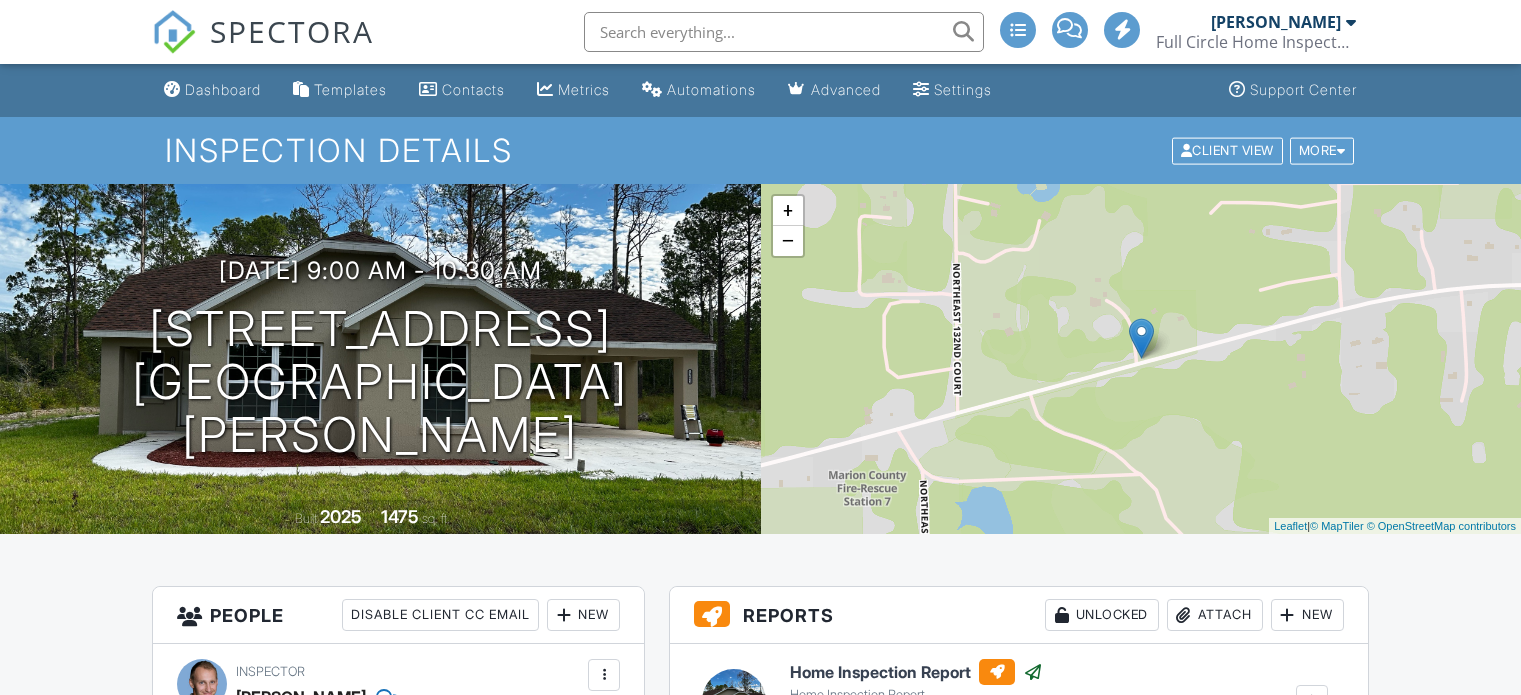 scroll, scrollTop: 0, scrollLeft: 0, axis: both 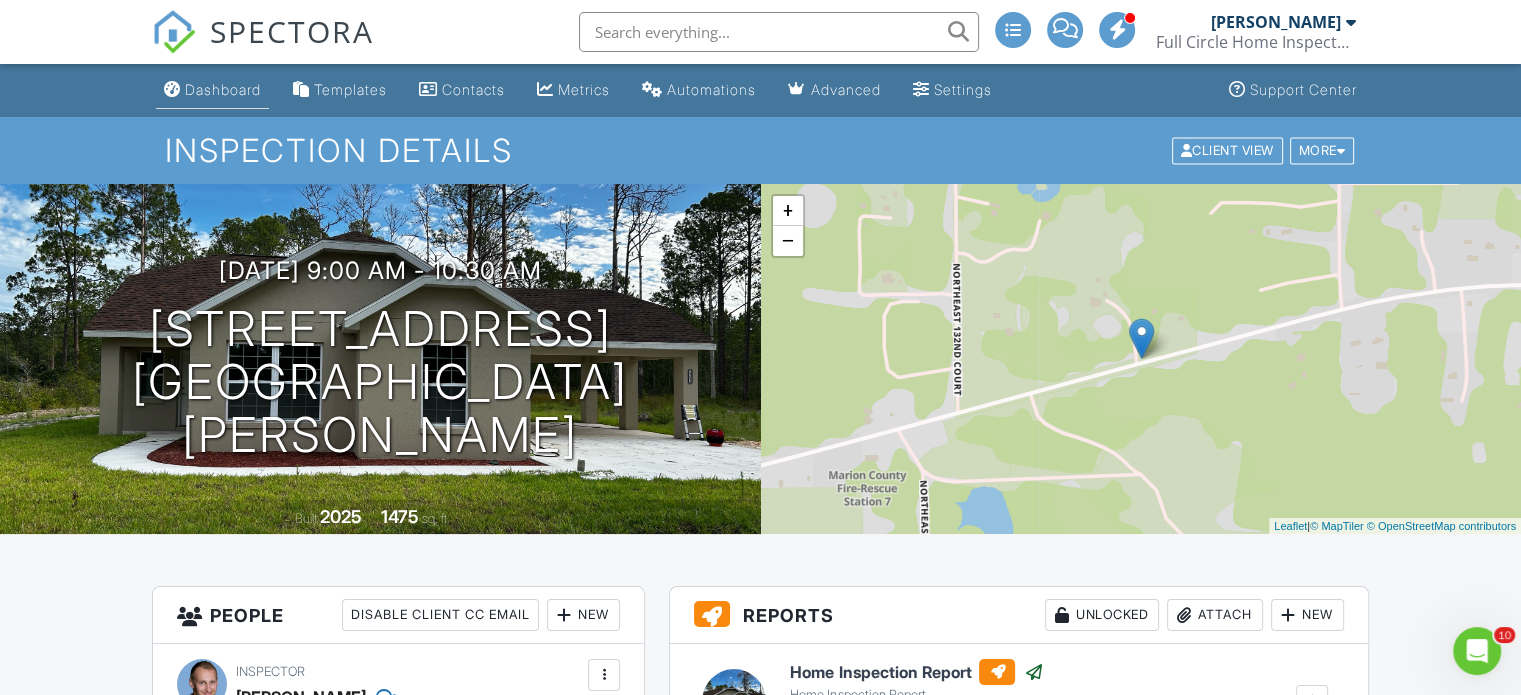 click on "Dashboard" at bounding box center (223, 89) 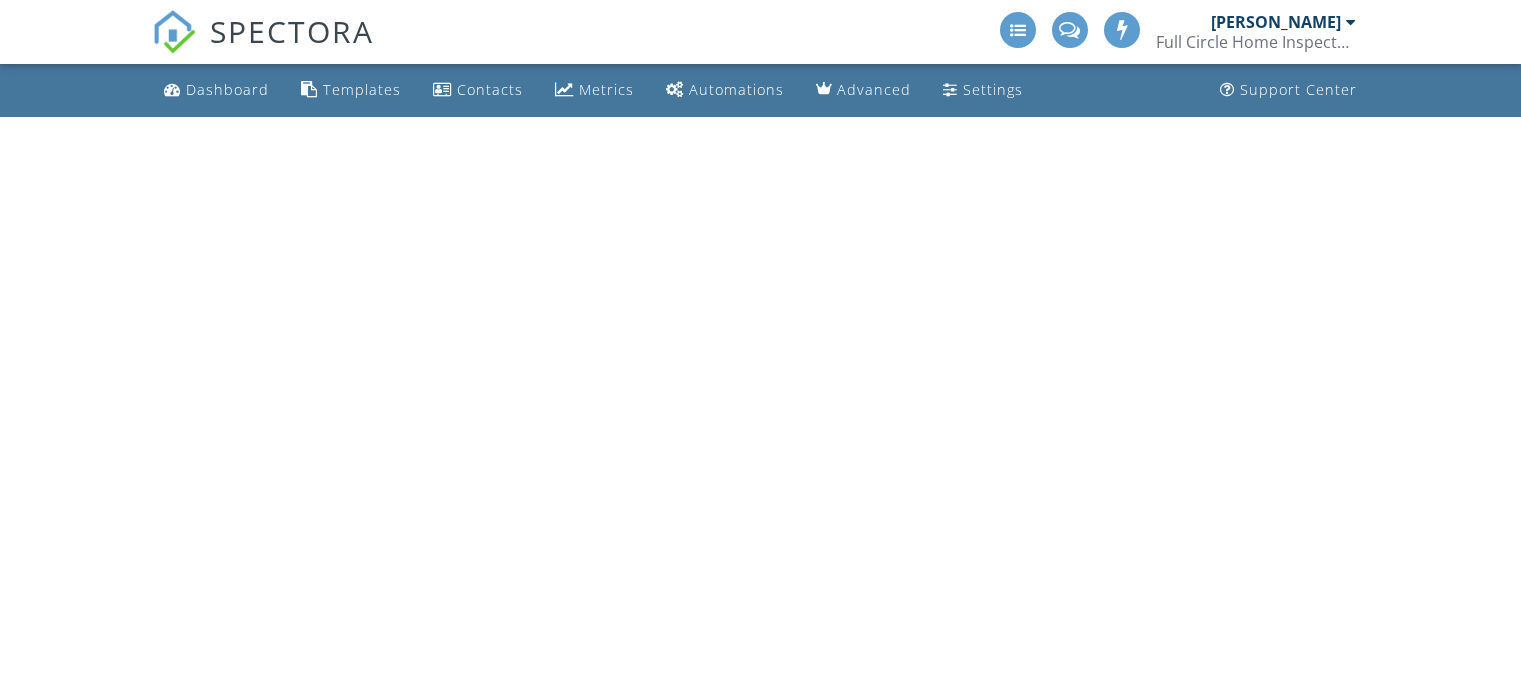 scroll, scrollTop: 0, scrollLeft: 0, axis: both 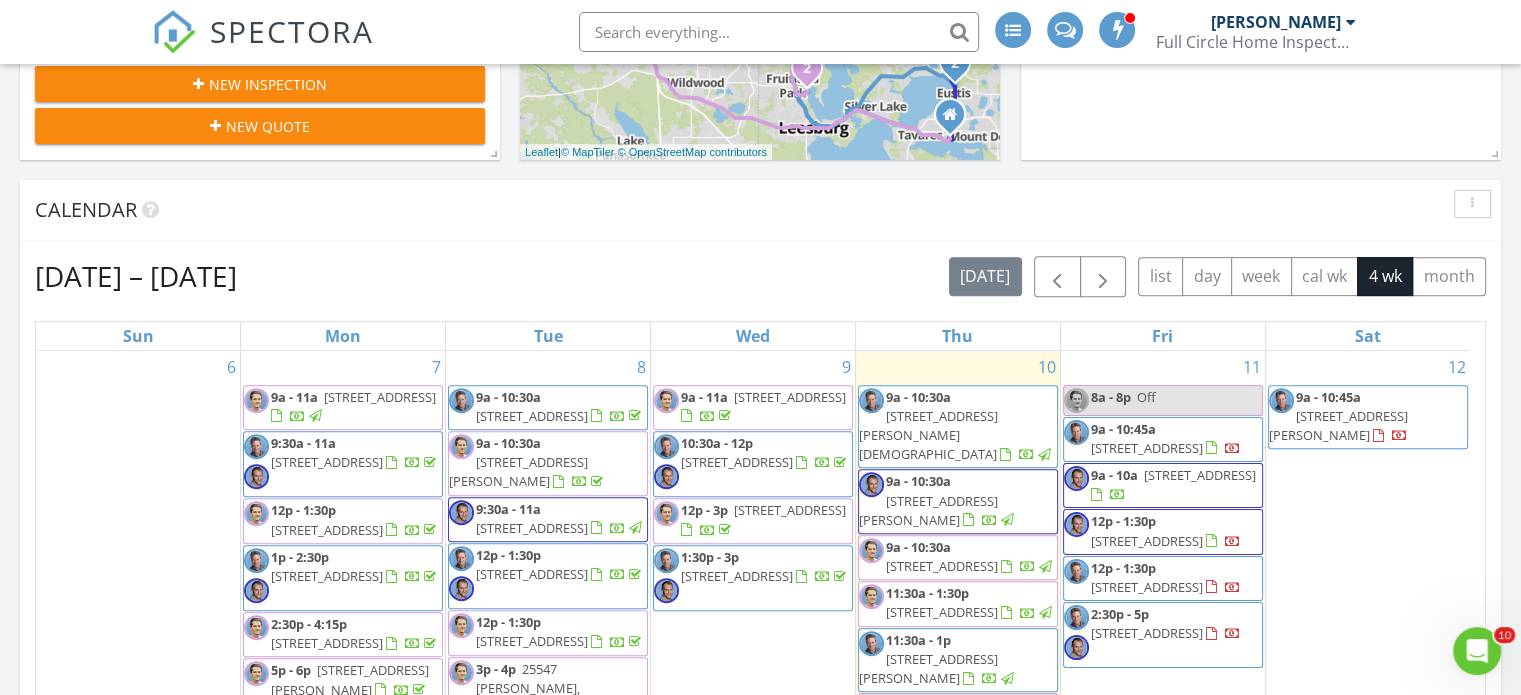 click on "Today
All Inspectors
9:00 am
13491 E Hwy 316, Fort McCoy, FL 32134
Alex Bruhl
1 hours and 31 minutes drive time   57.1 miles       9:00 am
1228 Zapata Pl, Lady Lake, FL 32159
Jim Reynolds
46 minutes drive time   23.7 miles       9:00 am
6426 SW 60th Ave, Ocala, FL 34474
Taylor Reynolds
1 hours and 17 minutes drive time   51.8 miles       11:30 am
130 E Pendleton Ave, Eustis, FL 32726
Jim Reynolds
45 minutes drive time   25.4 miles       11:30 am
7 Great Oak Dr, Fruitland Park, FL 34731
Taylor Reynolds
56 minutes drive time   36.6 miles       12:00 pm" at bounding box center [760, 470] 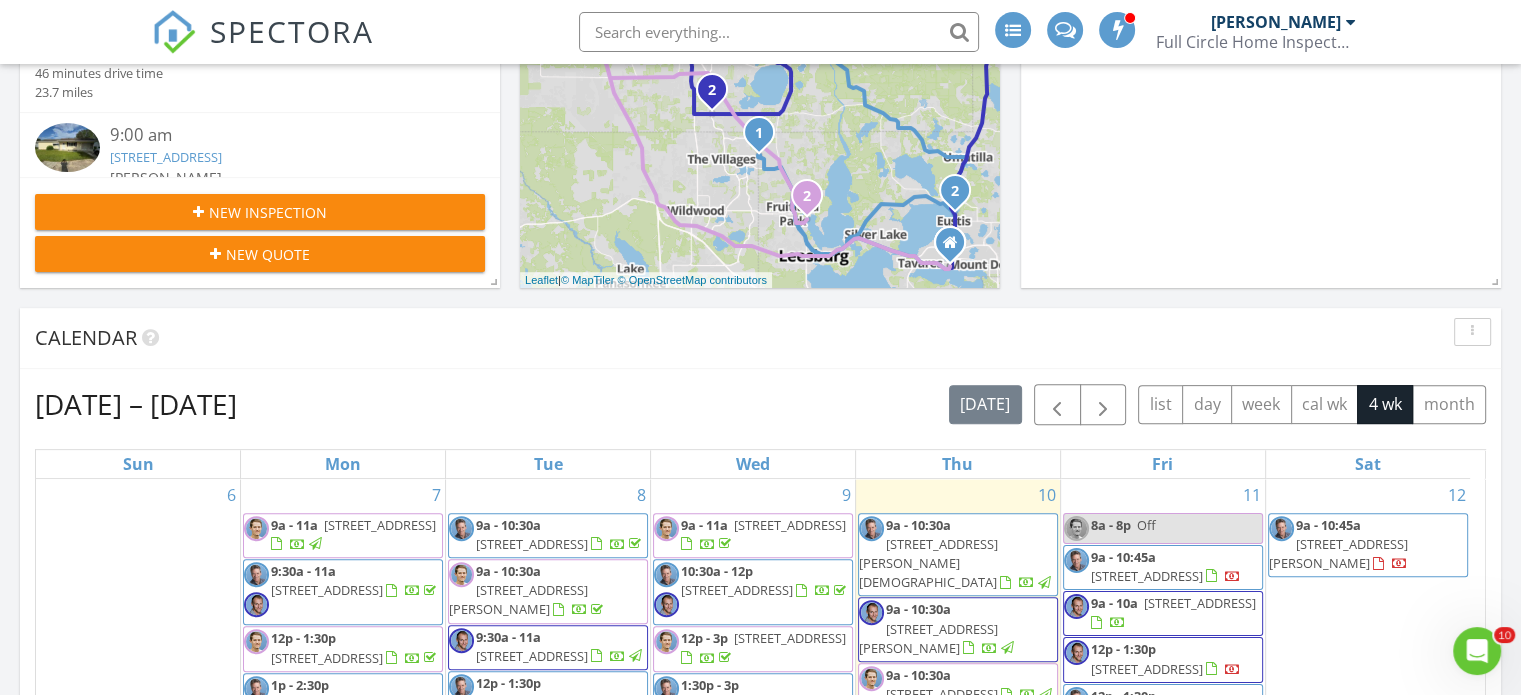 scroll, scrollTop: 580, scrollLeft: 0, axis: vertical 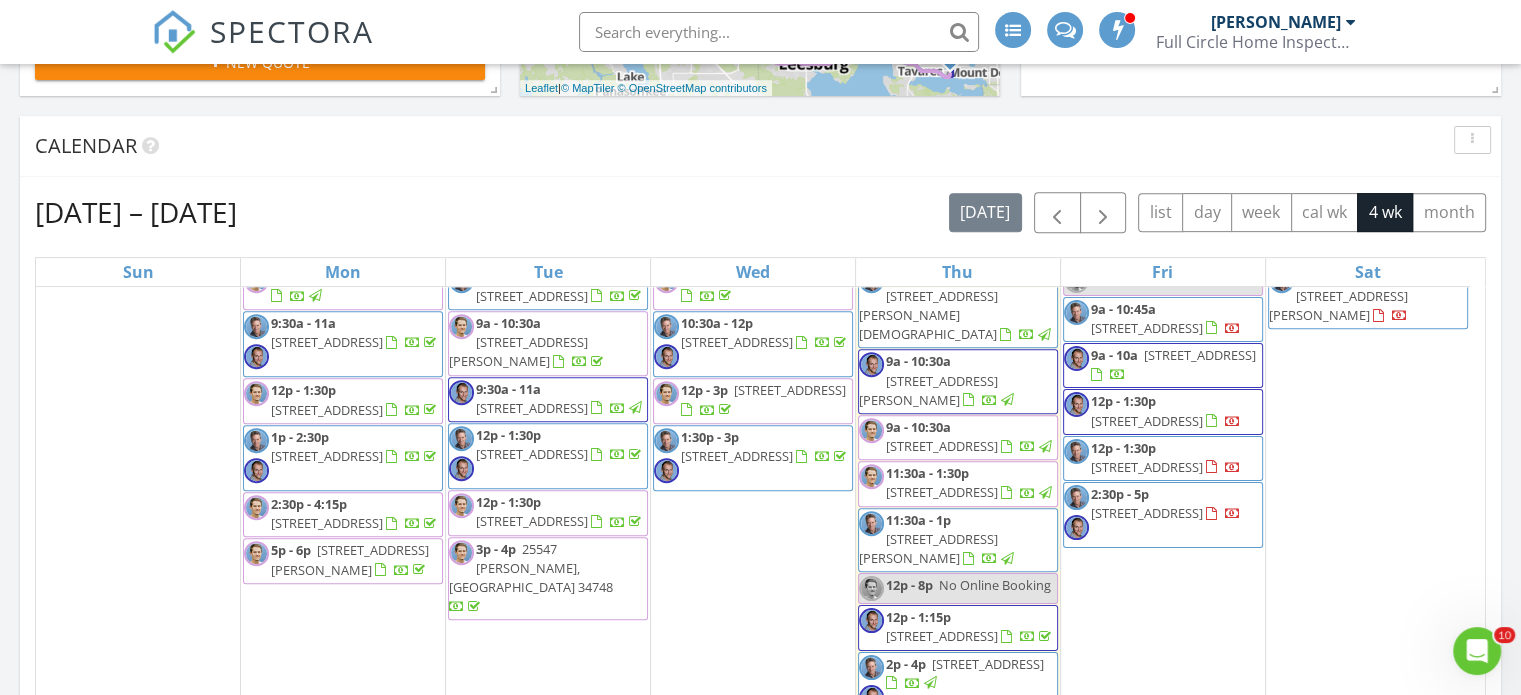 click on "[STREET_ADDRESS]" at bounding box center [942, 446] 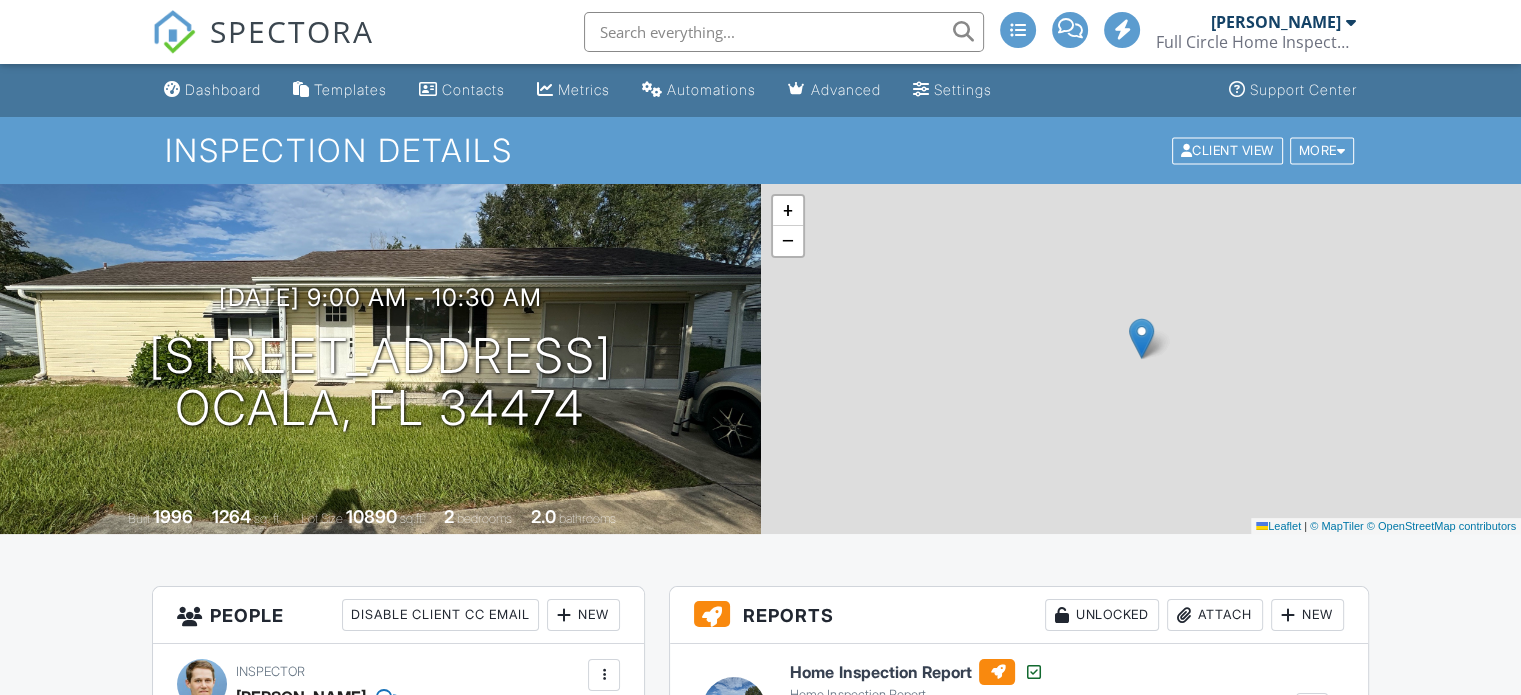 scroll, scrollTop: 391, scrollLeft: 0, axis: vertical 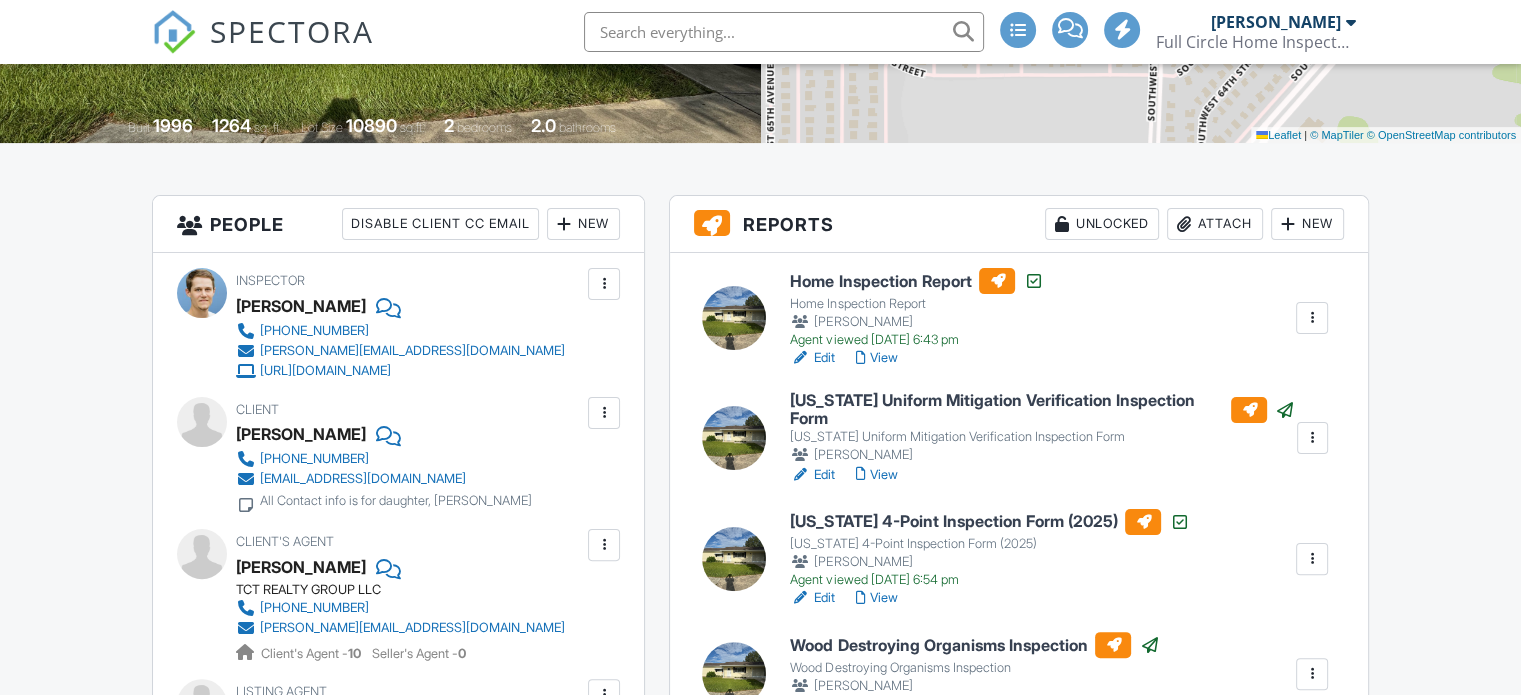 click on "Home Inspection Report" at bounding box center [916, 281] 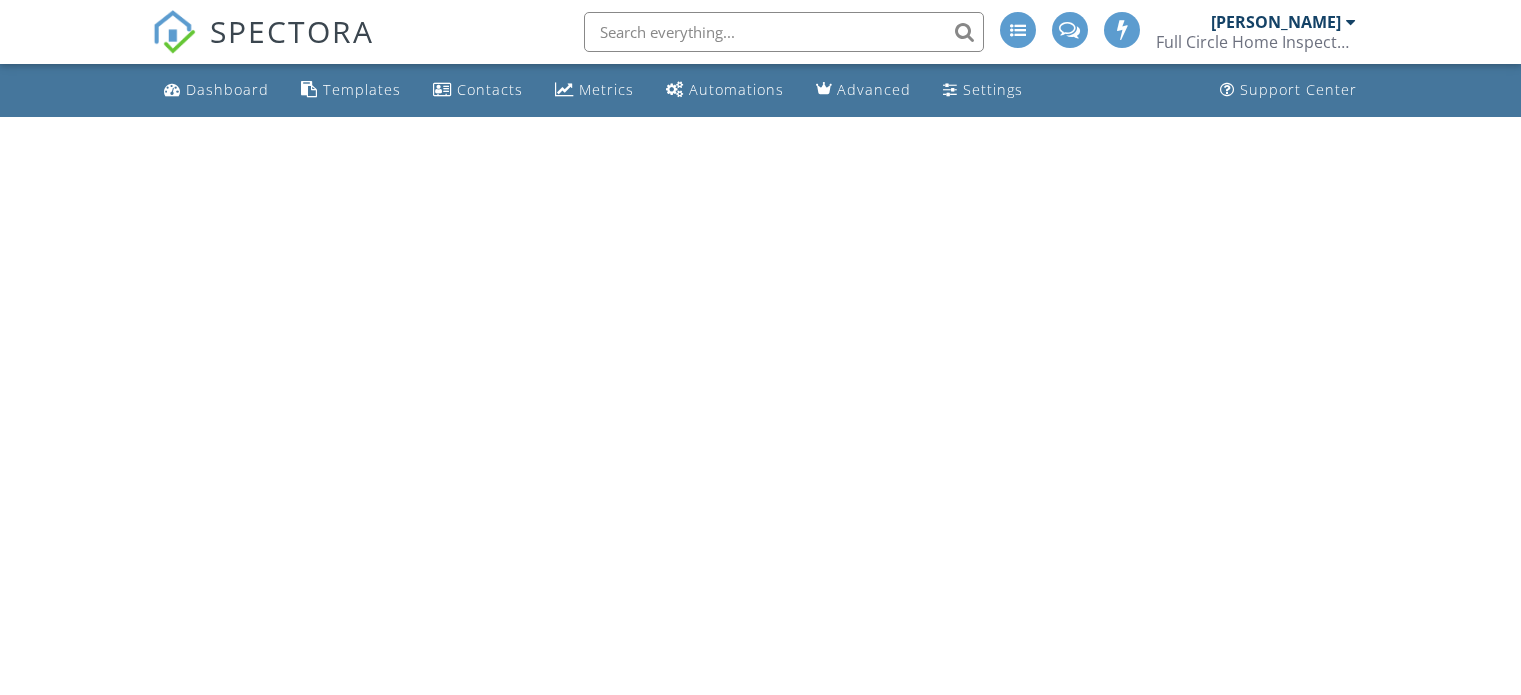scroll, scrollTop: 0, scrollLeft: 0, axis: both 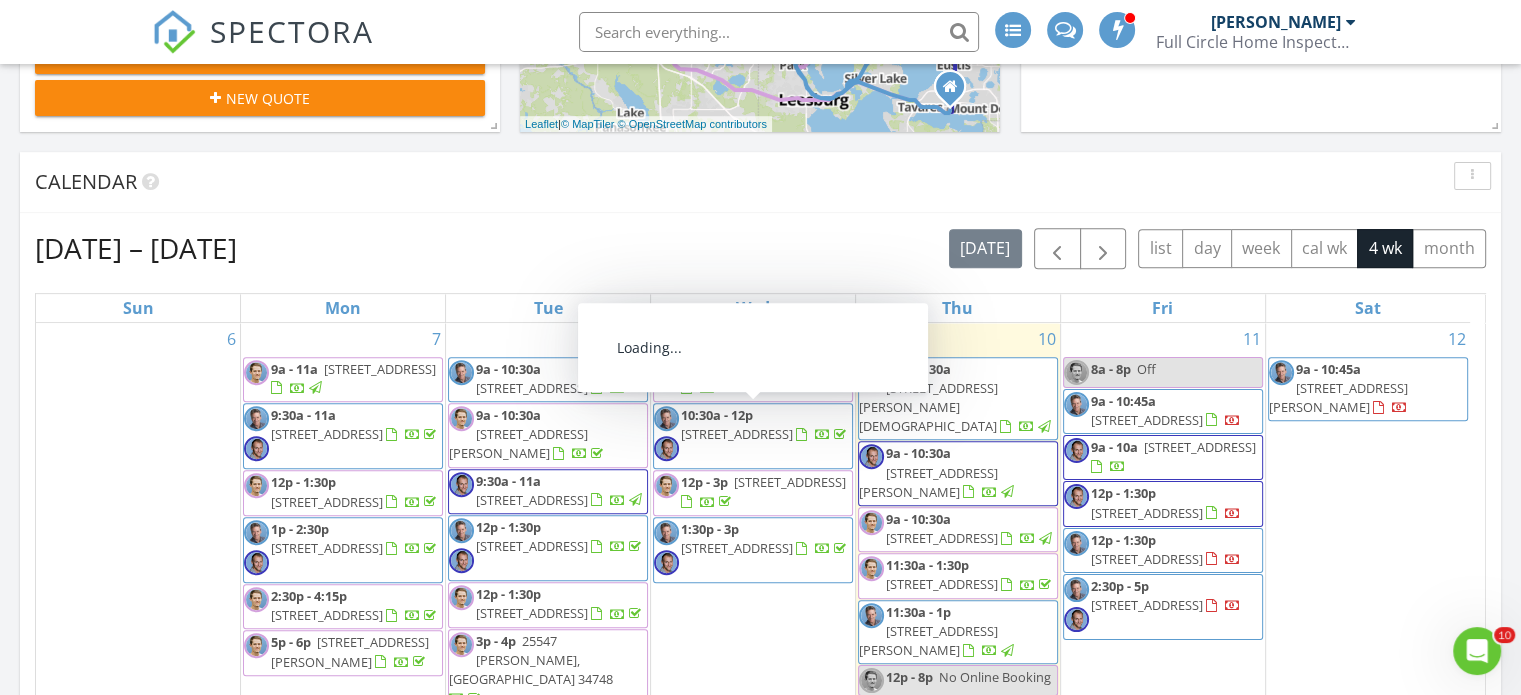 click on "[STREET_ADDRESS]" at bounding box center [737, 434] 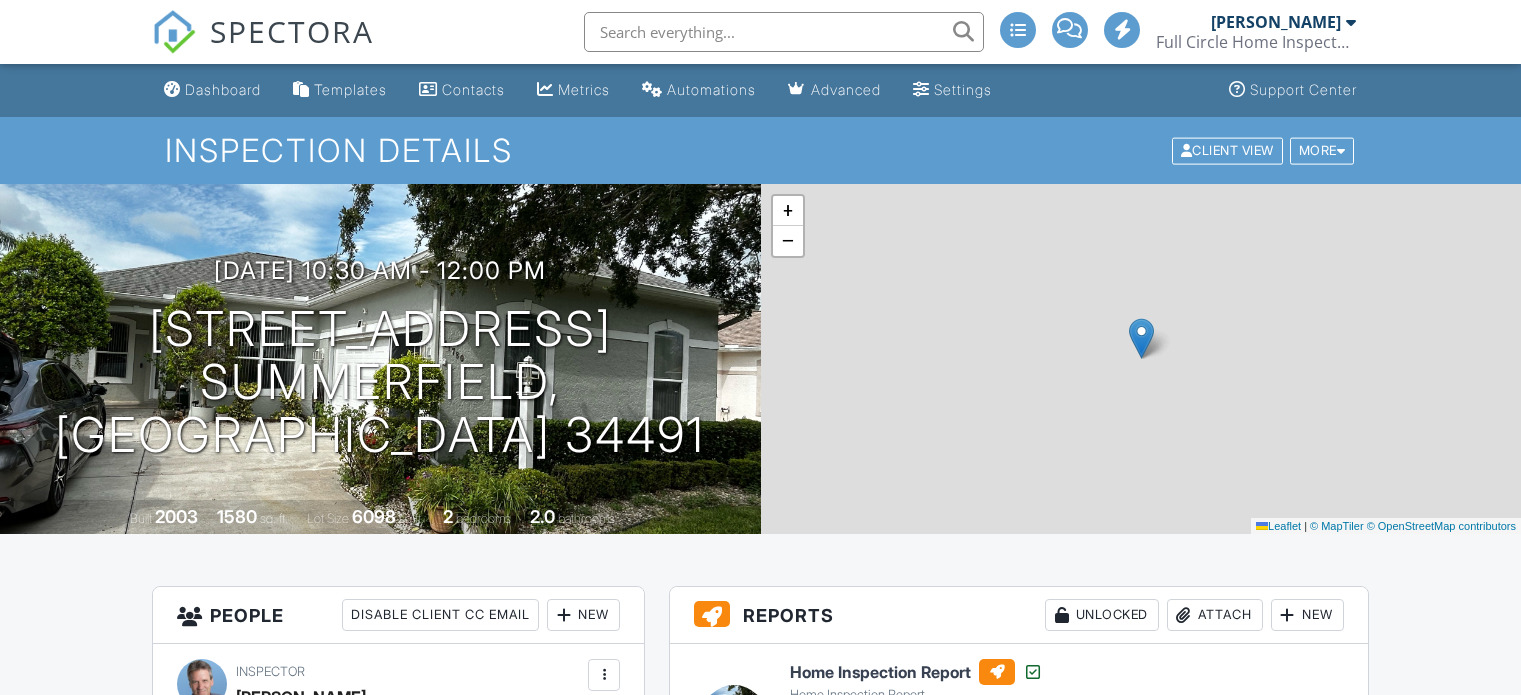 scroll, scrollTop: 0, scrollLeft: 0, axis: both 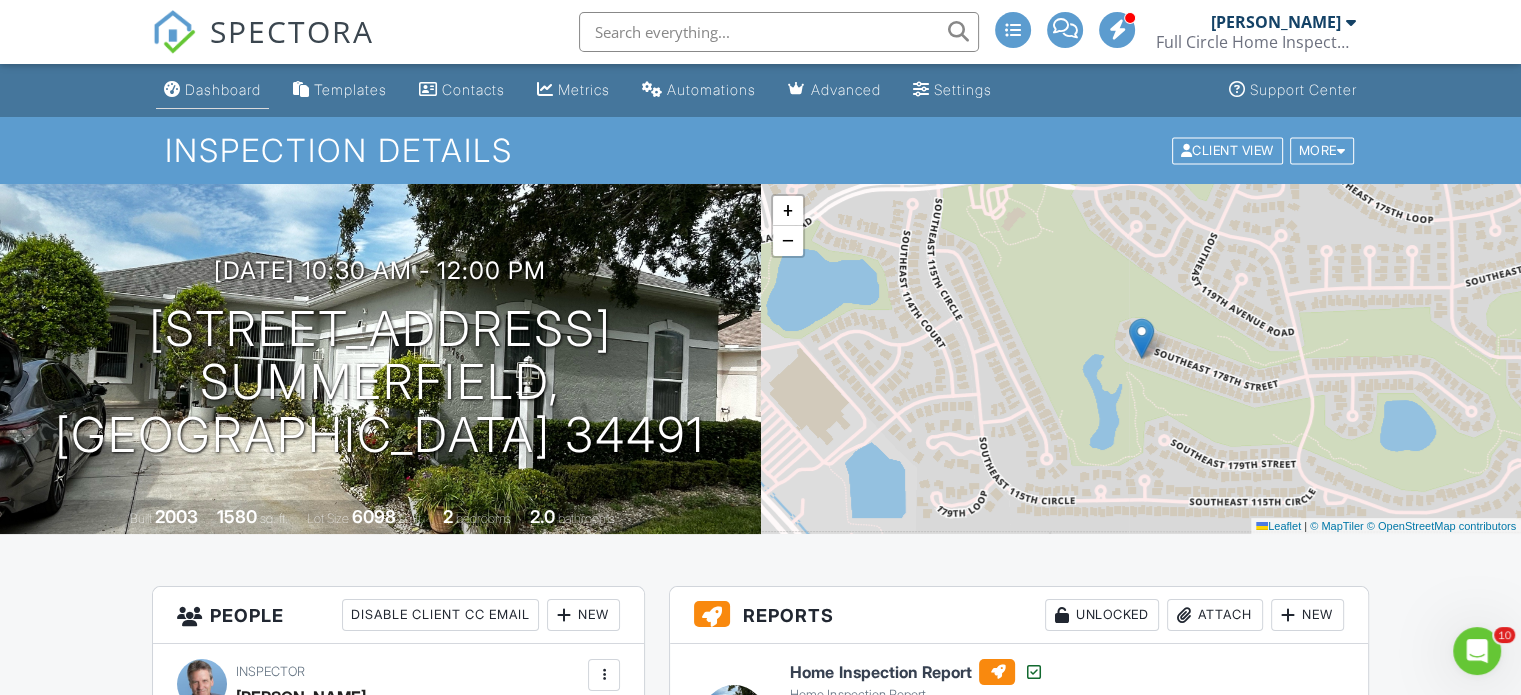 click on "Dashboard" at bounding box center [223, 89] 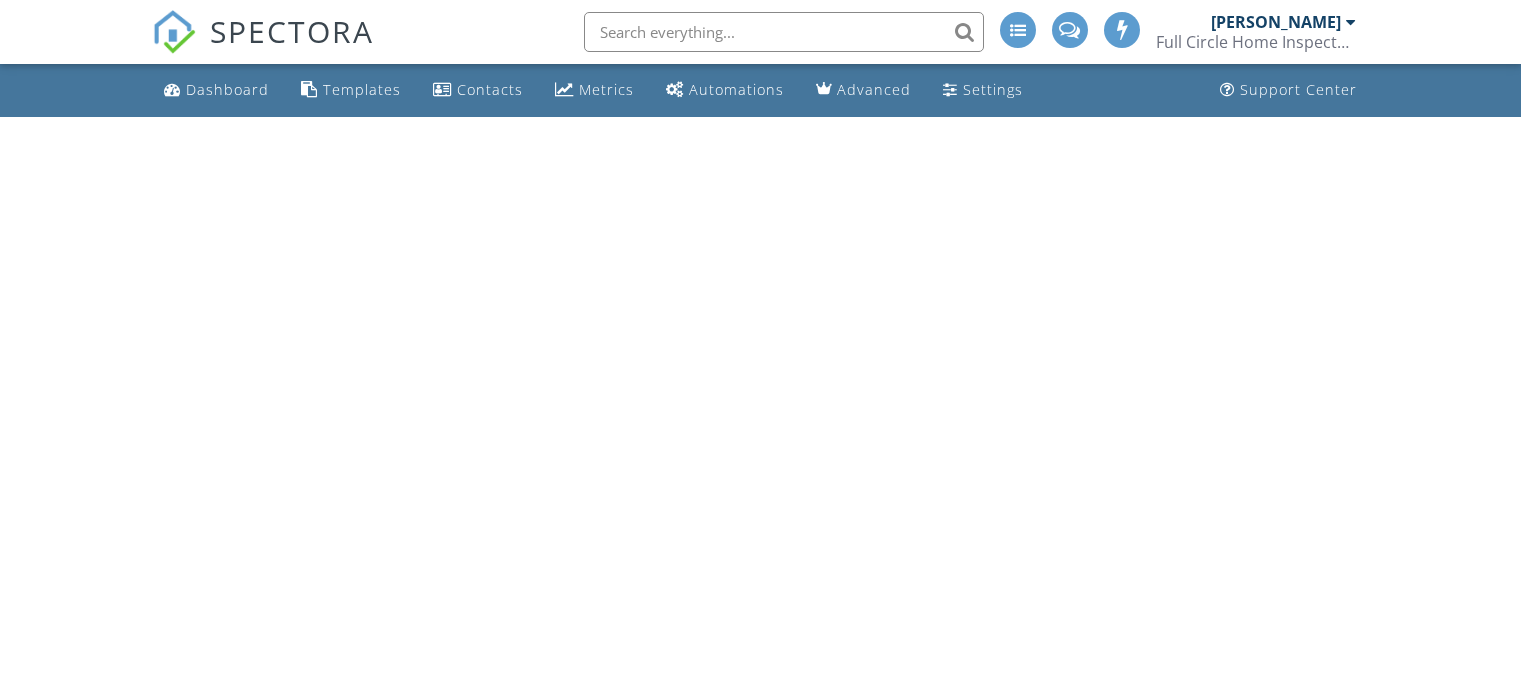scroll, scrollTop: 0, scrollLeft: 0, axis: both 